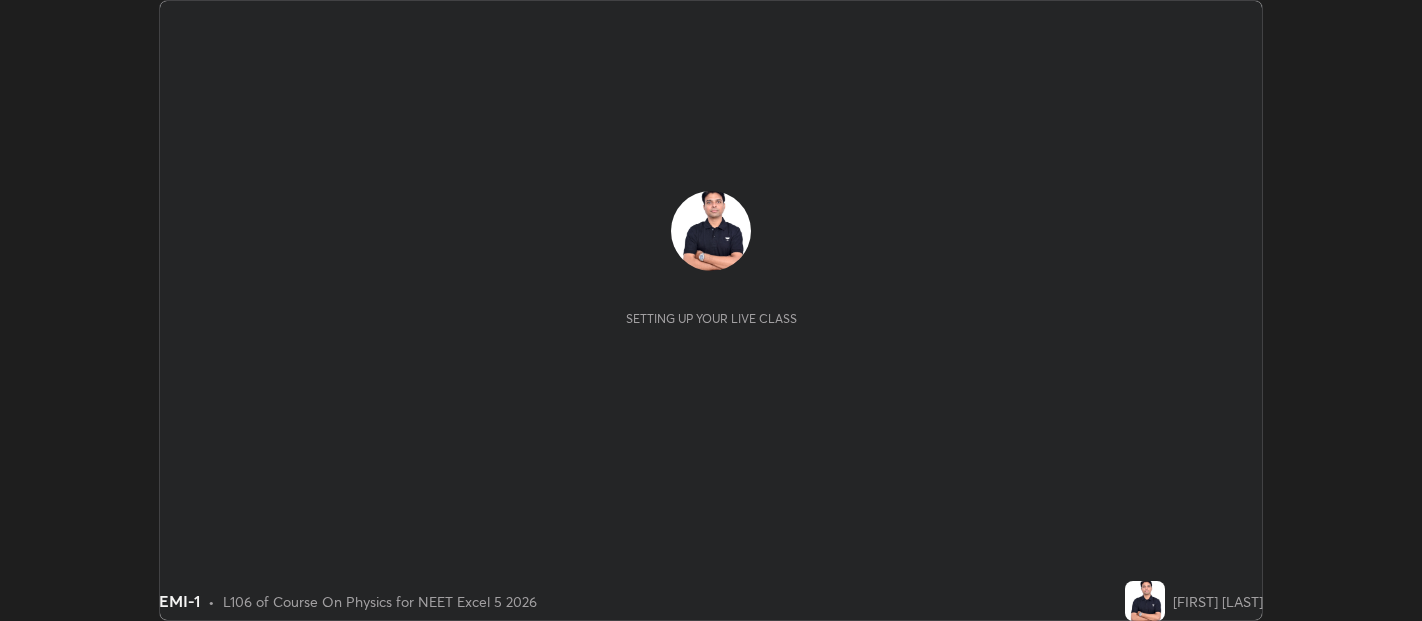 scroll, scrollTop: 0, scrollLeft: 0, axis: both 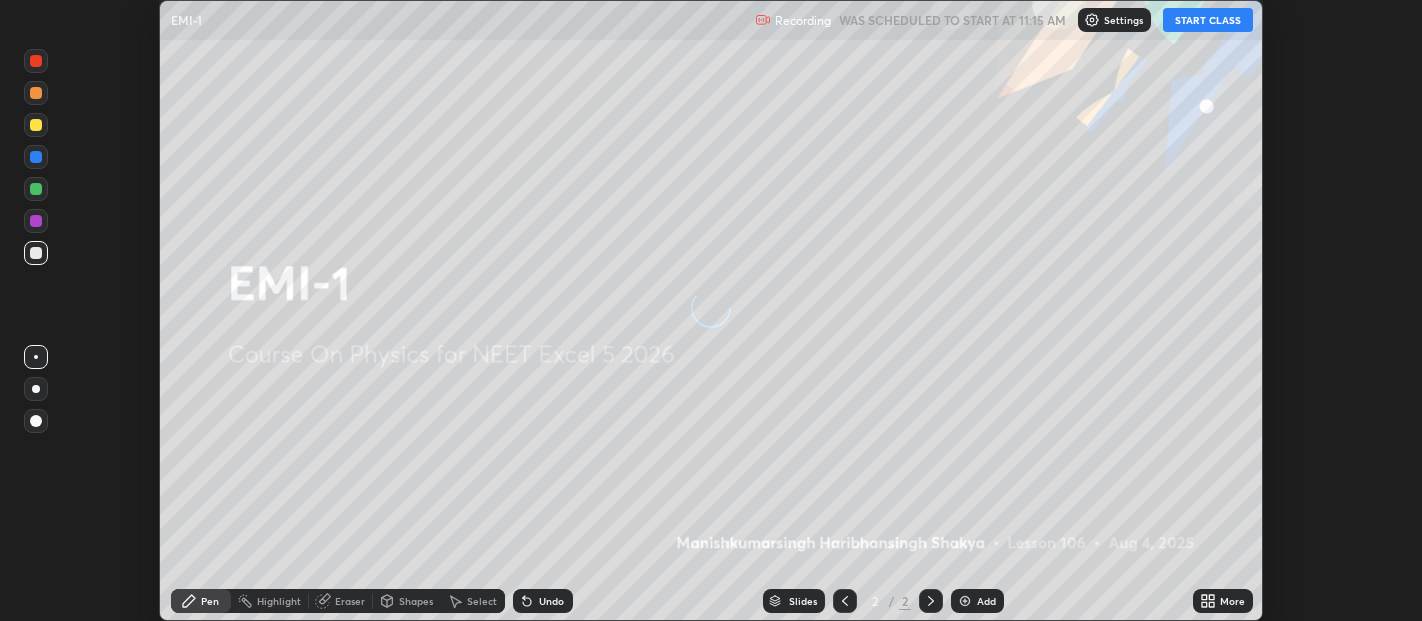 click on "START CLASS" at bounding box center (1208, 20) 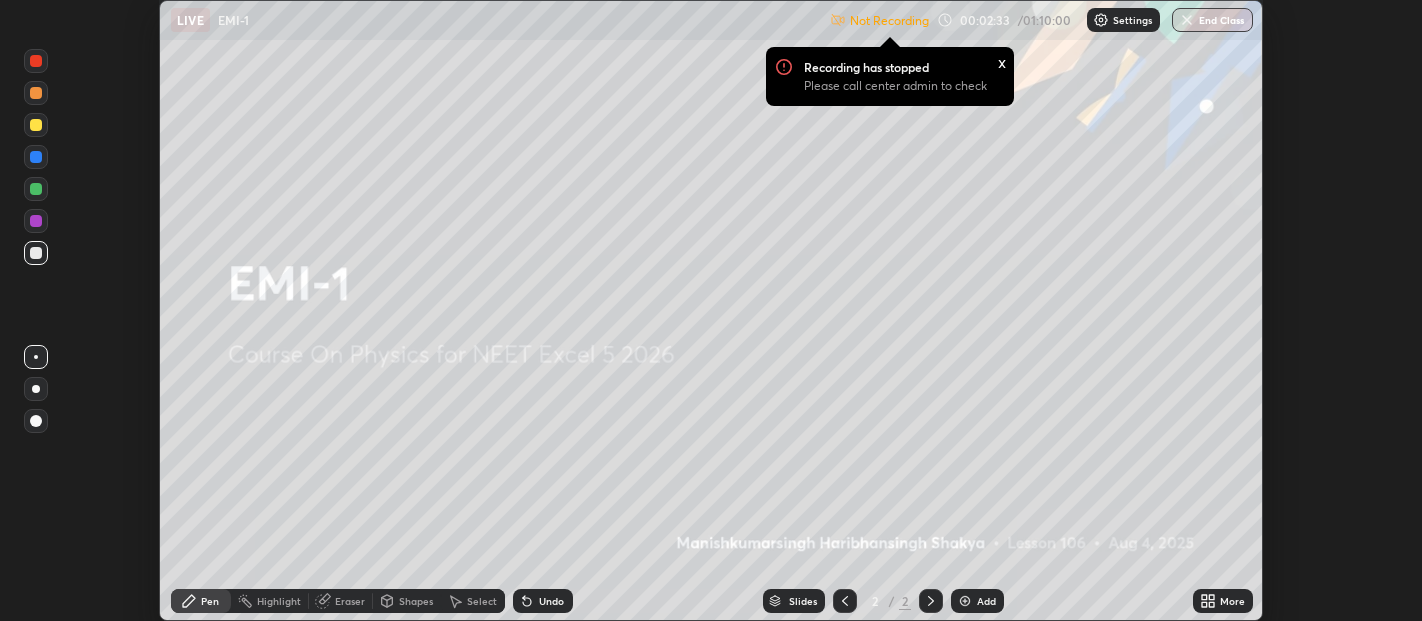 click on "Settings" at bounding box center (1132, 20) 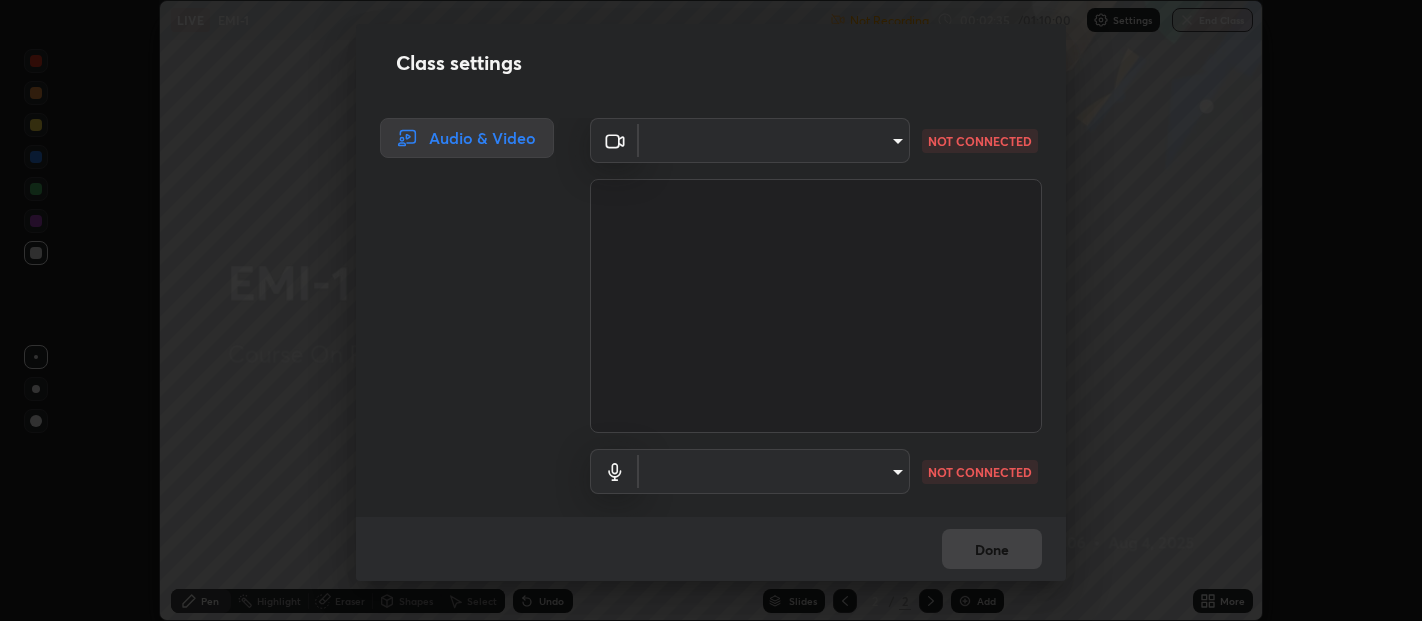 type on "0d049437951fd4140923ddd983d62ee20e888b7fe7080c9a8fddf2b3b9629313" 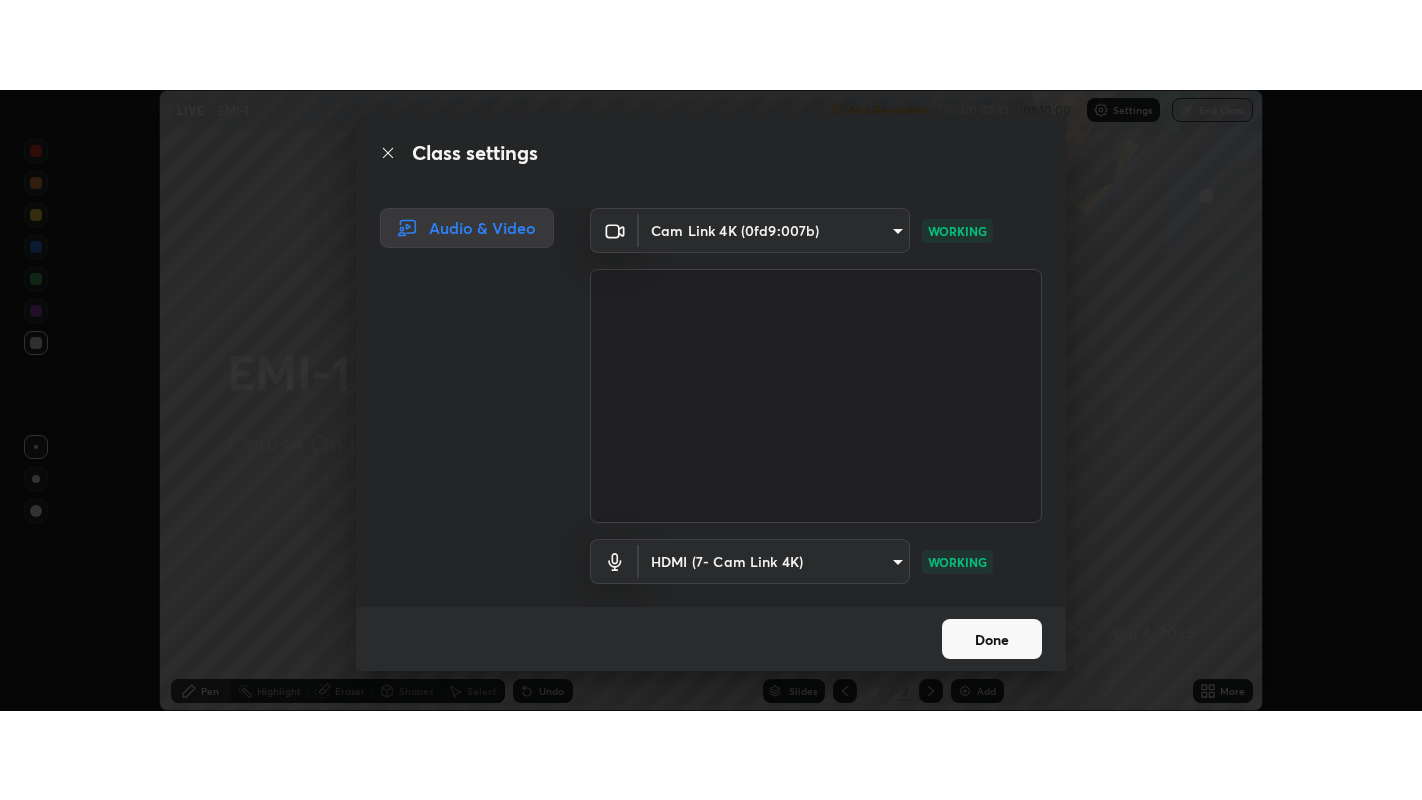 scroll, scrollTop: 54, scrollLeft: 0, axis: vertical 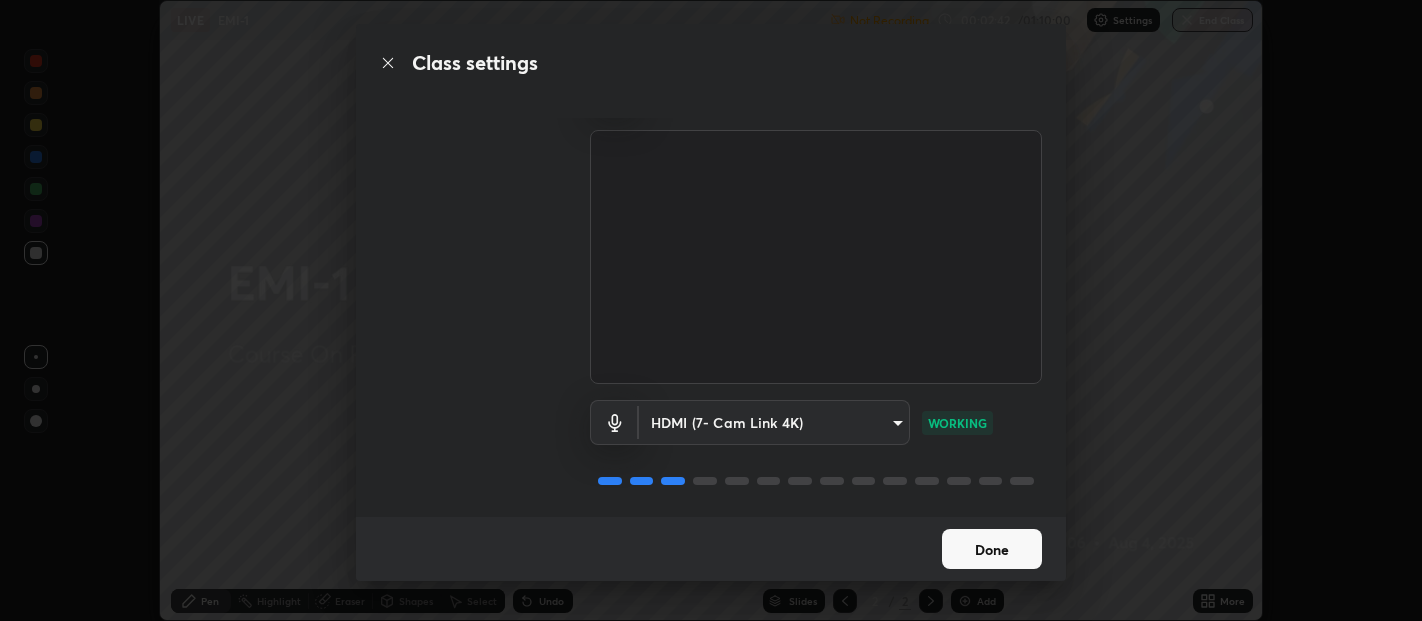 click on "Done" at bounding box center [992, 549] 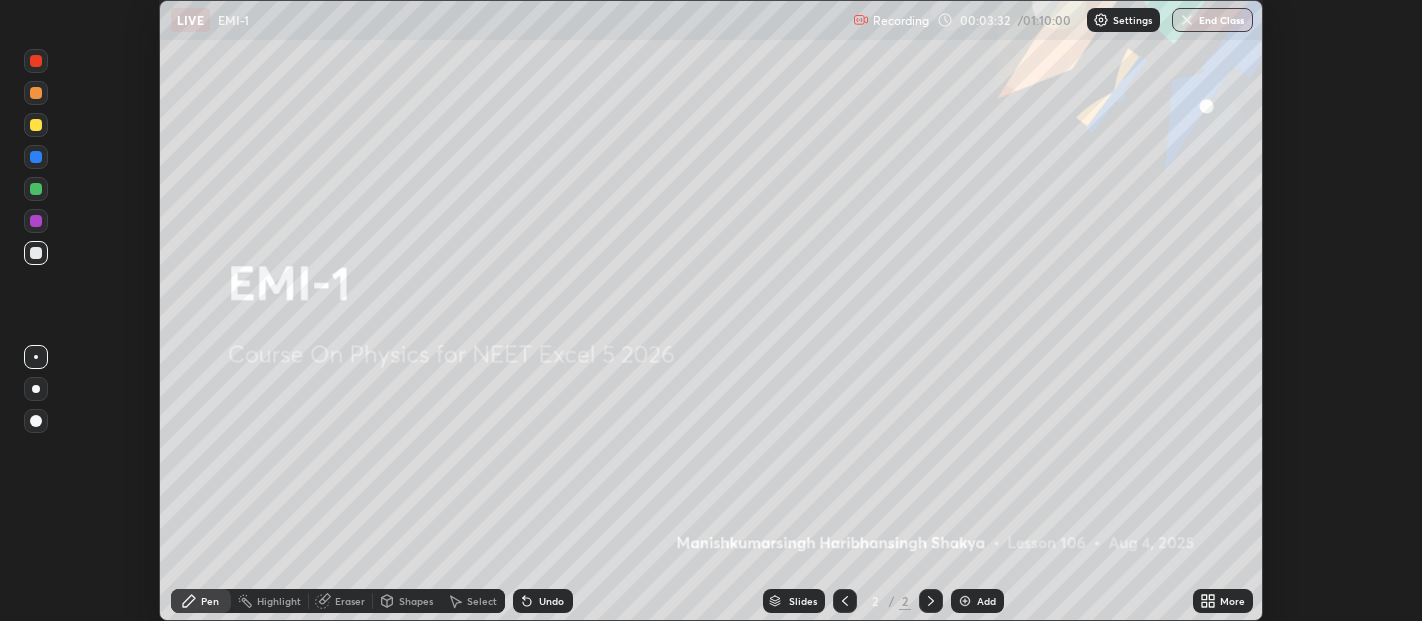 click 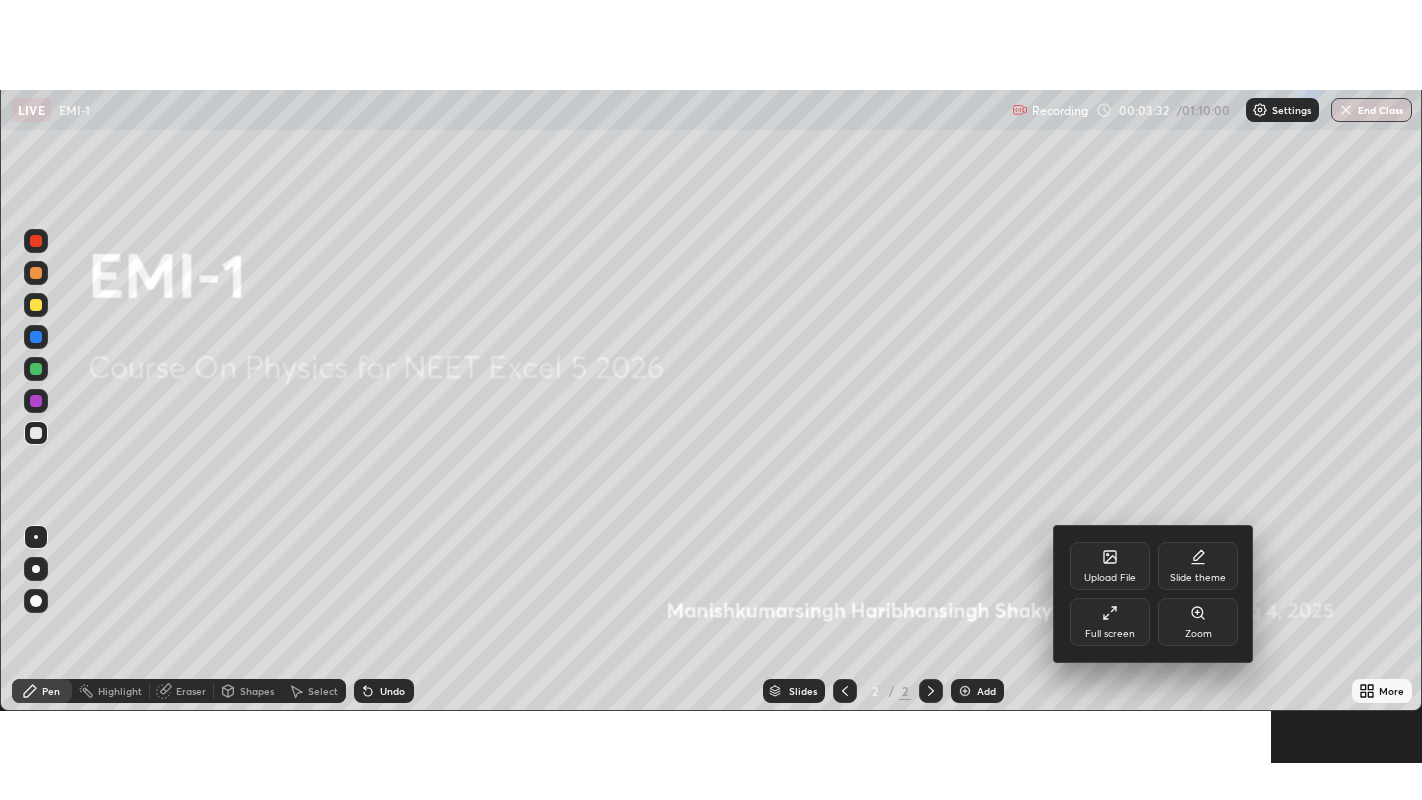 scroll, scrollTop: 99200, scrollLeft: 98577, axis: both 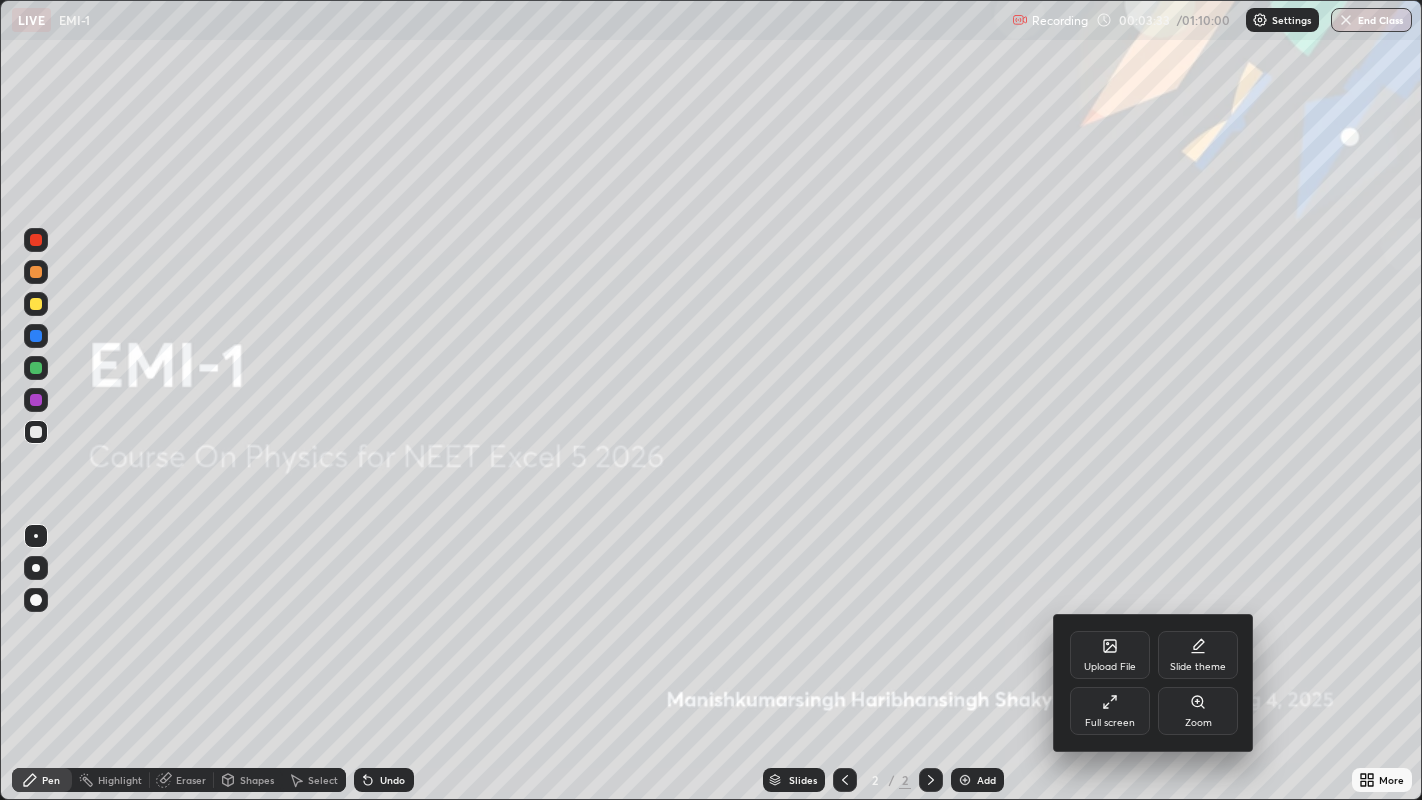 click on "Upload File" at bounding box center (1110, 655) 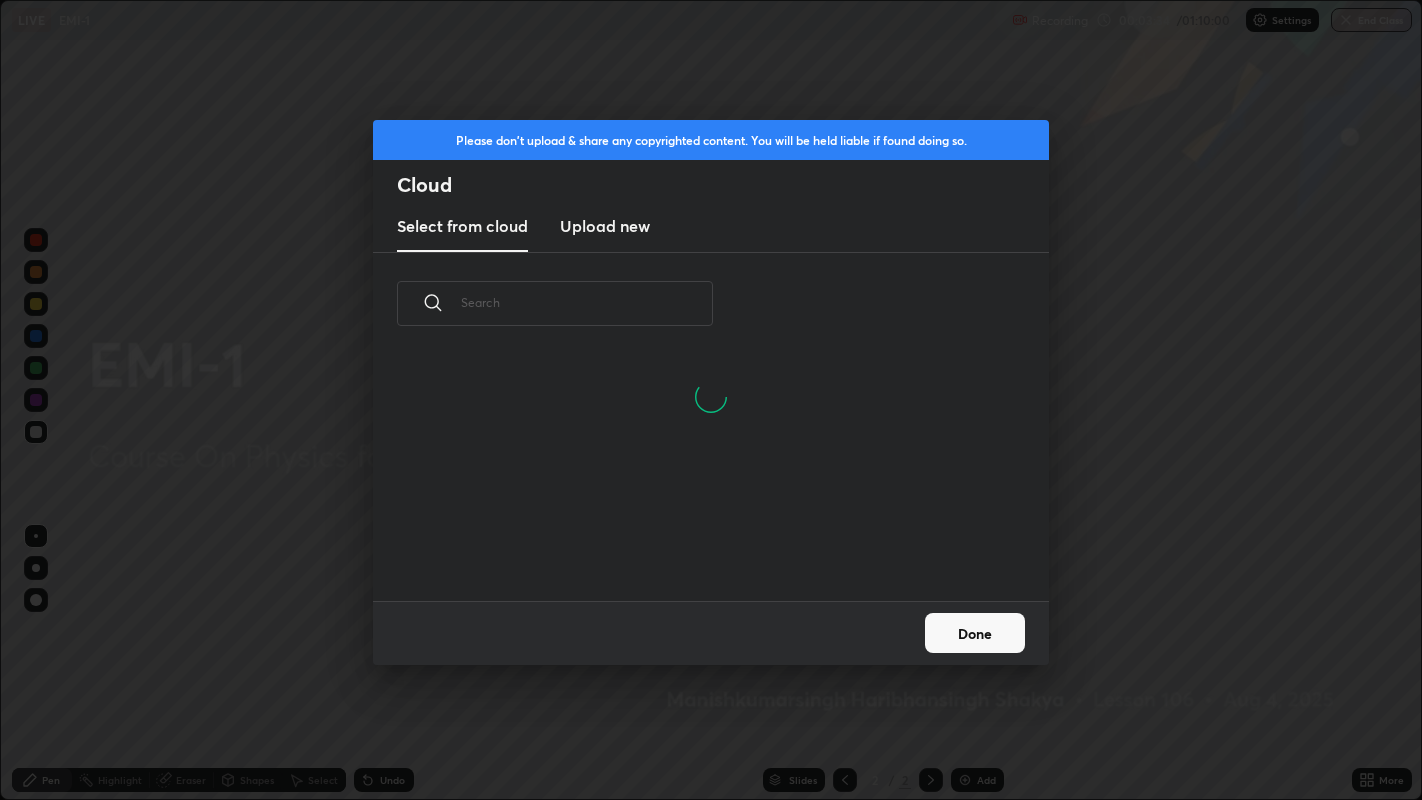 click on "Upload new" at bounding box center [605, 226] 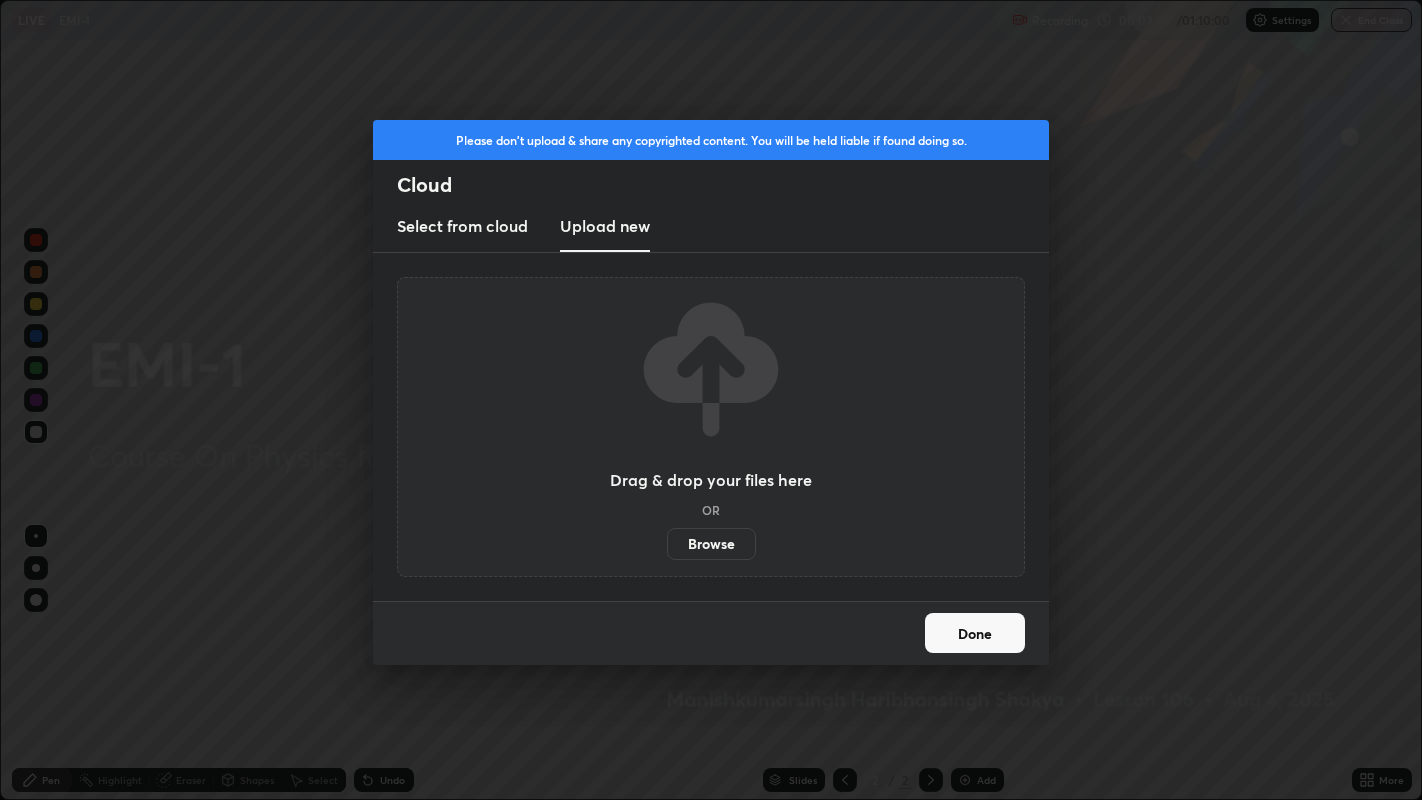 click on "Browse" at bounding box center (711, 544) 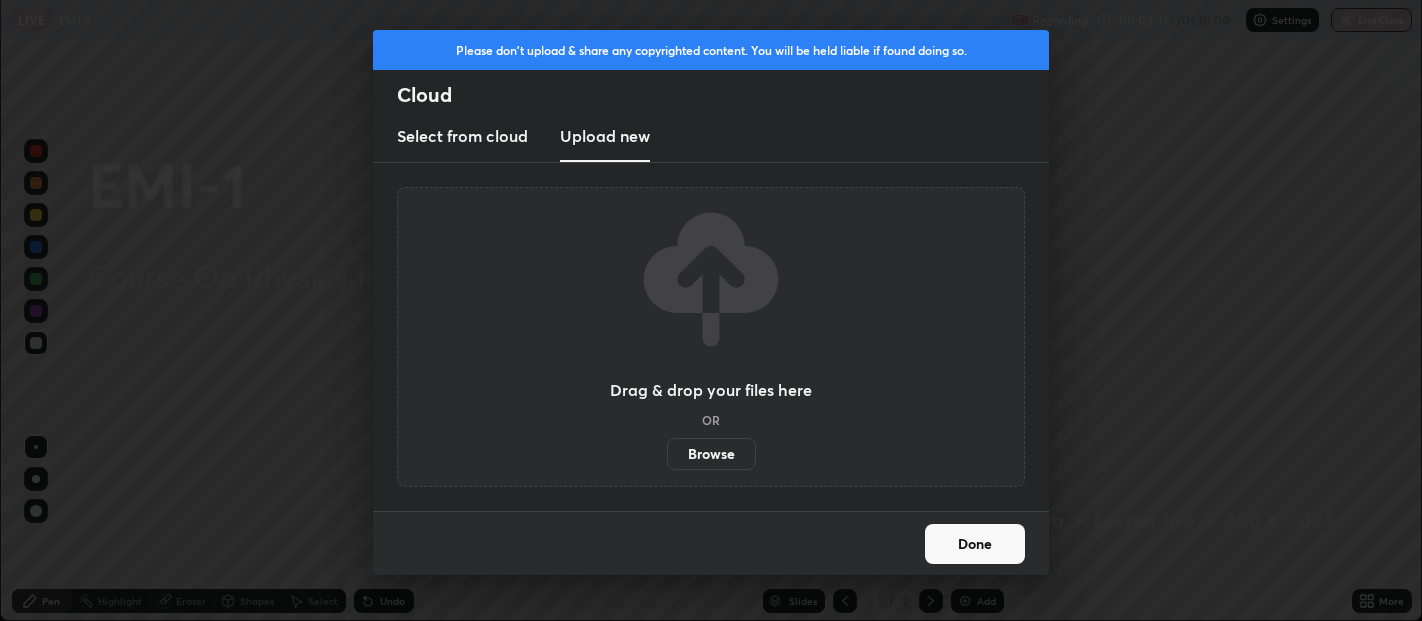 scroll, scrollTop: 621, scrollLeft: 1422, axis: both 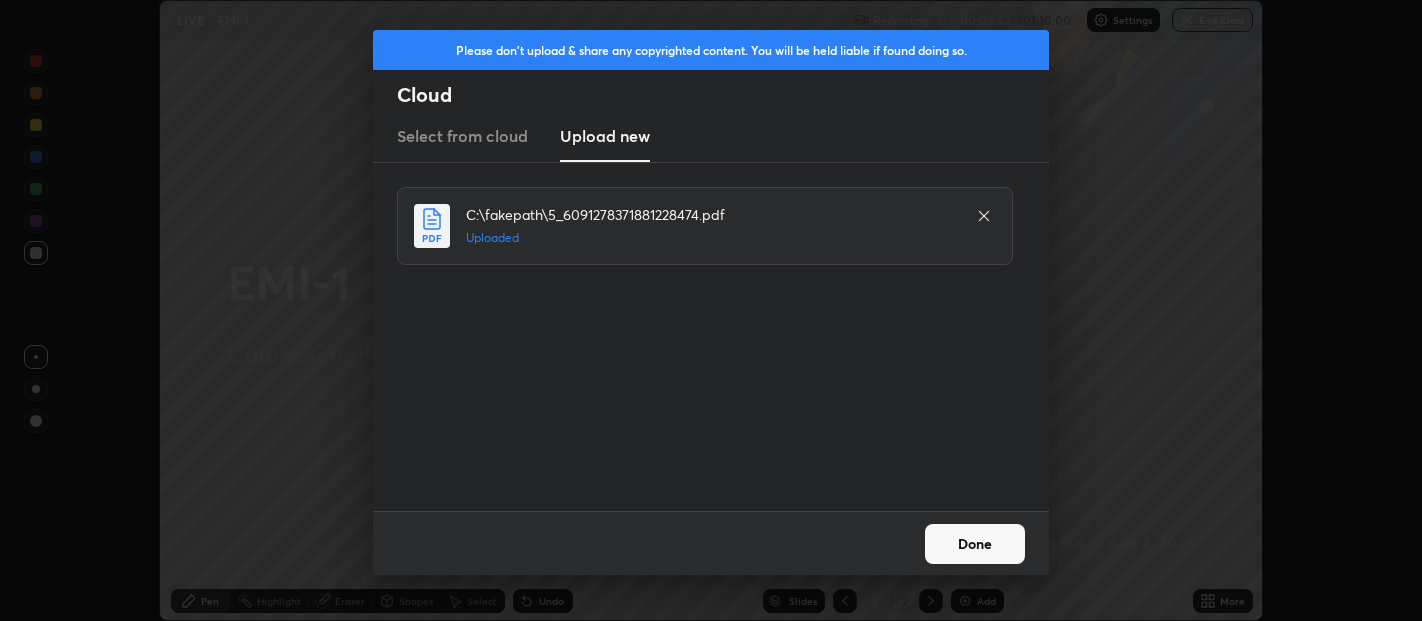 click on "Done" at bounding box center (975, 544) 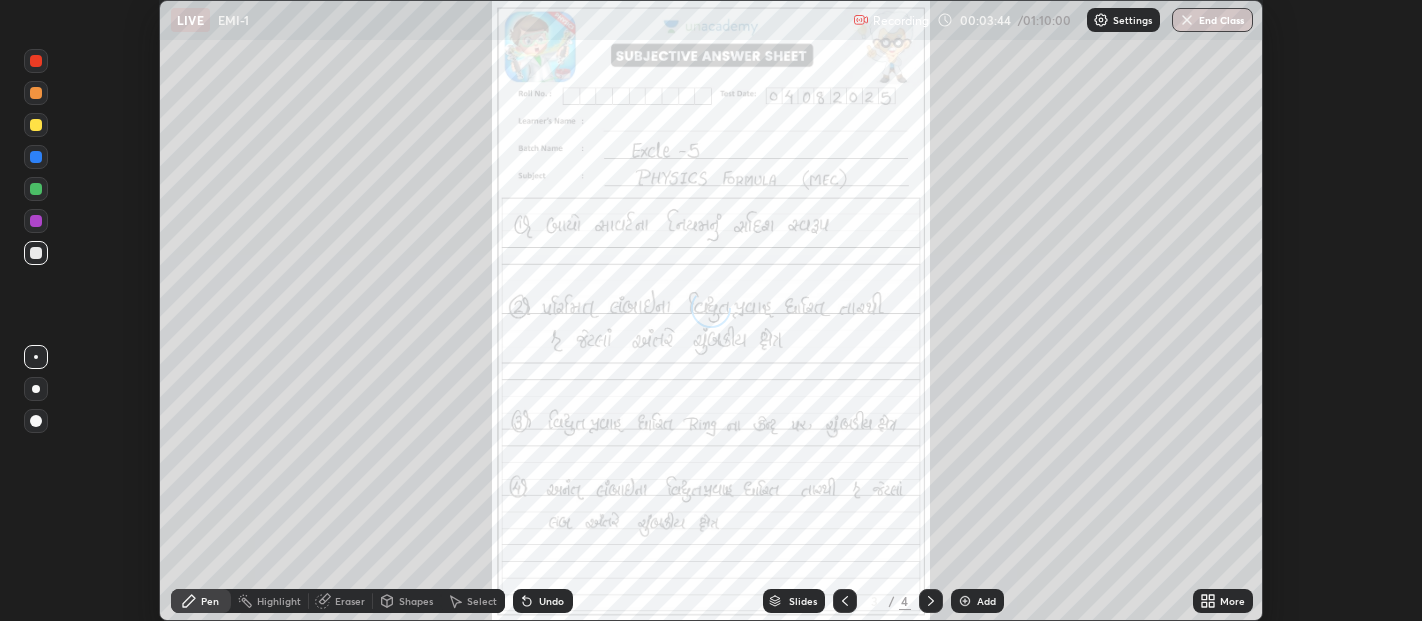 click 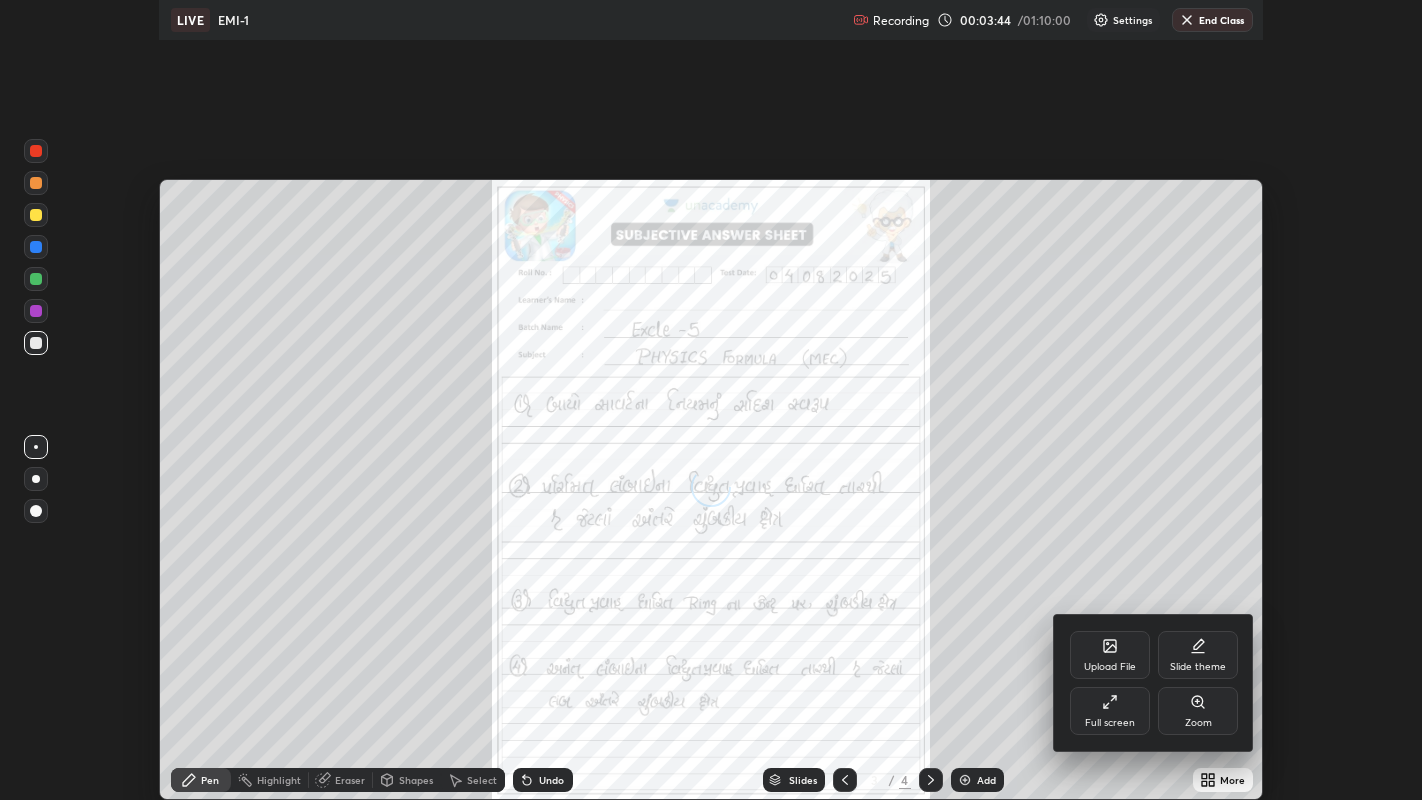 scroll, scrollTop: 99200, scrollLeft: 98577, axis: both 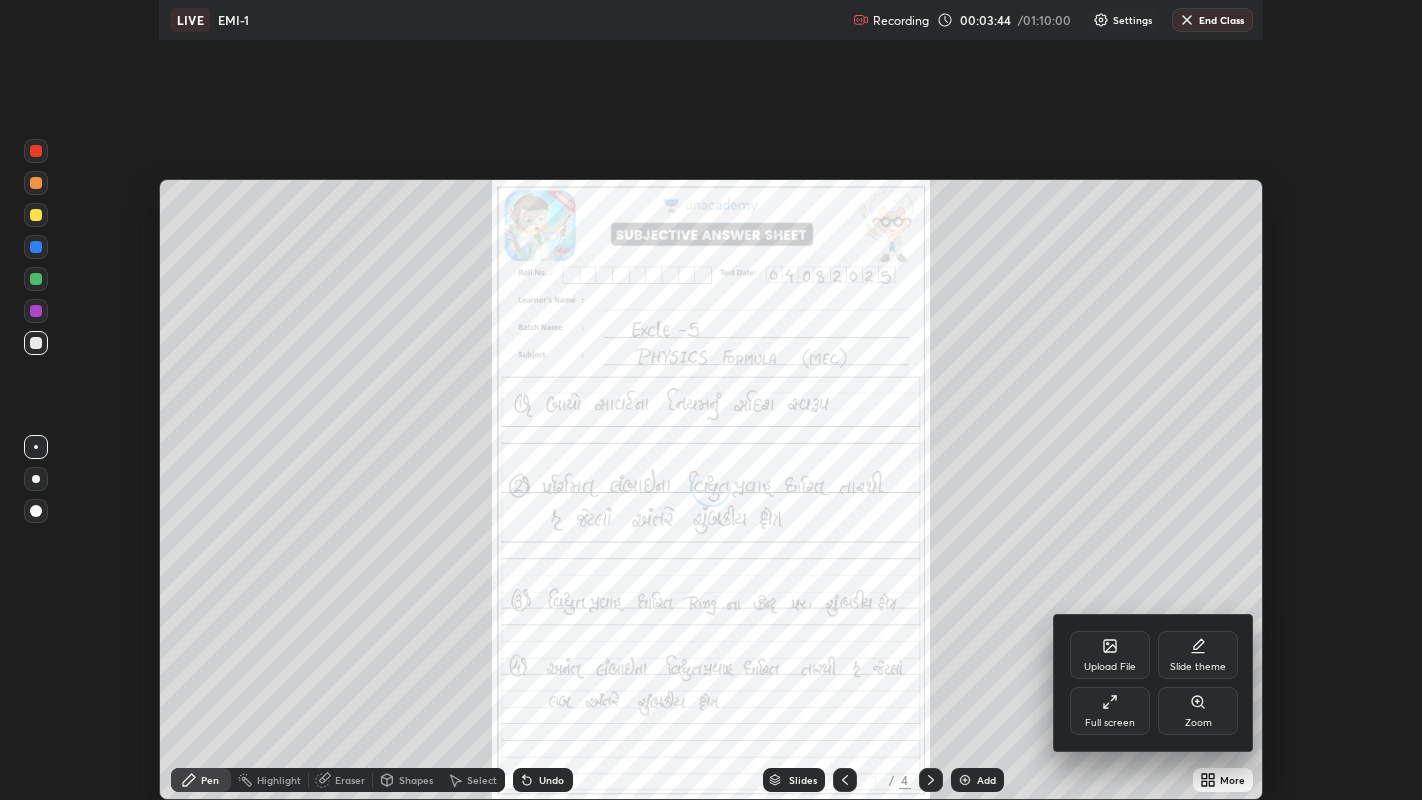click at bounding box center [711, 400] 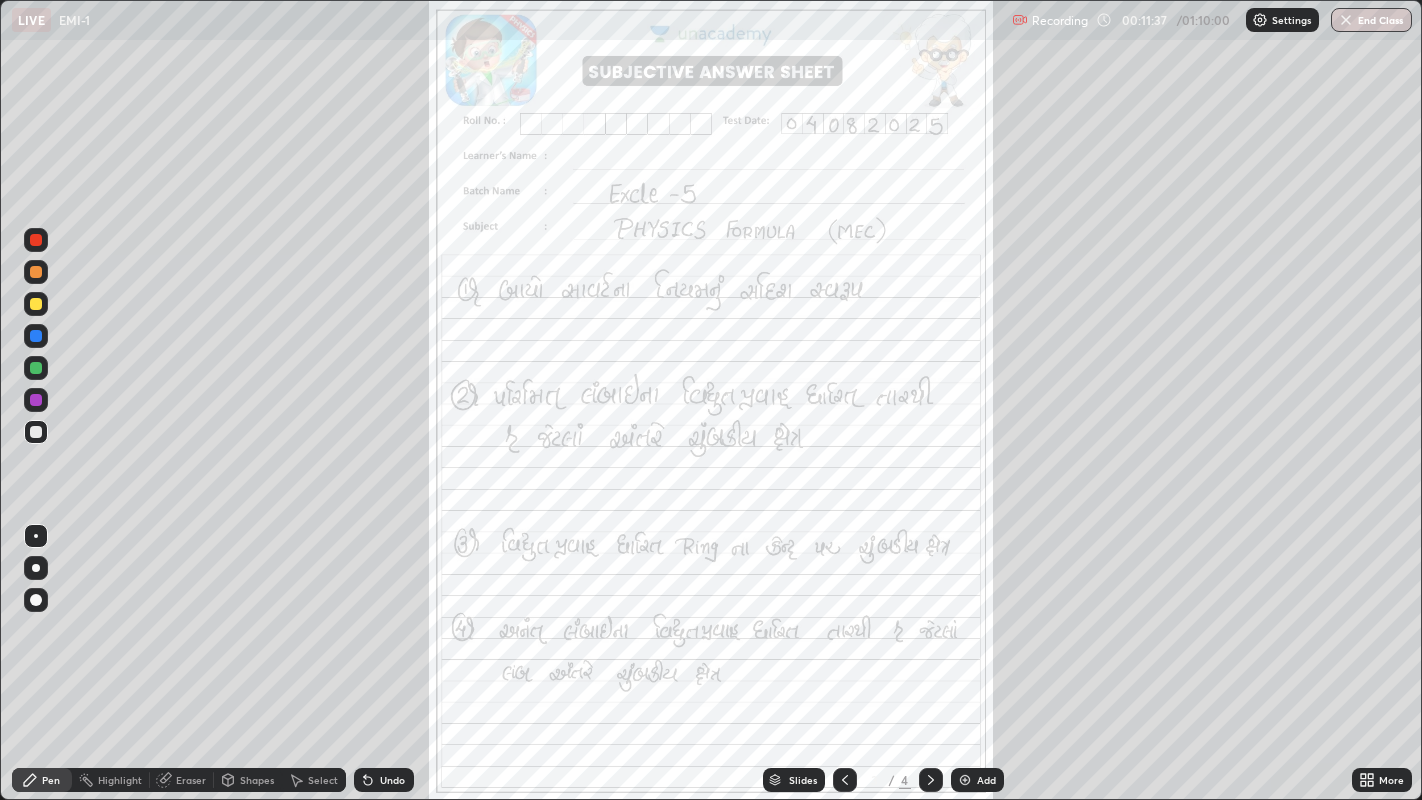 click 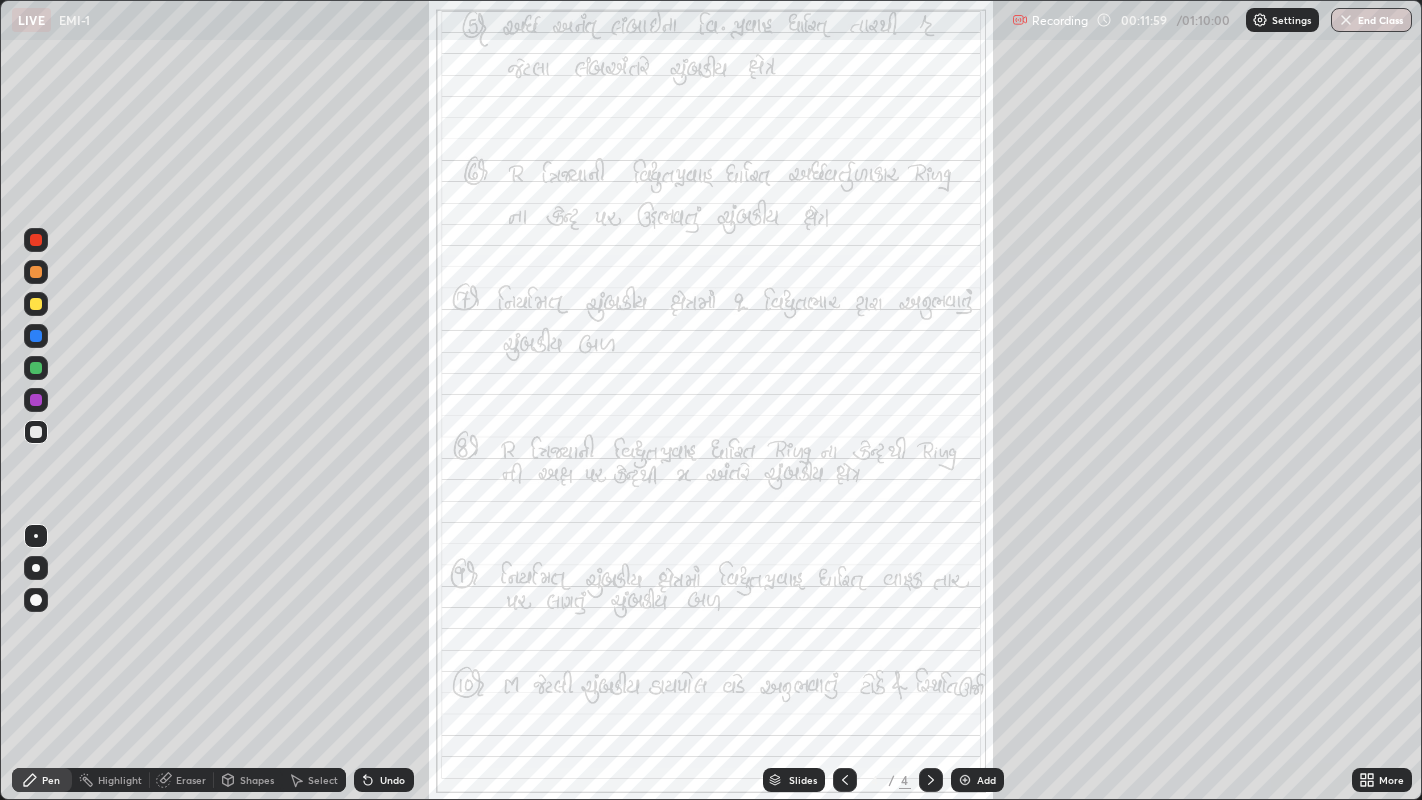 click 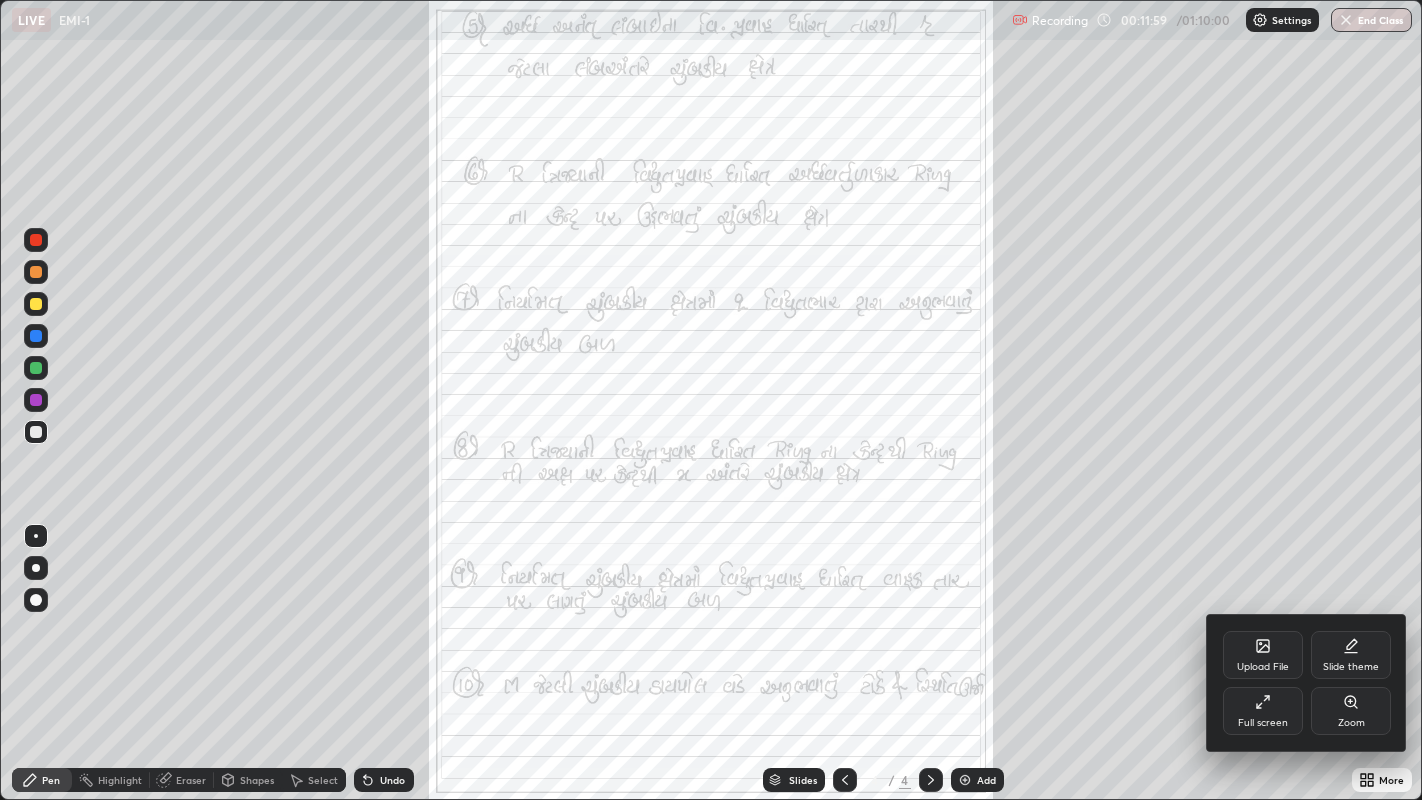 click on "Upload File" at bounding box center [1263, 667] 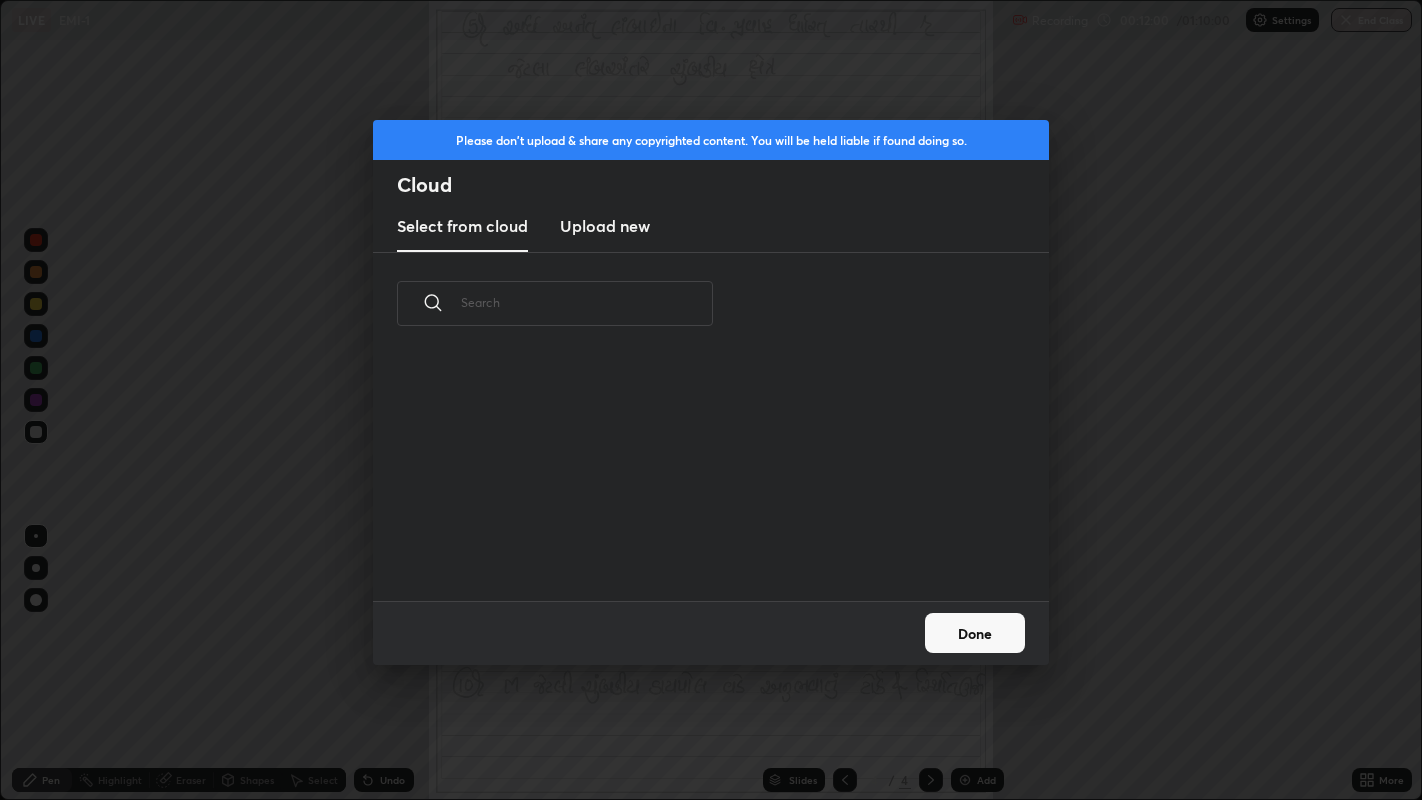 scroll, scrollTop: 6, scrollLeft: 10, axis: both 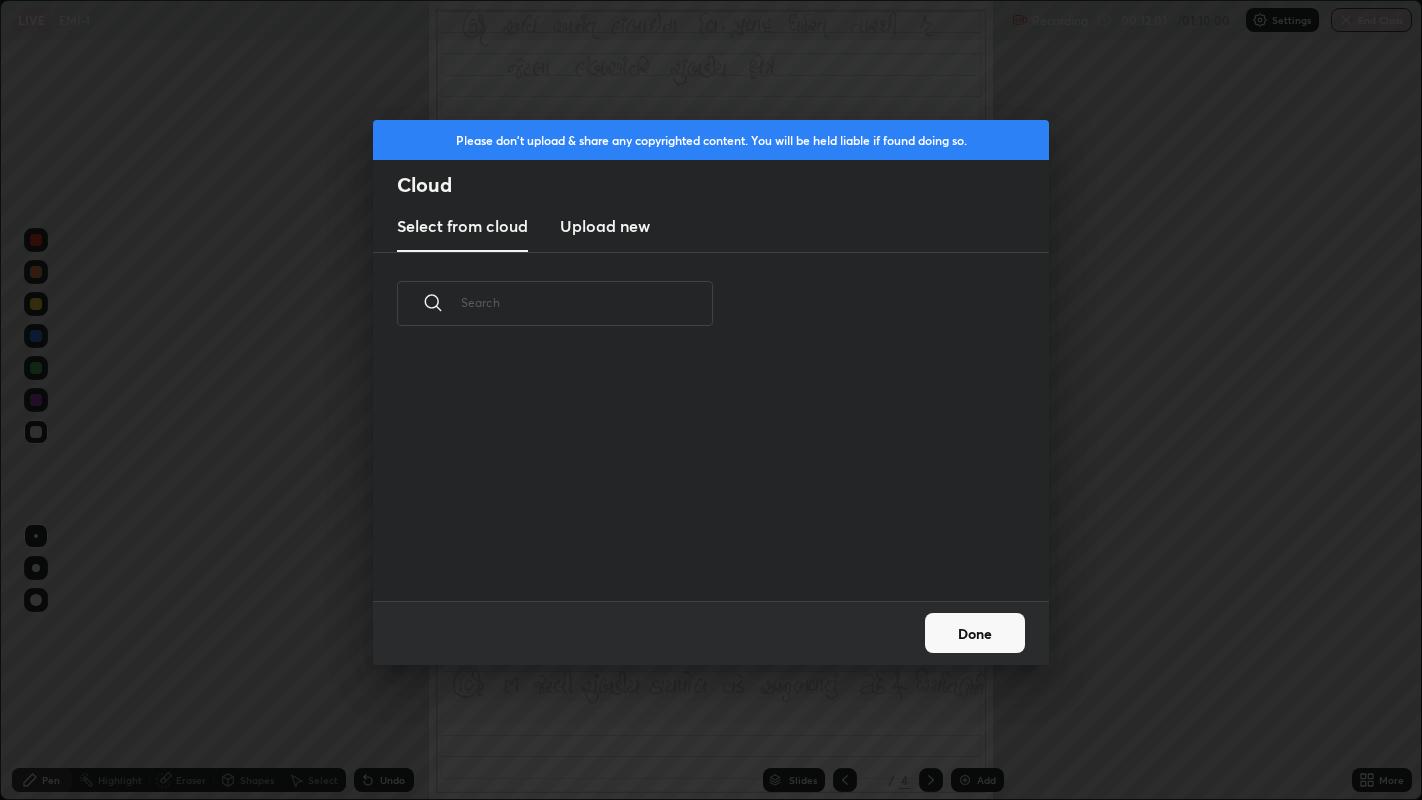 click on "Upload new" at bounding box center [605, 226] 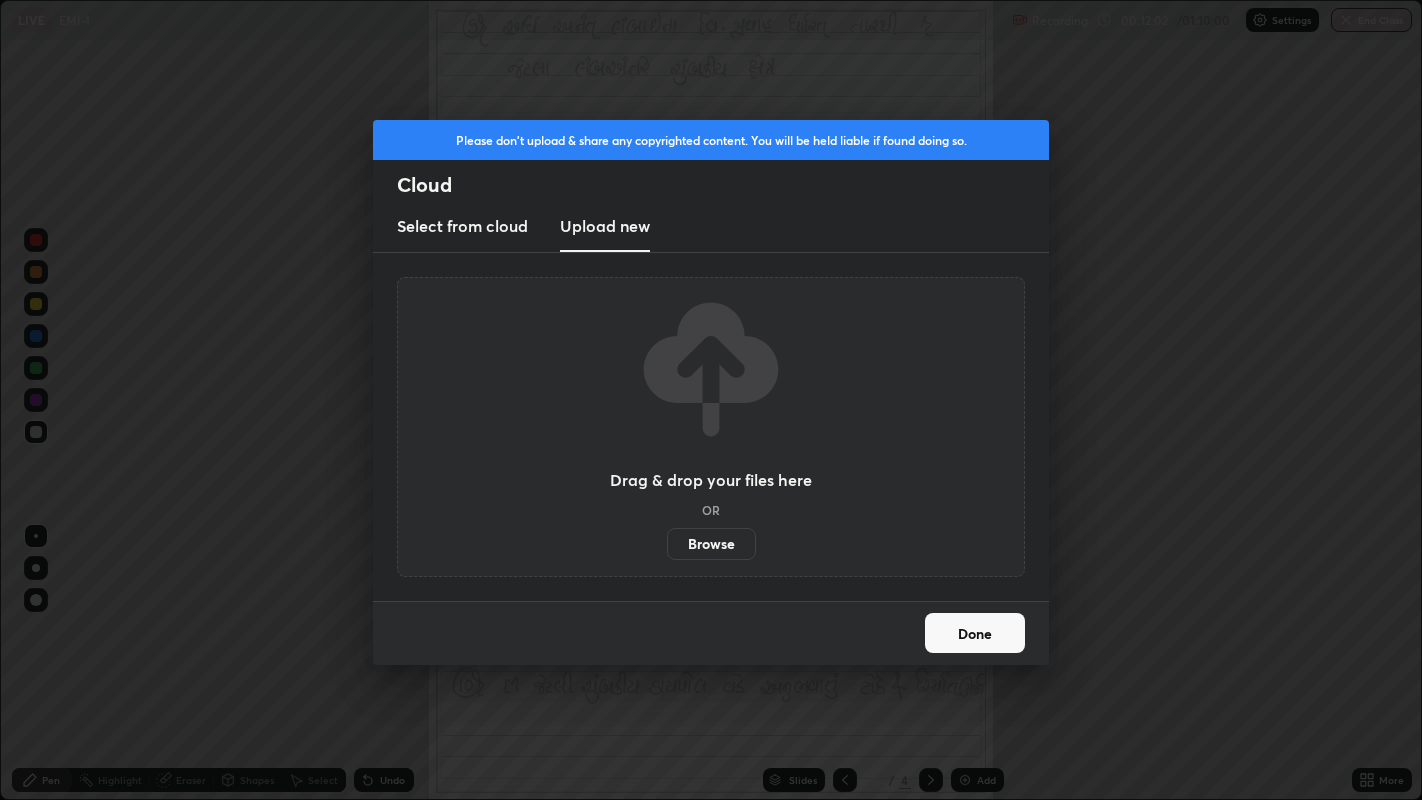 click on "Browse" at bounding box center [711, 544] 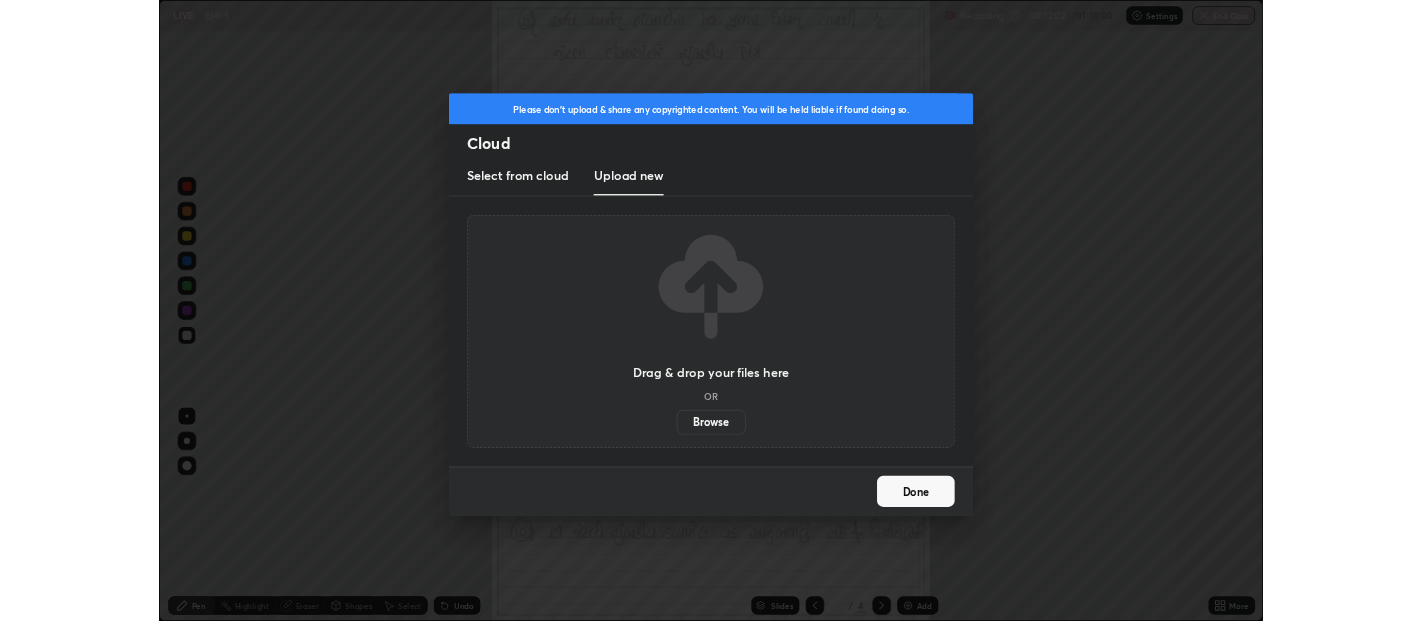 scroll, scrollTop: 621, scrollLeft: 1422, axis: both 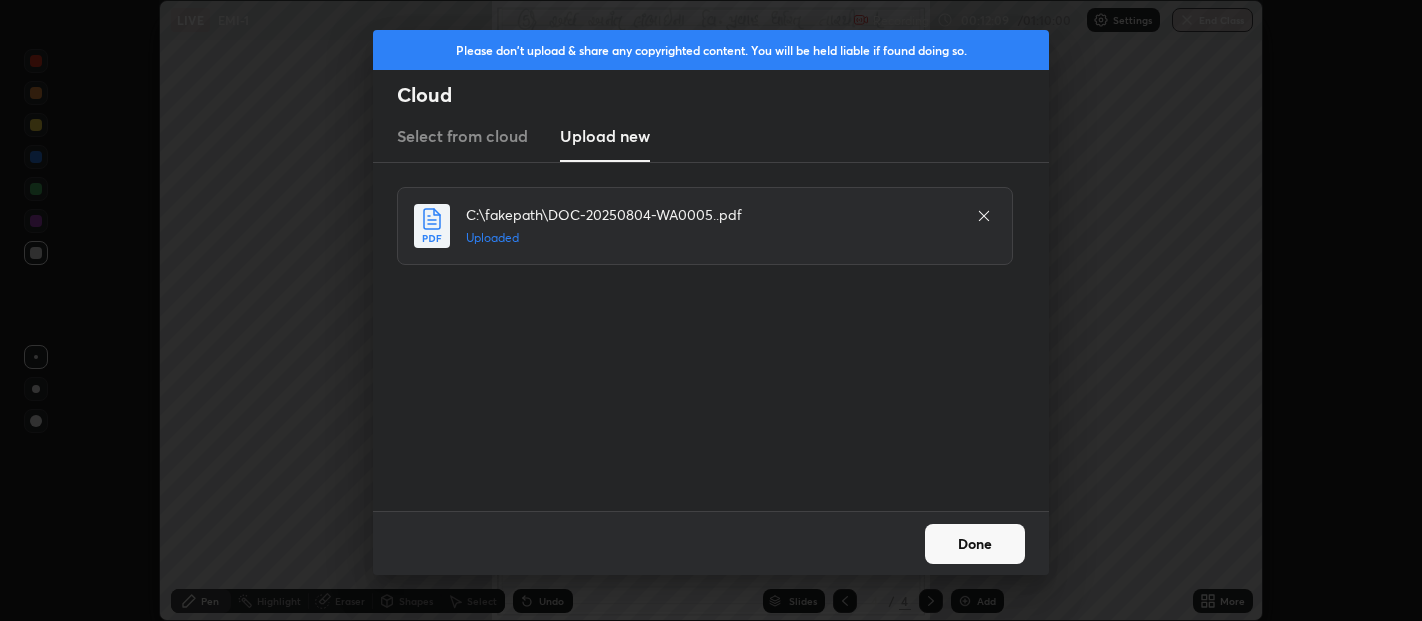 click on "Done" at bounding box center (975, 544) 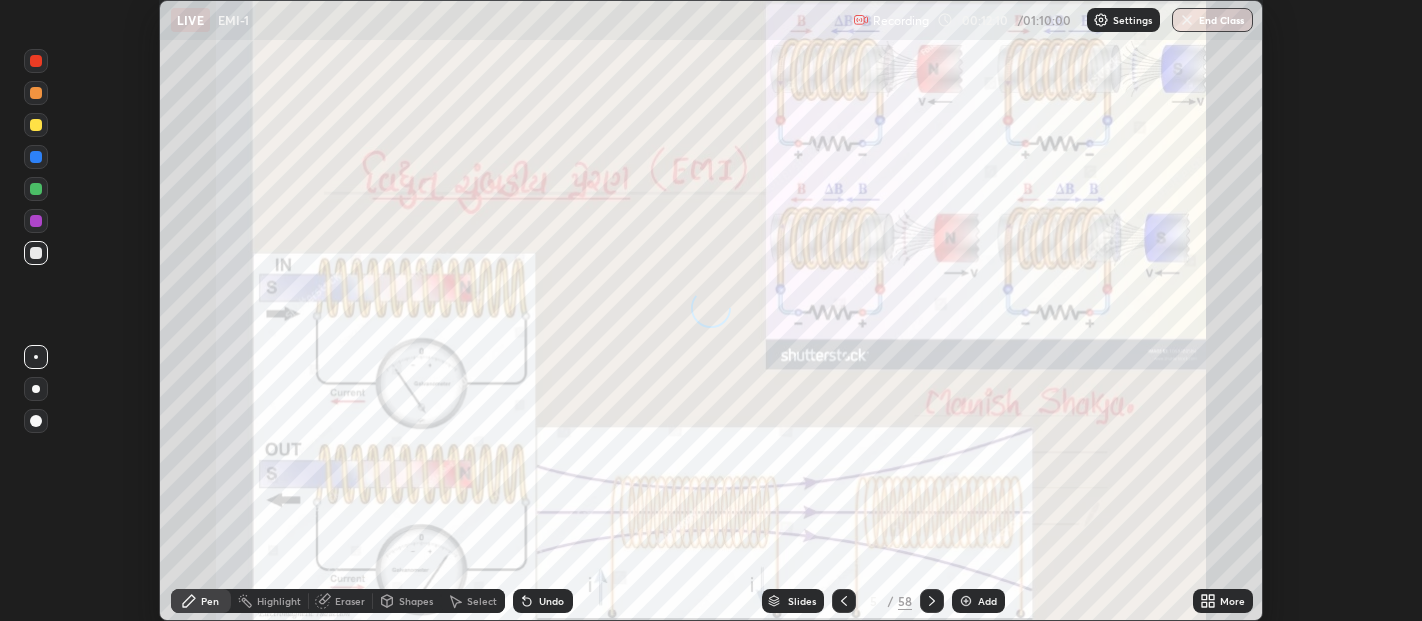 click 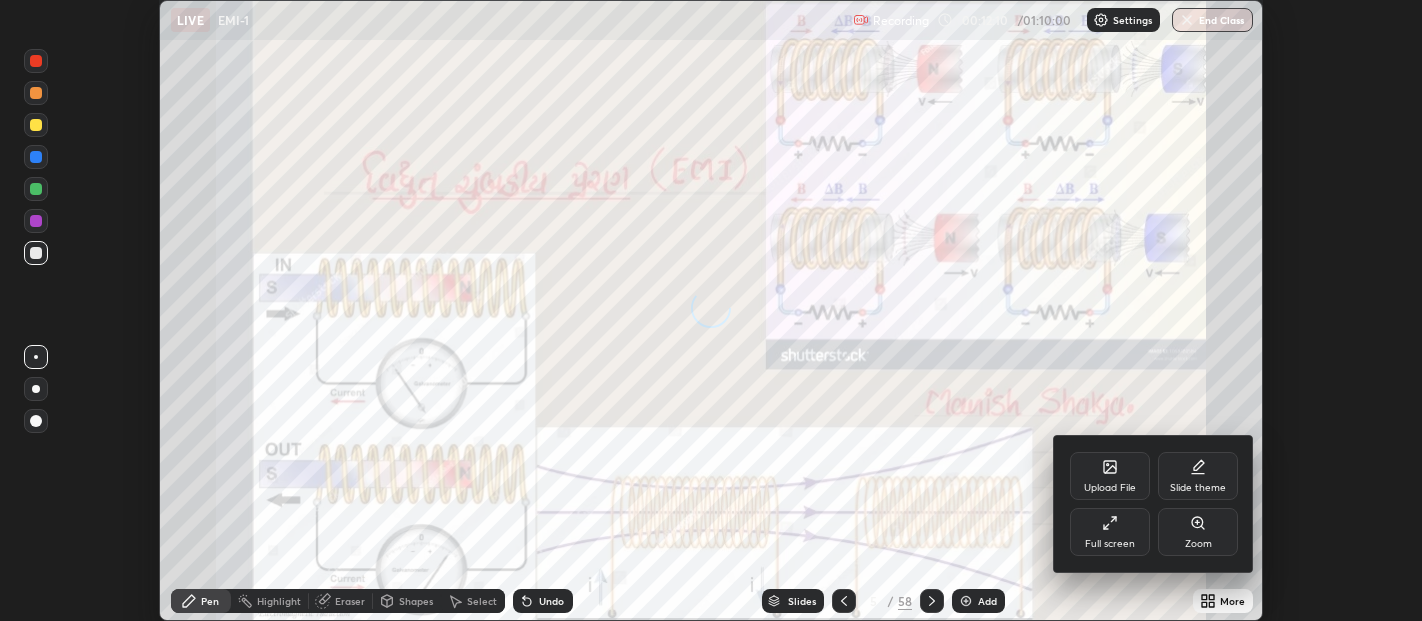 click 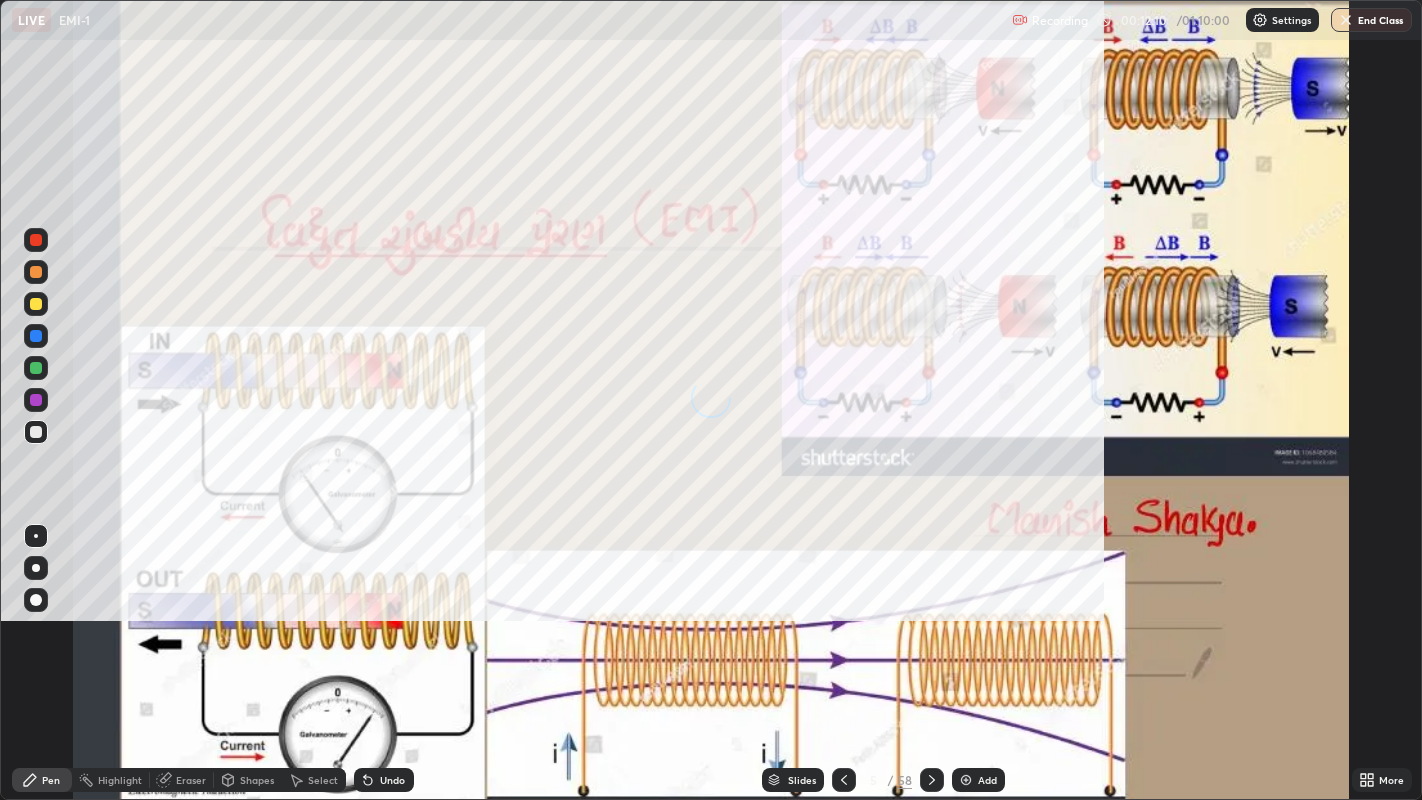 scroll, scrollTop: 99200, scrollLeft: 98577, axis: both 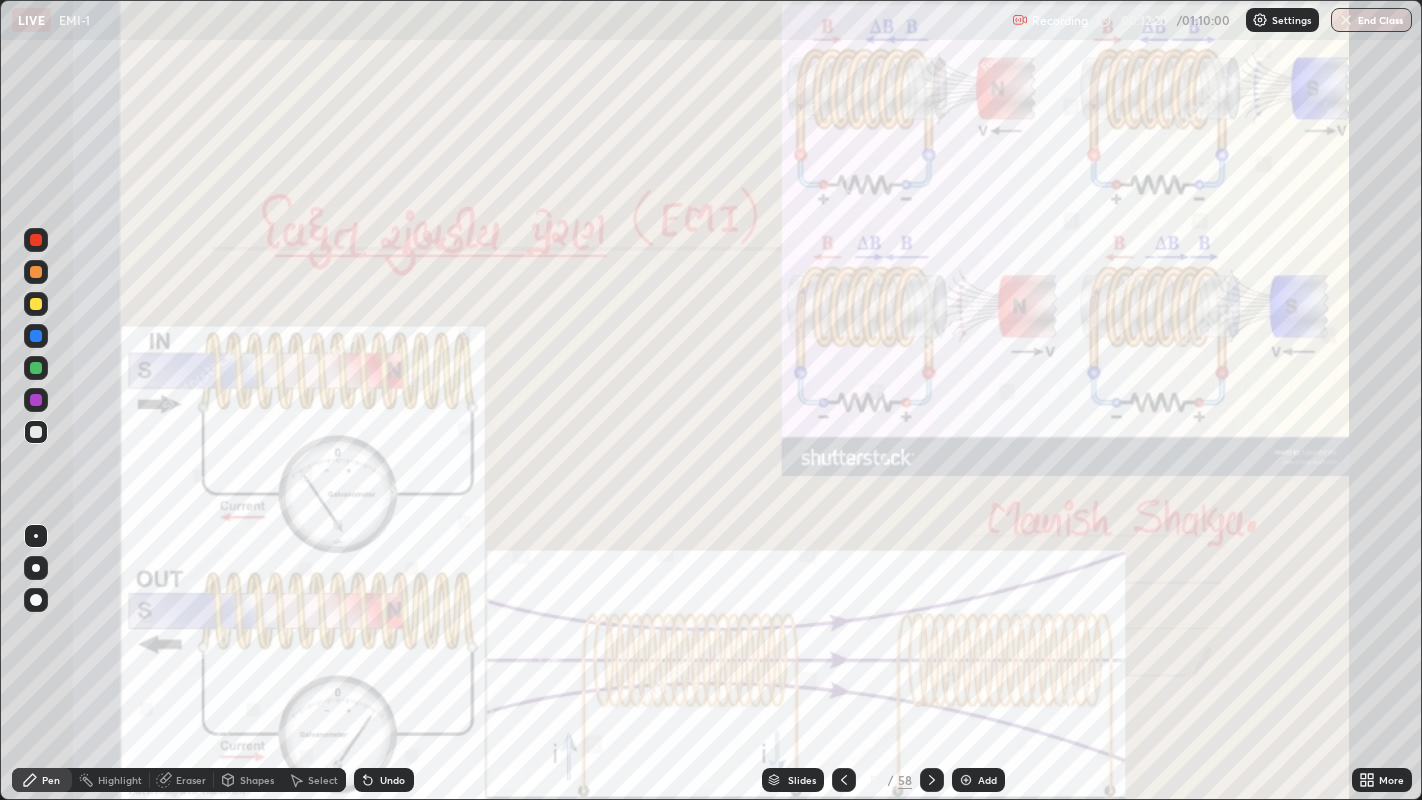 click 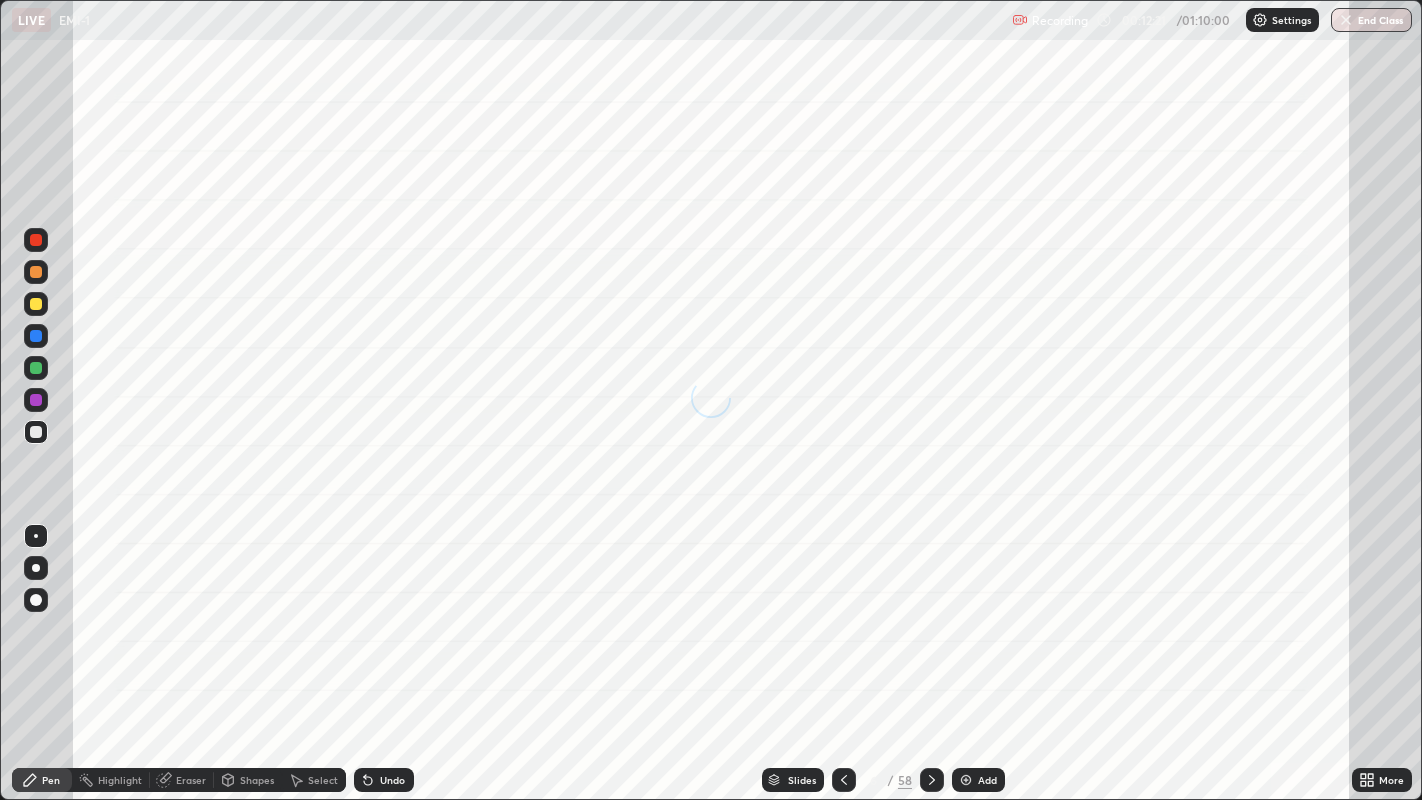 click 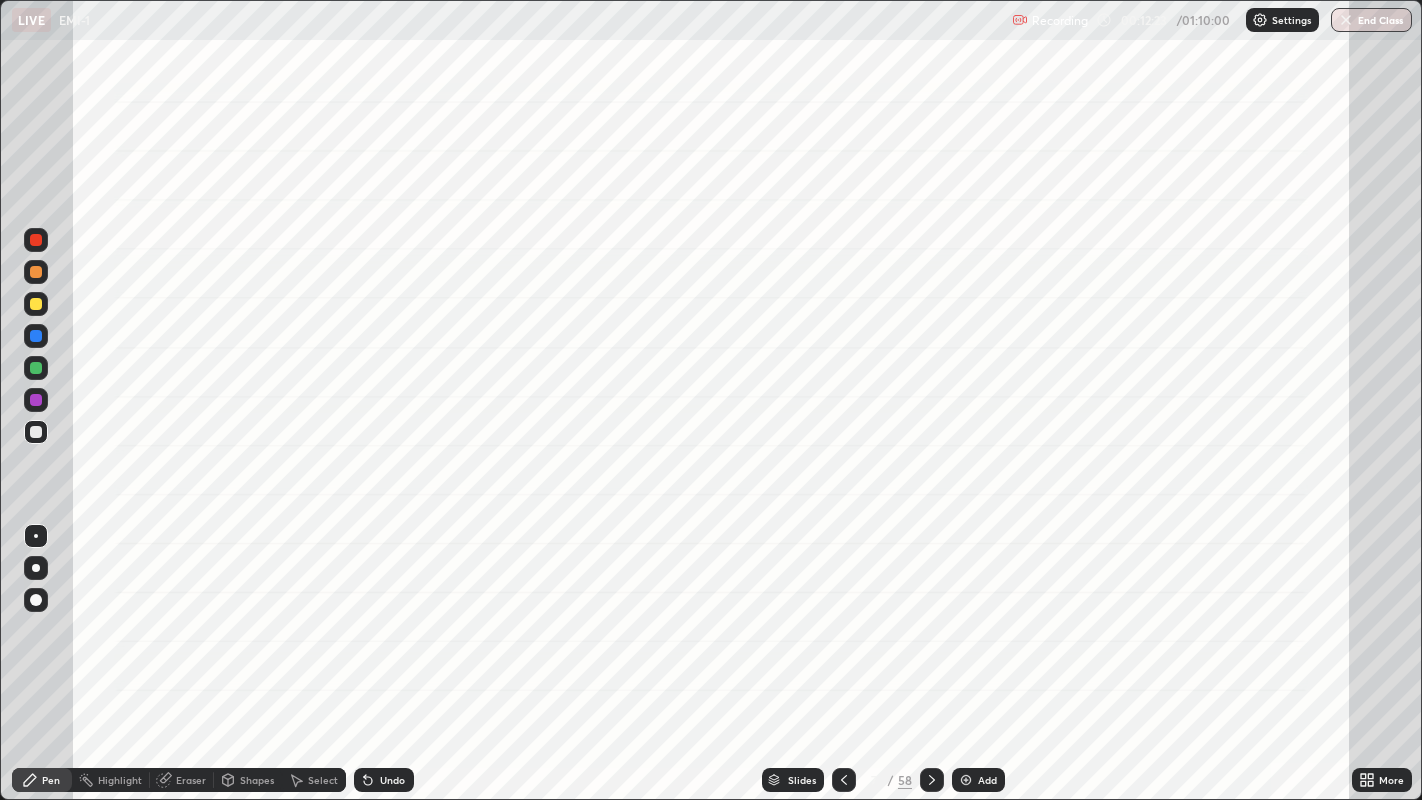 click 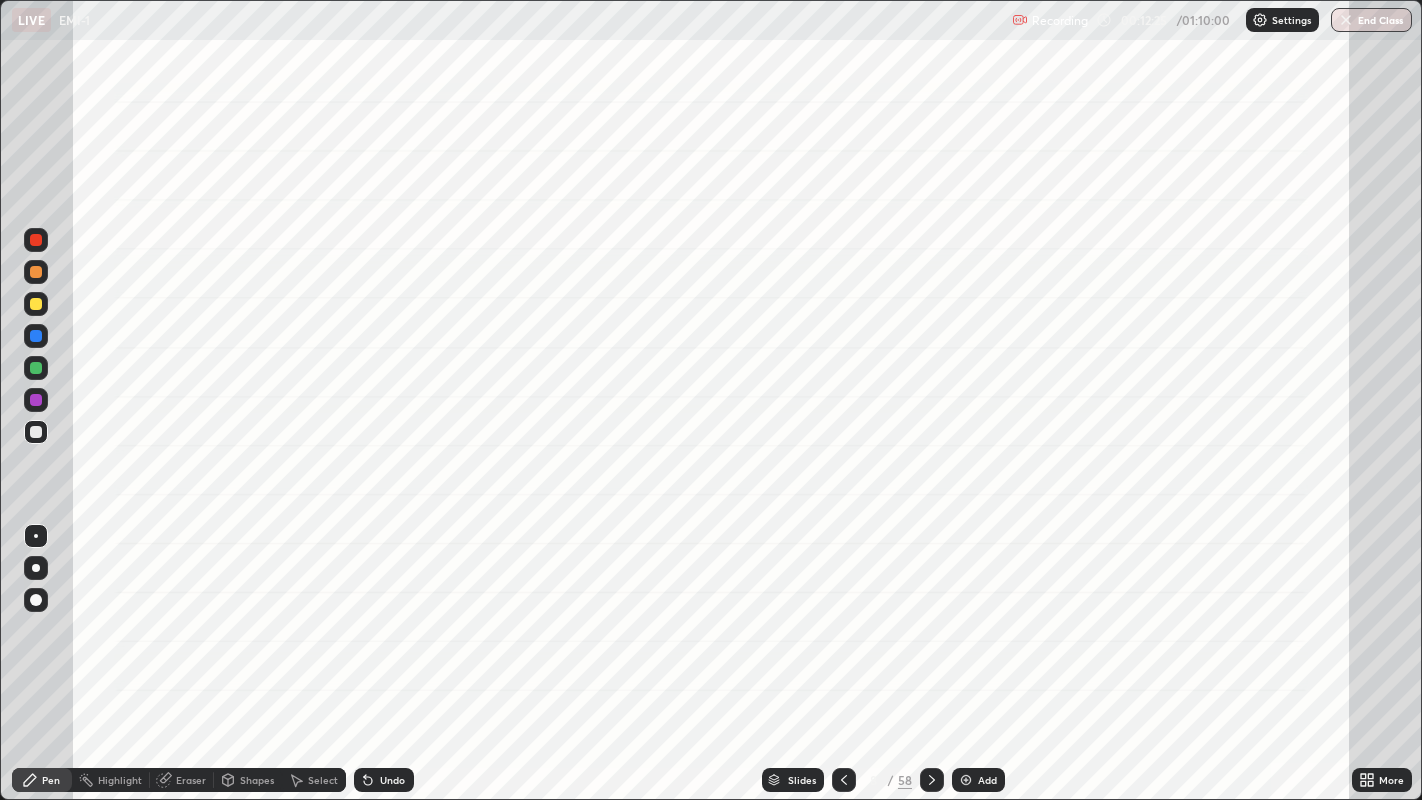 click 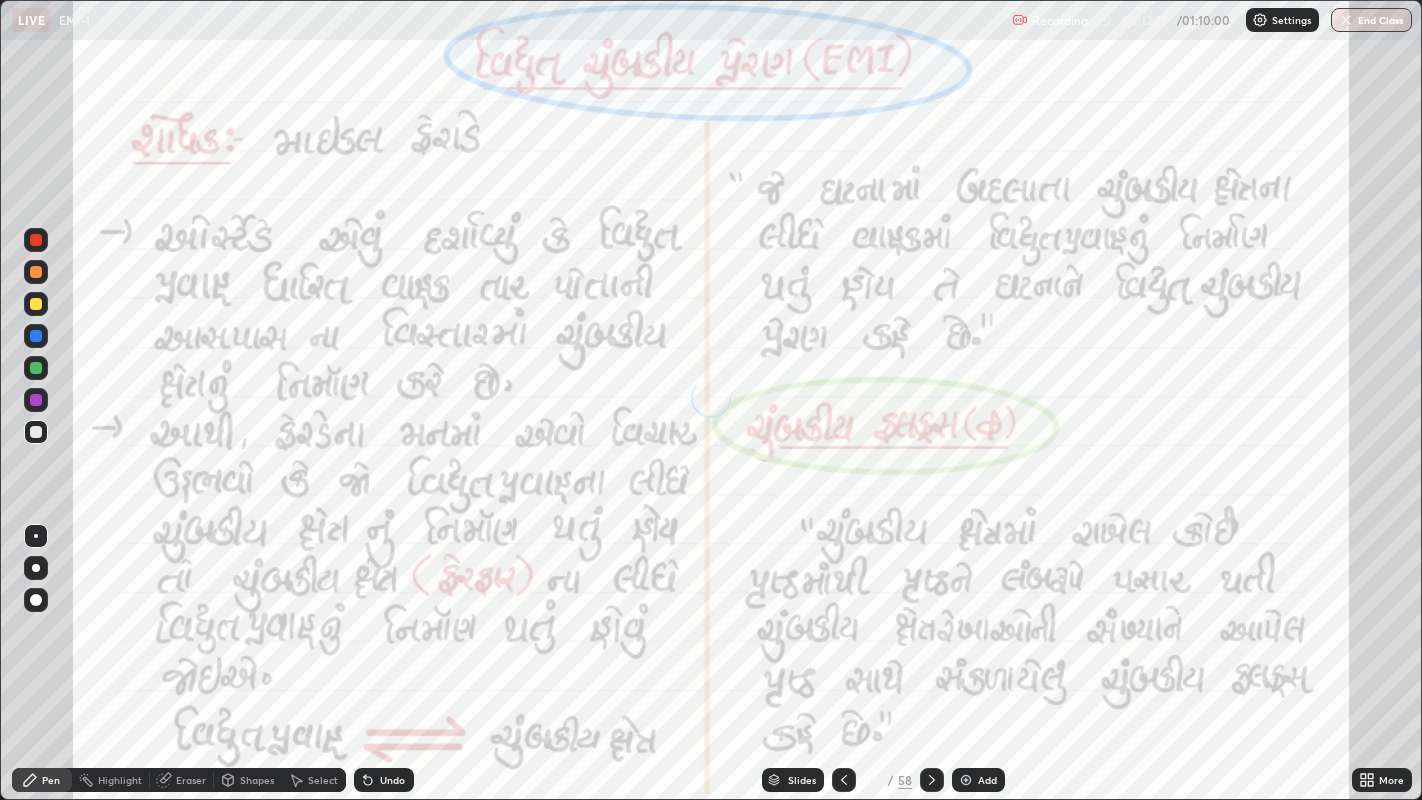 click 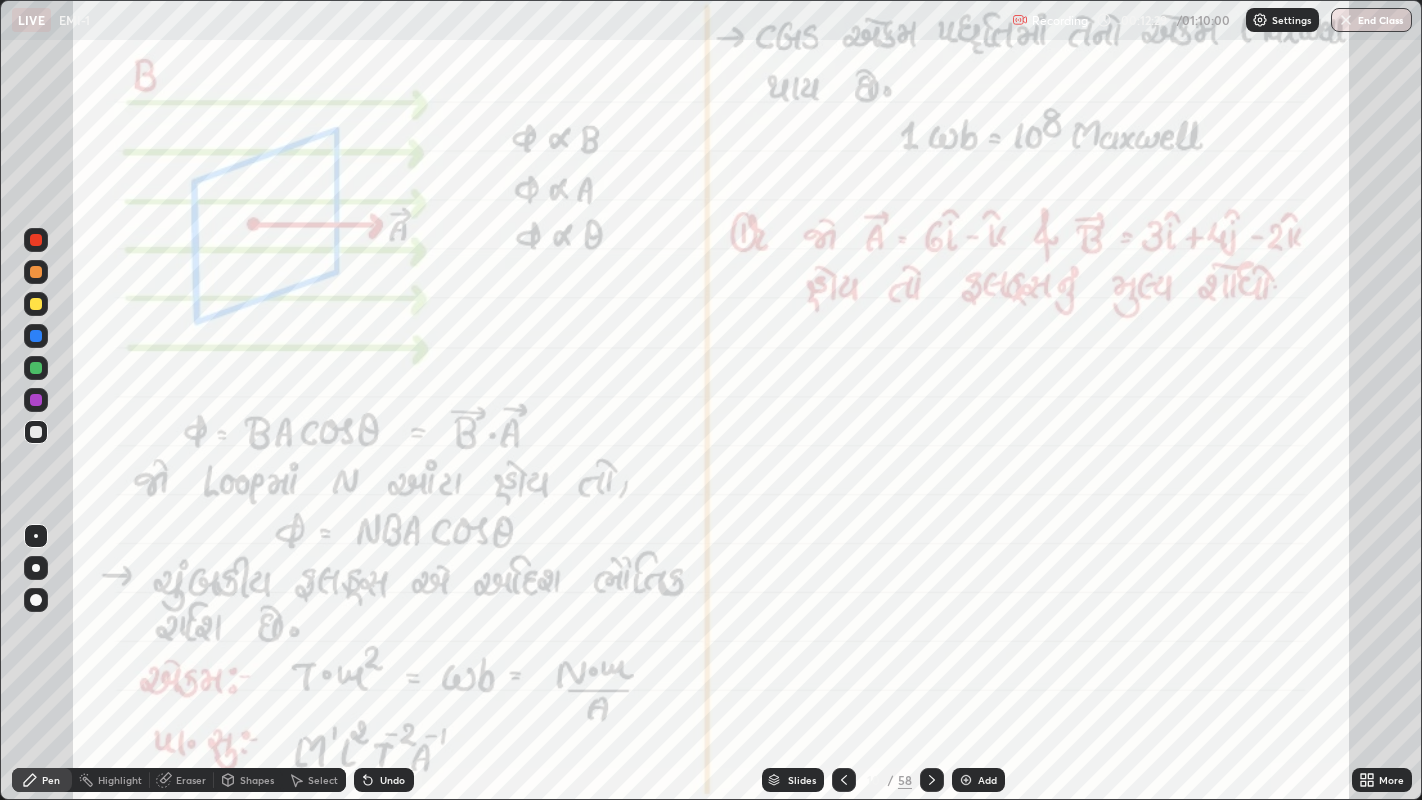 click 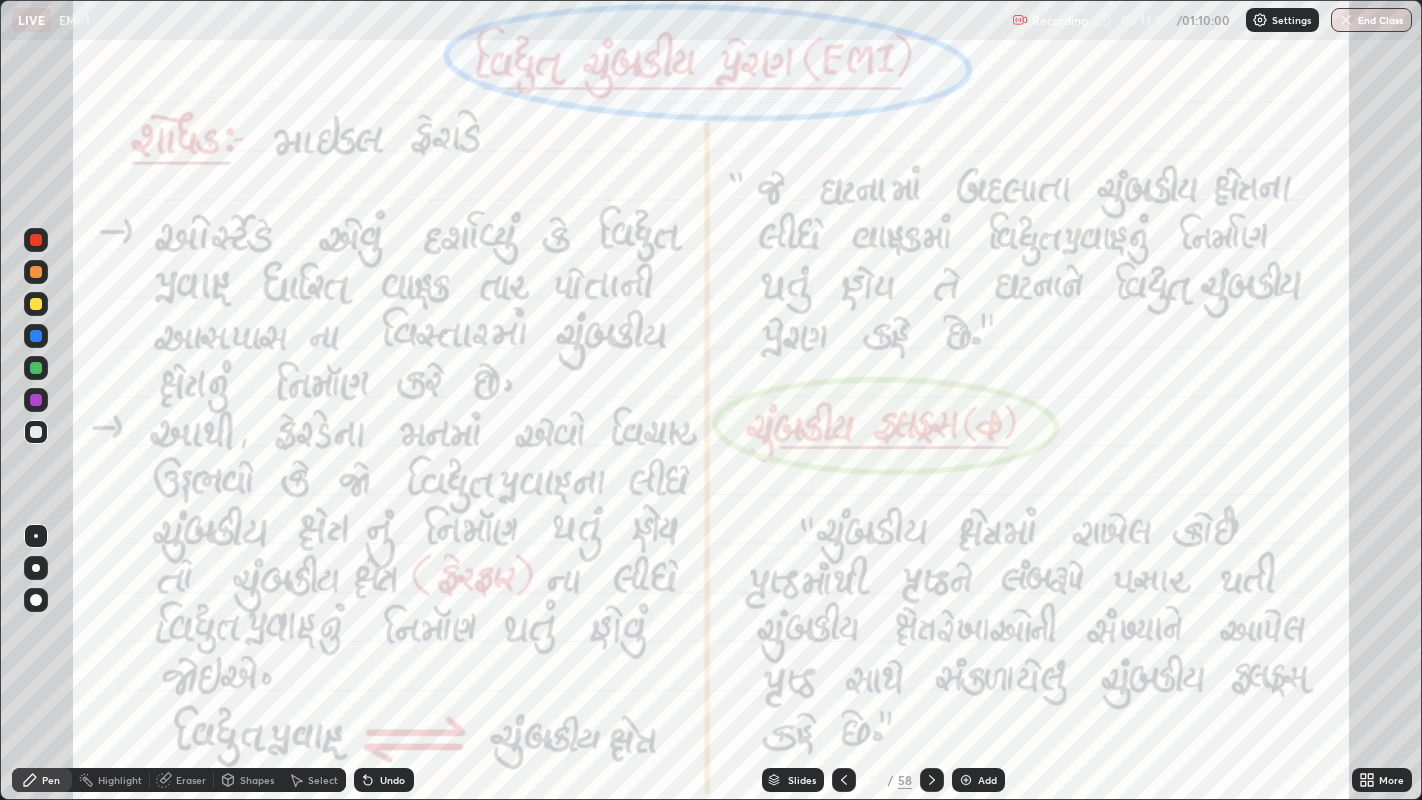 click at bounding box center (36, 600) 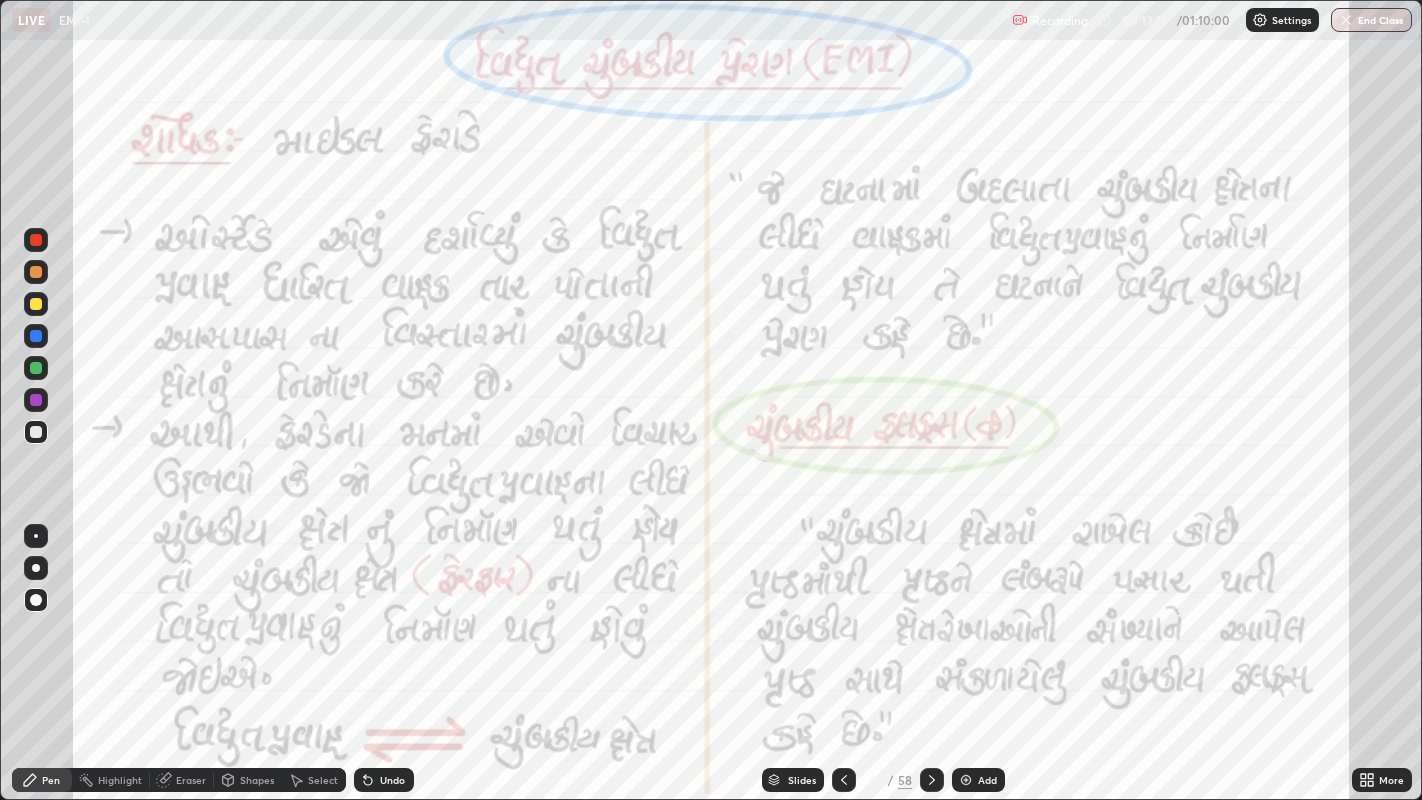 click at bounding box center (36, 240) 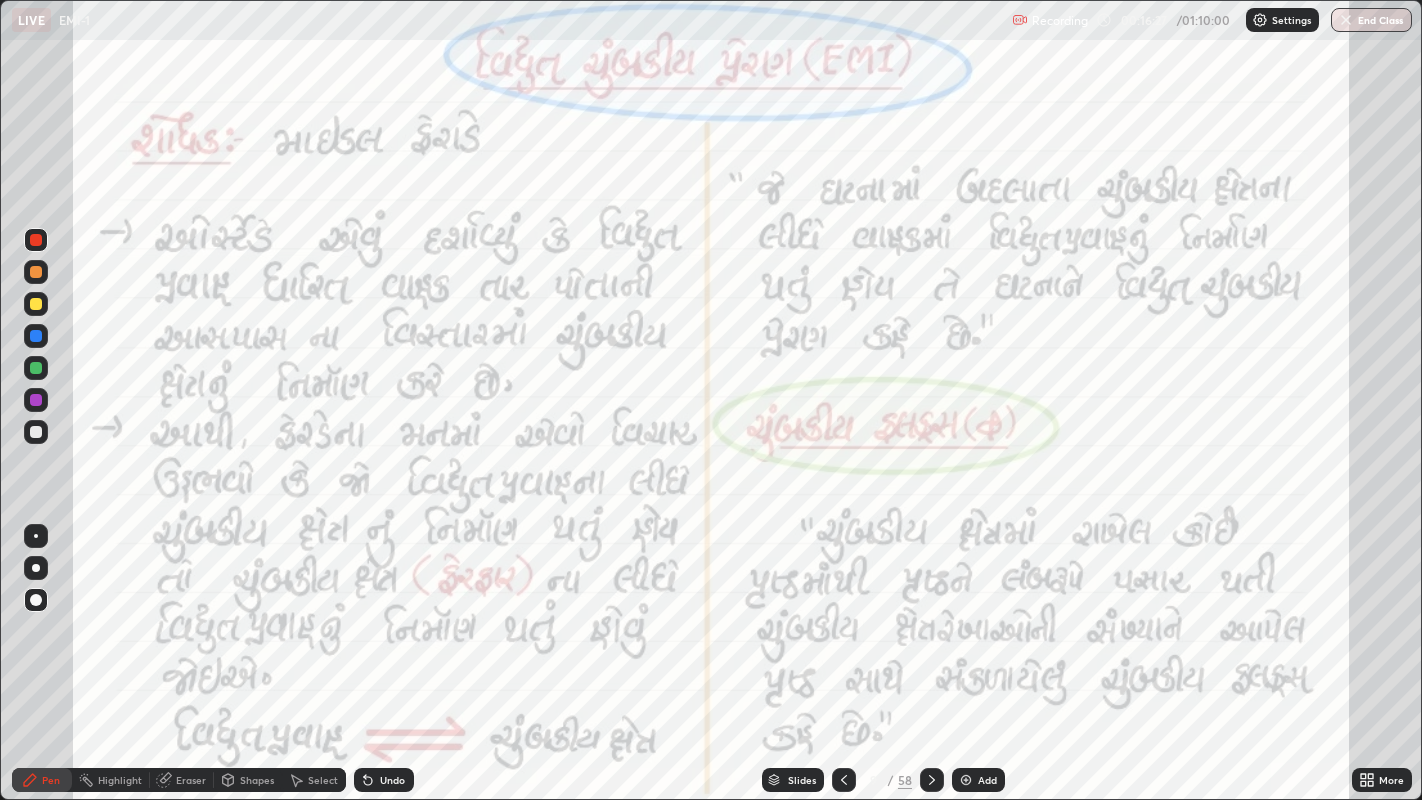 click 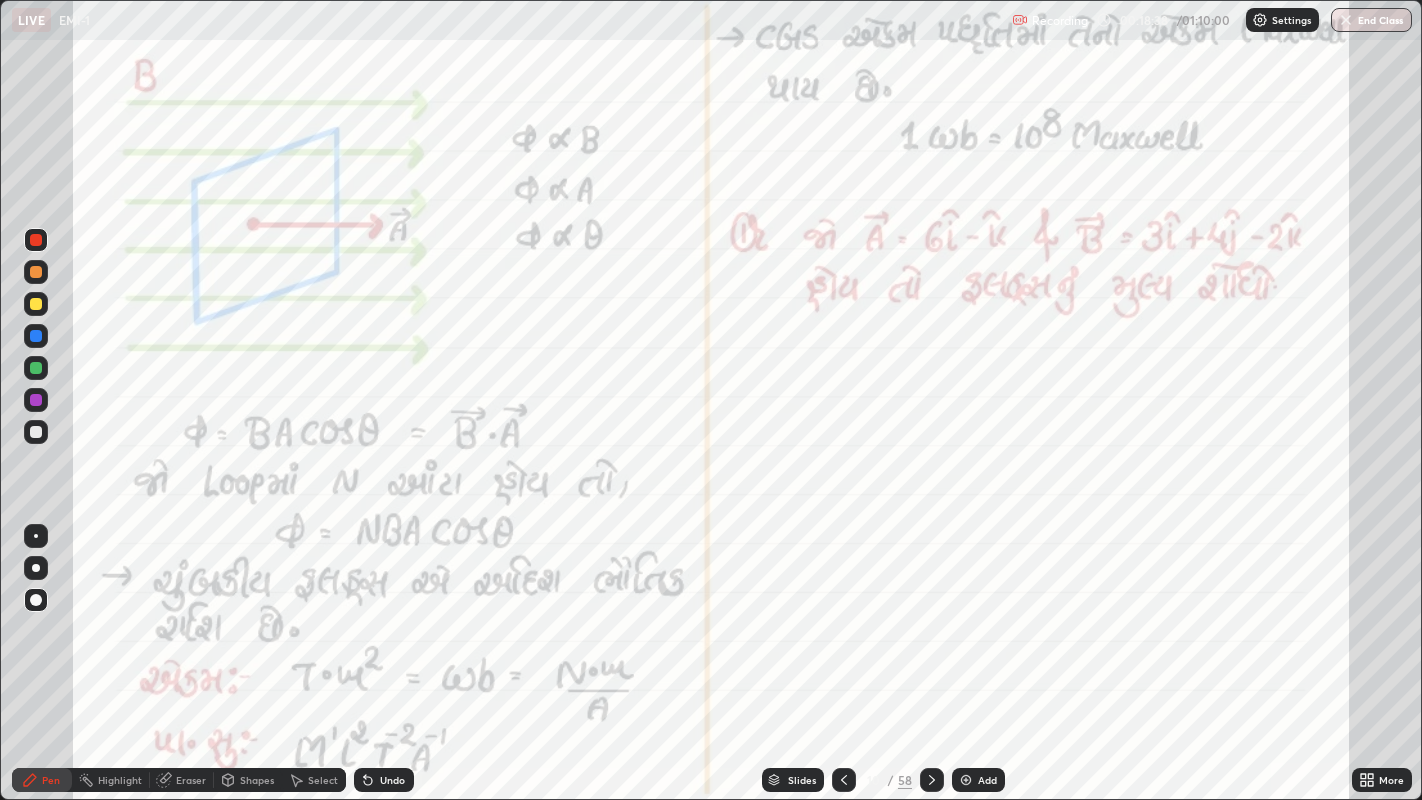 click on "Eraser" at bounding box center [191, 780] 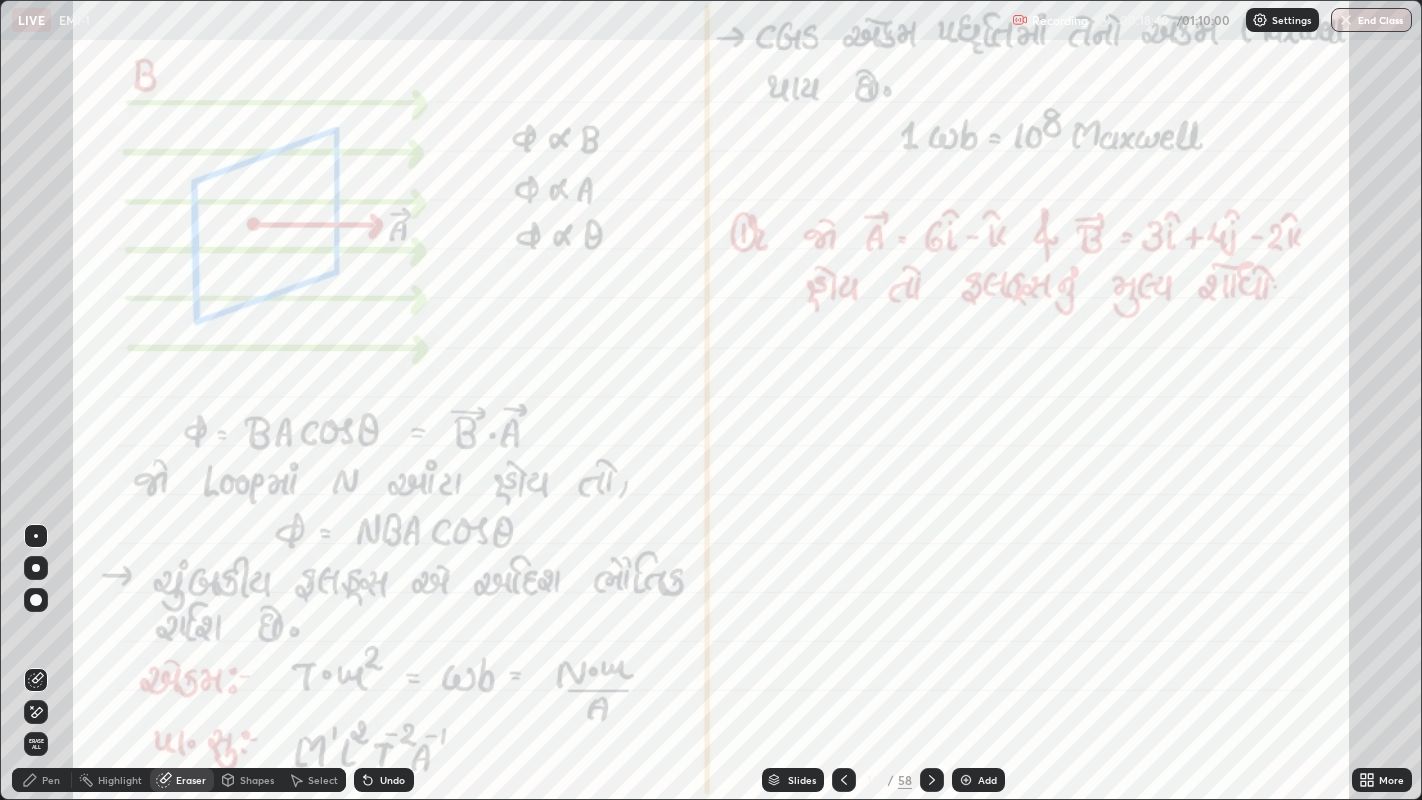 click 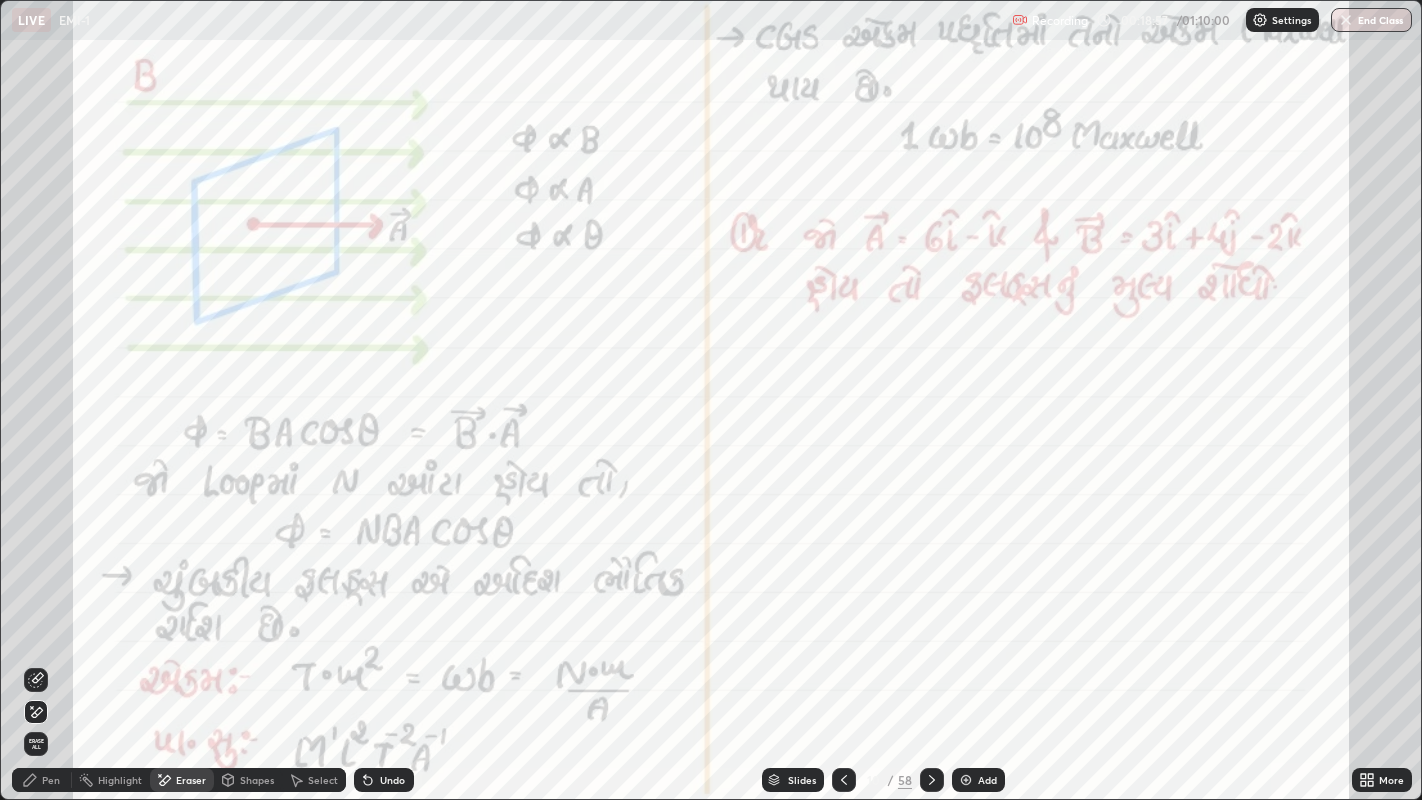 click 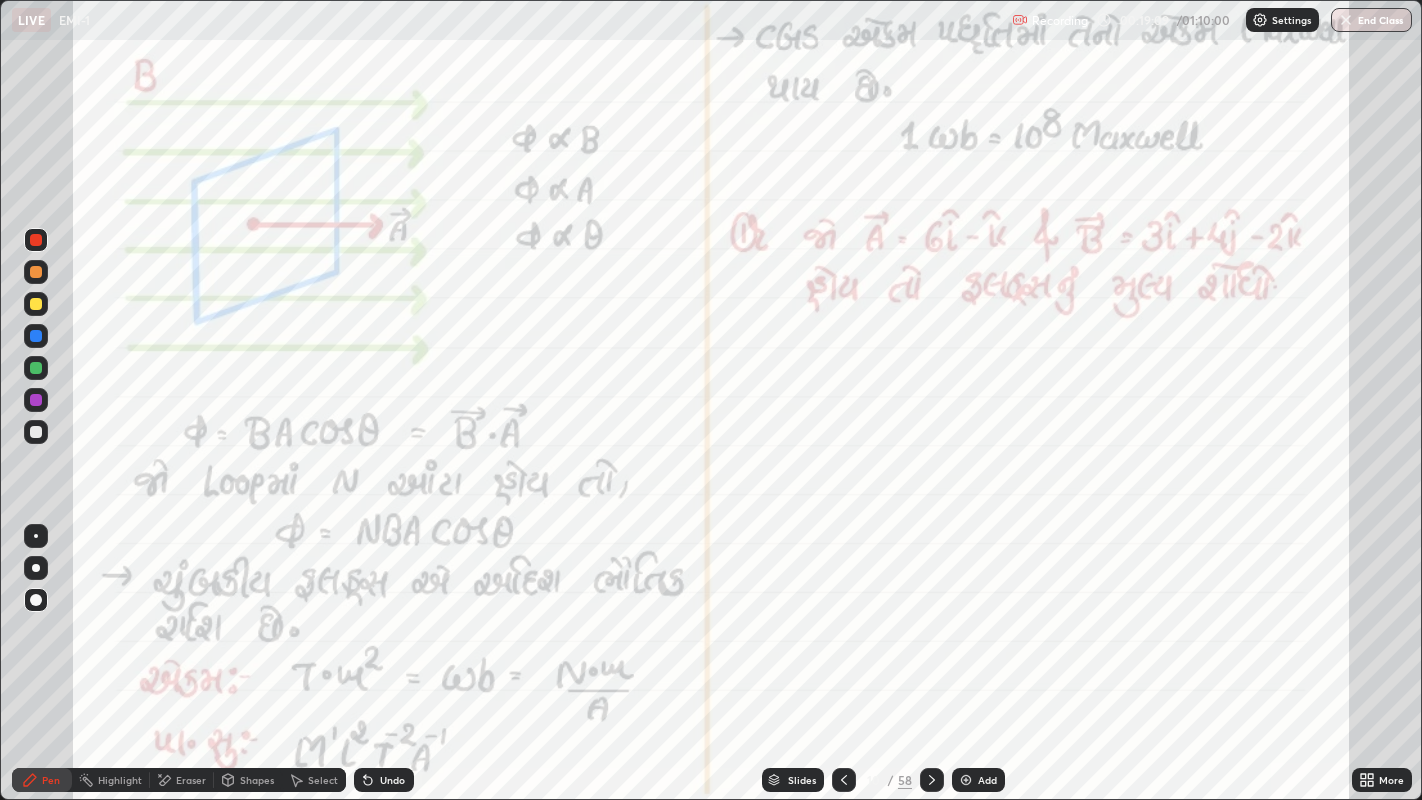 click at bounding box center [36, 272] 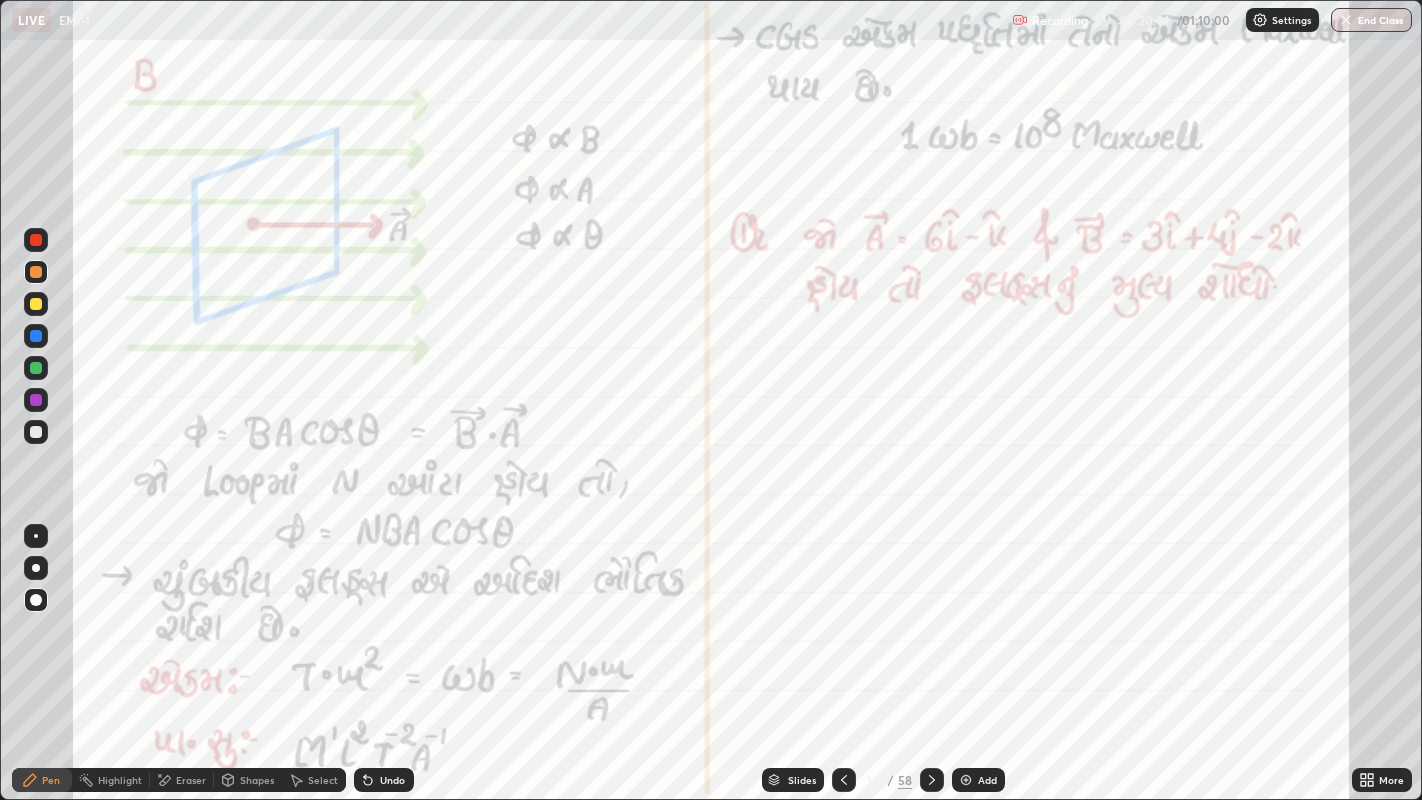 click on "Eraser" at bounding box center (191, 780) 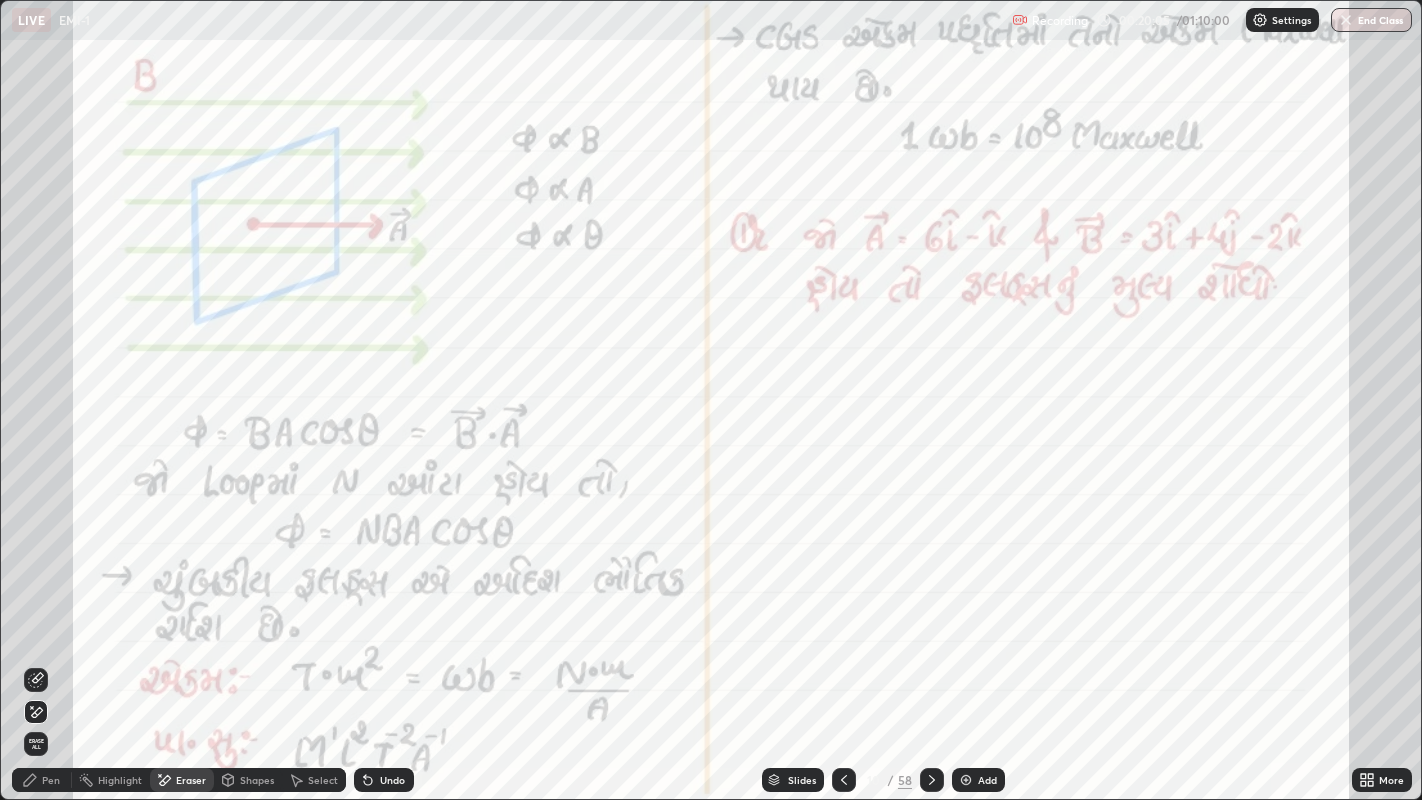click on "Pen" at bounding box center (42, 780) 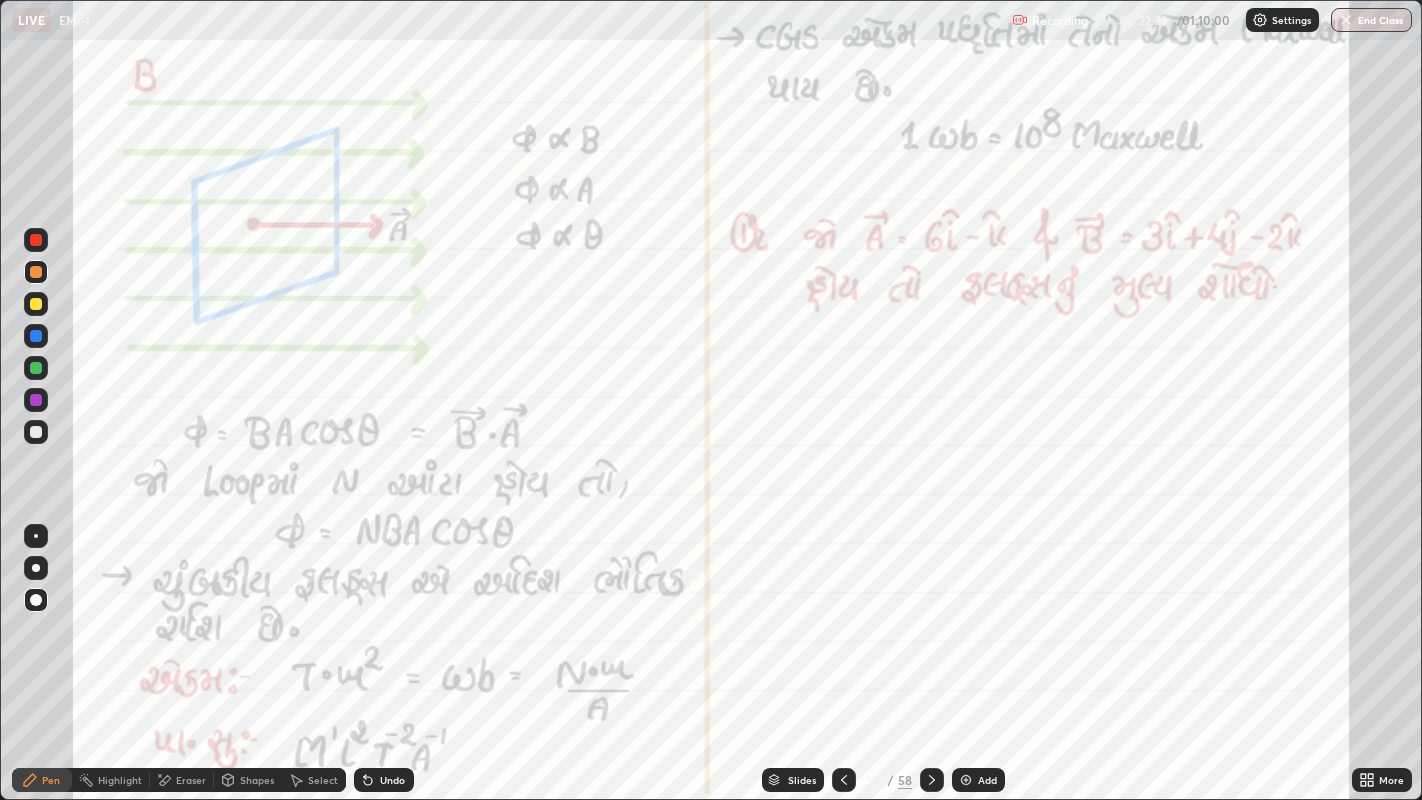 click 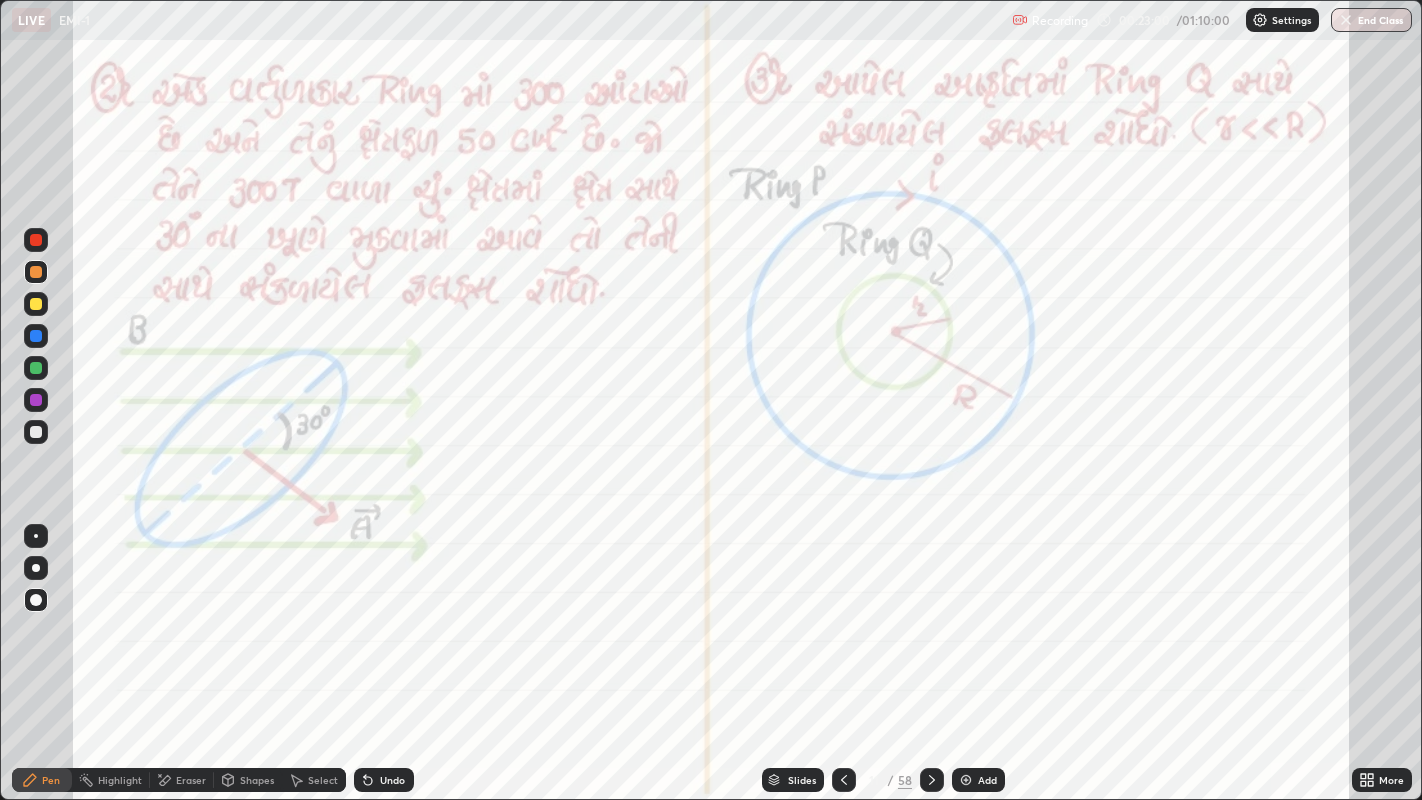 click at bounding box center (36, 400) 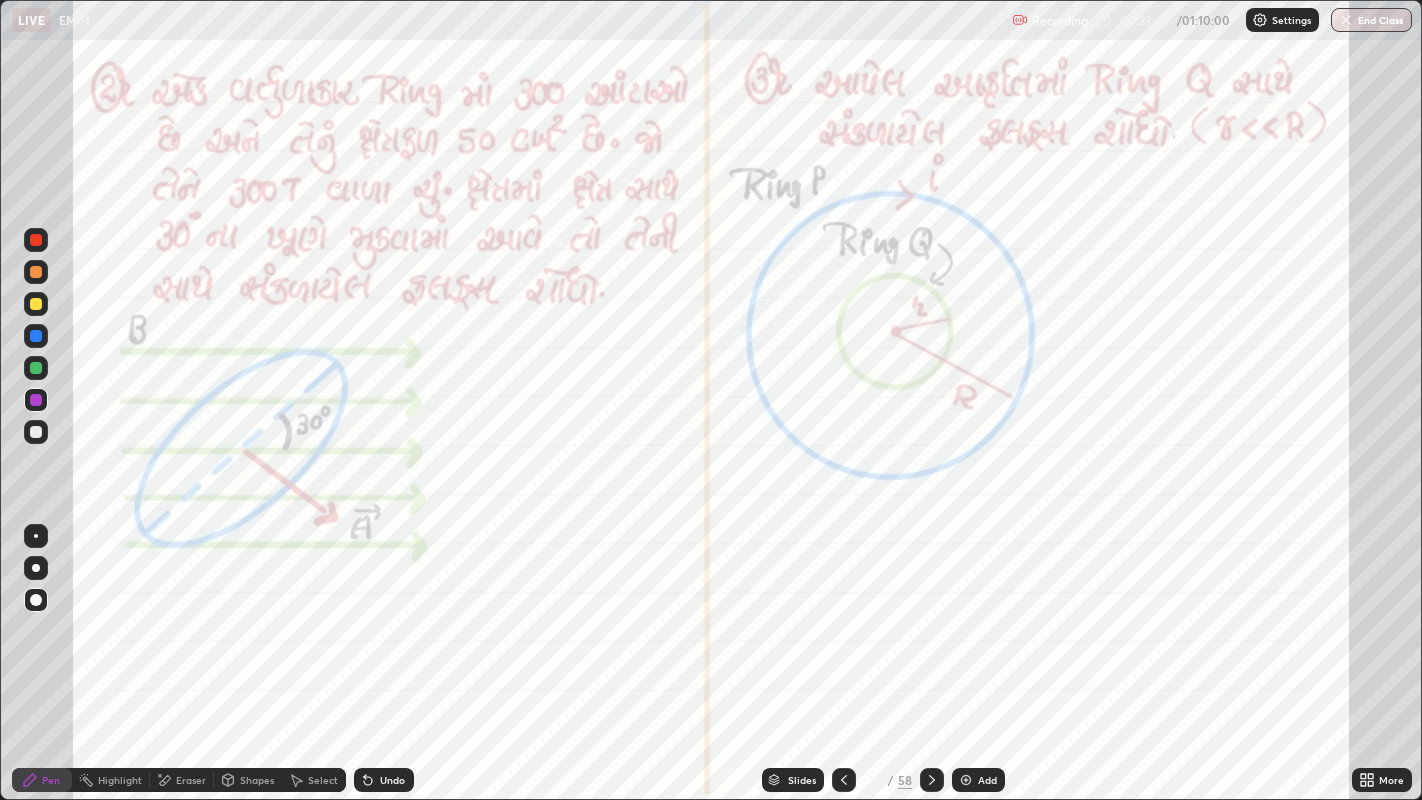 click at bounding box center [36, 272] 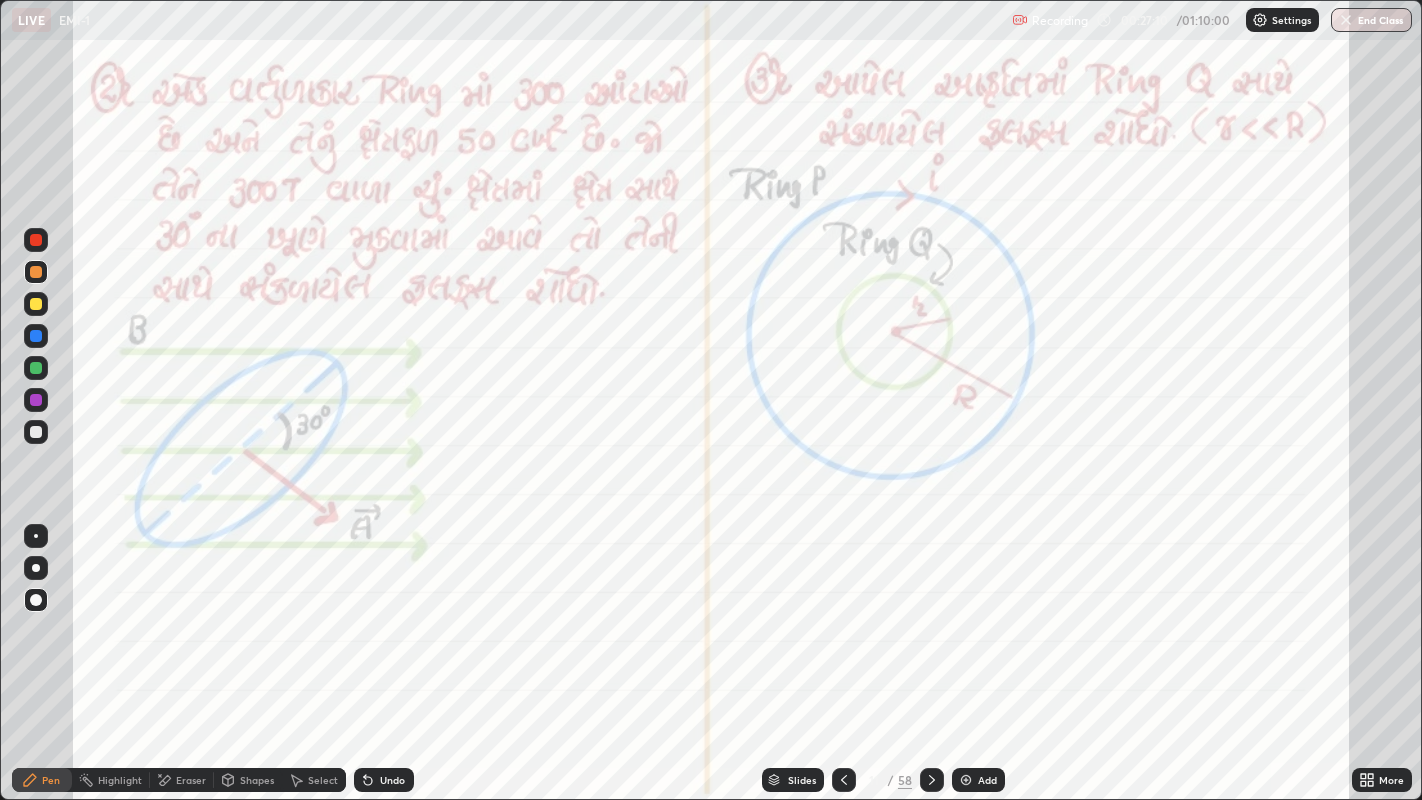 click 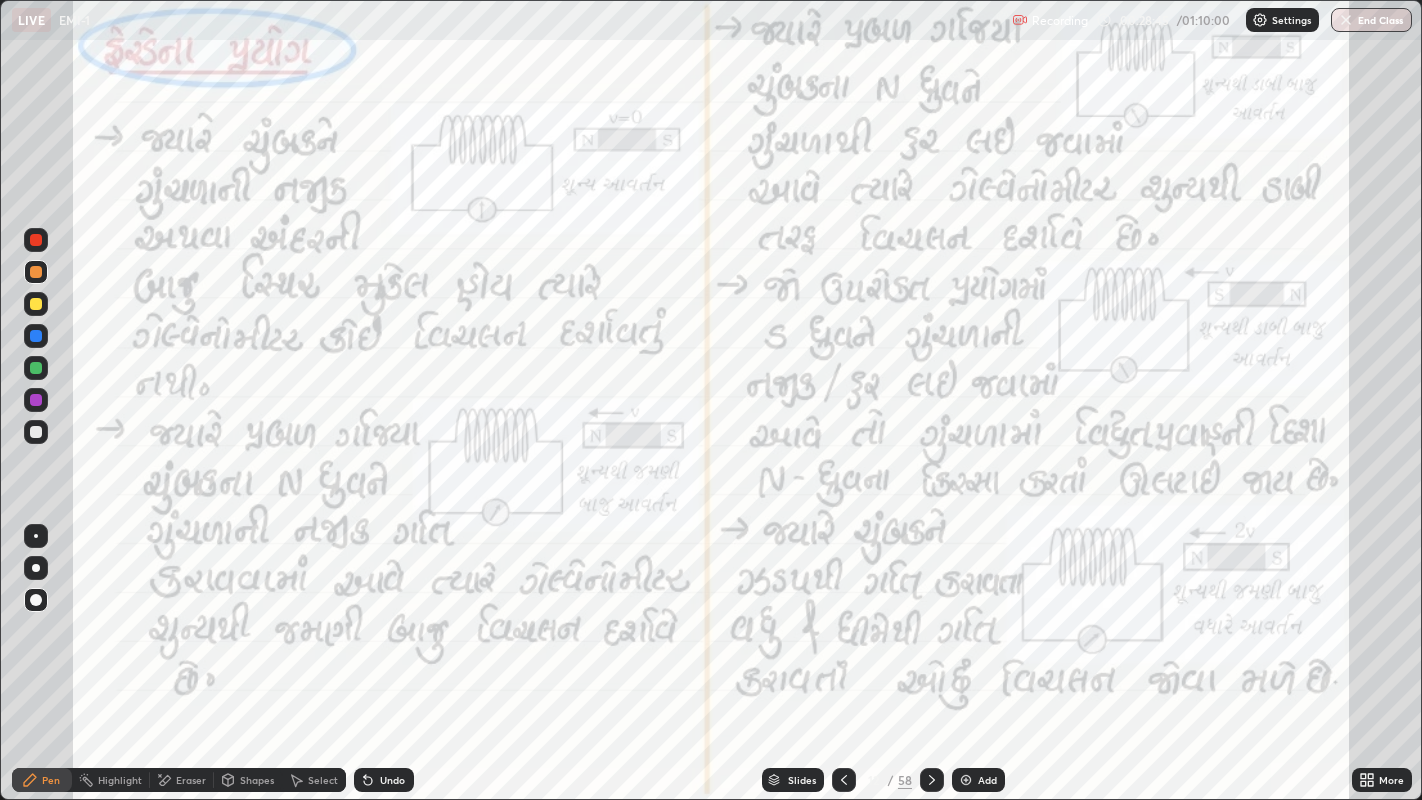 click at bounding box center (36, 240) 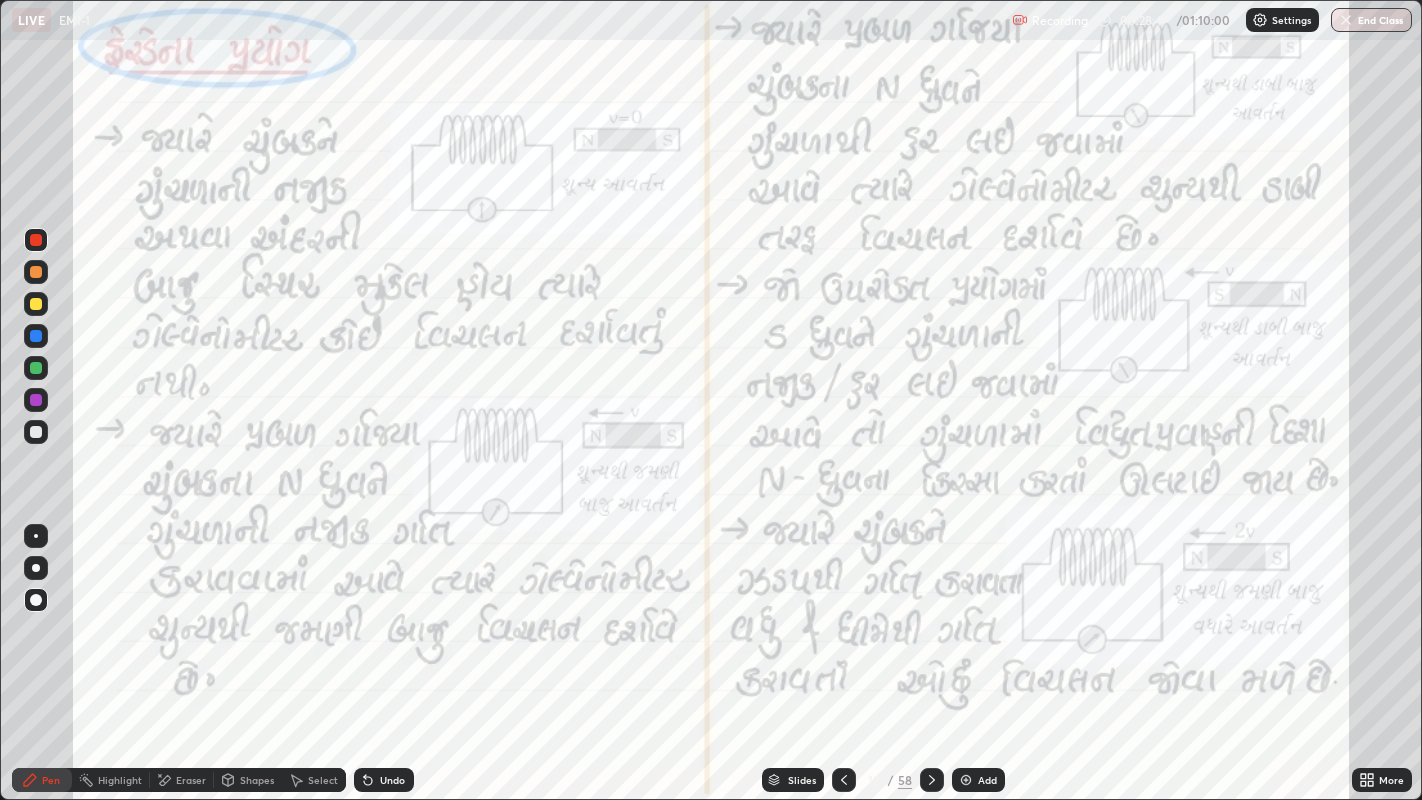 click at bounding box center [36, 400] 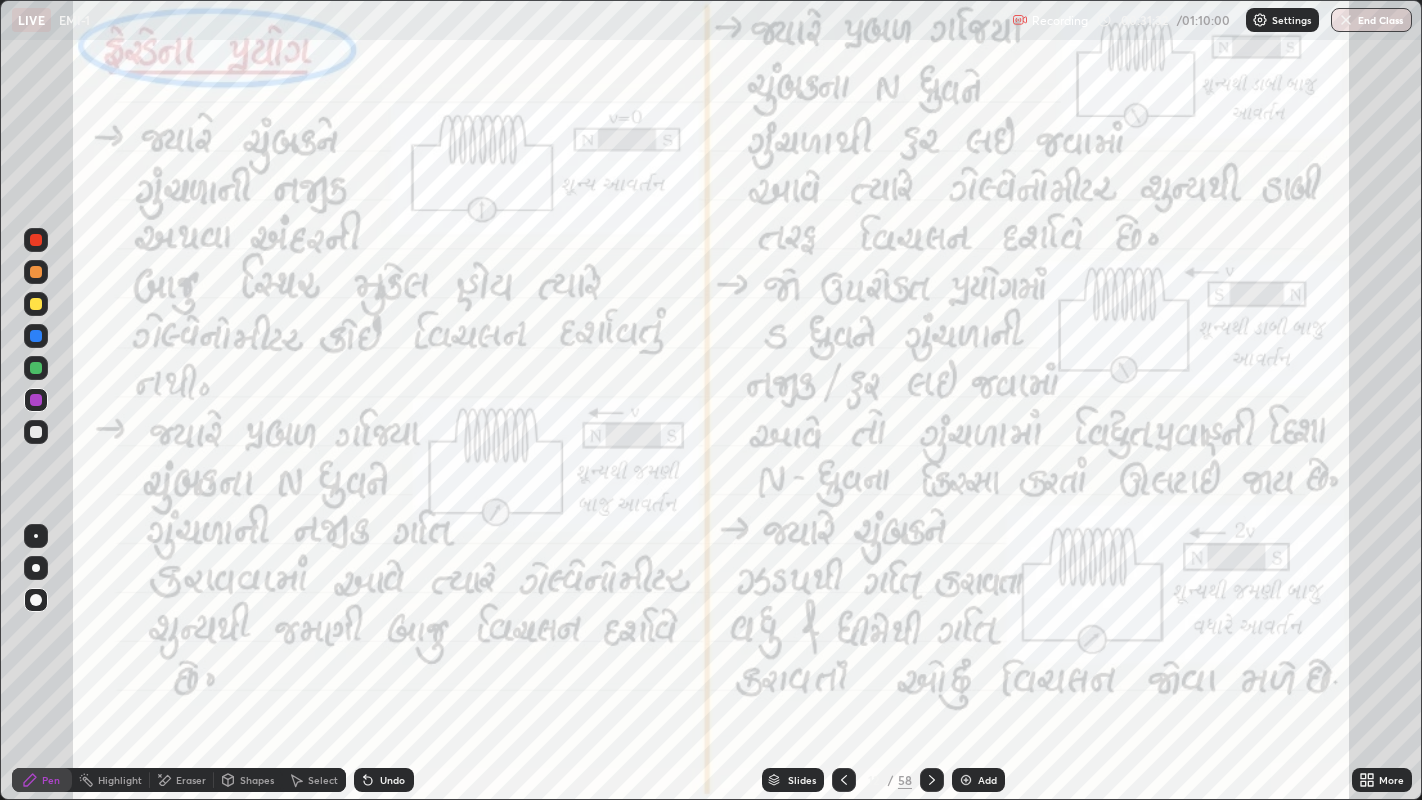 click 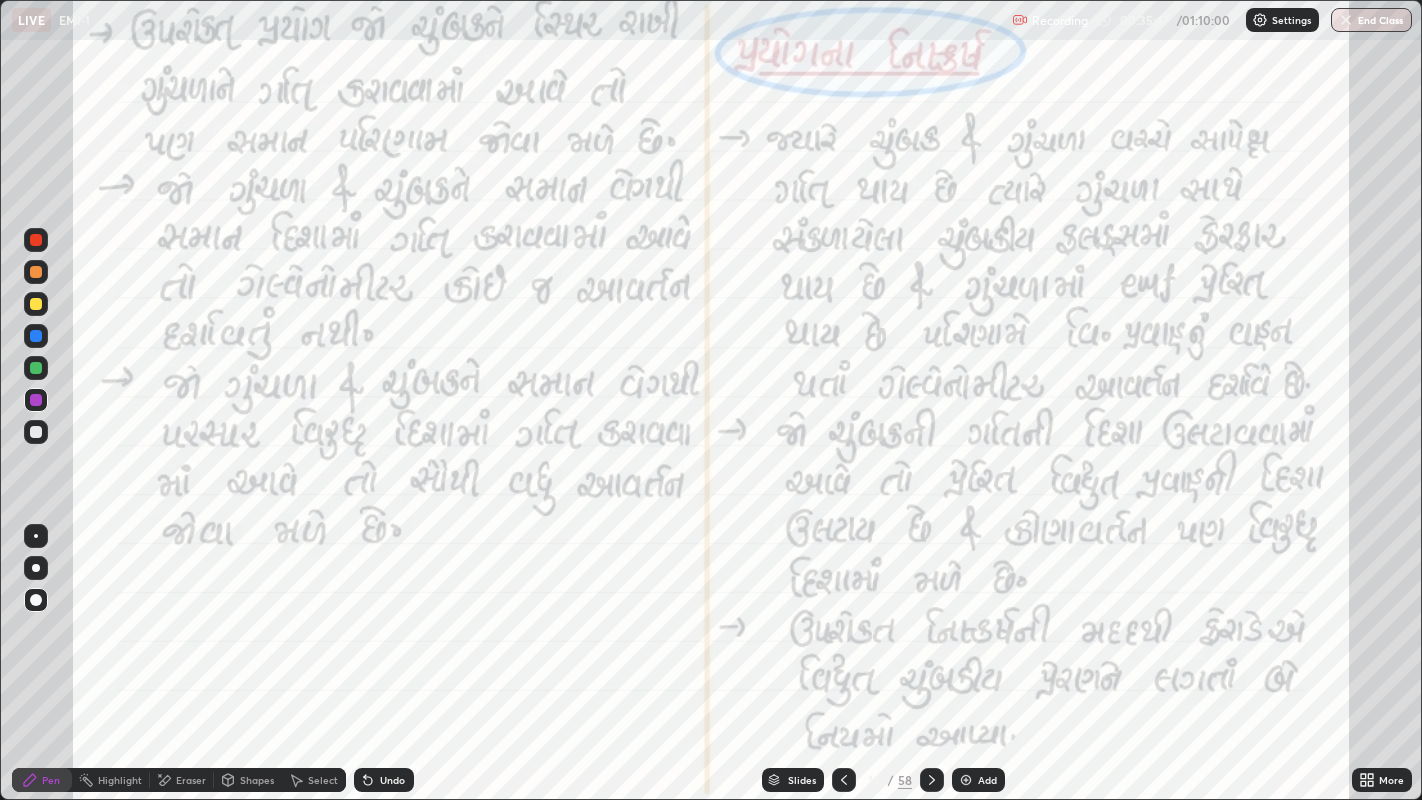 click 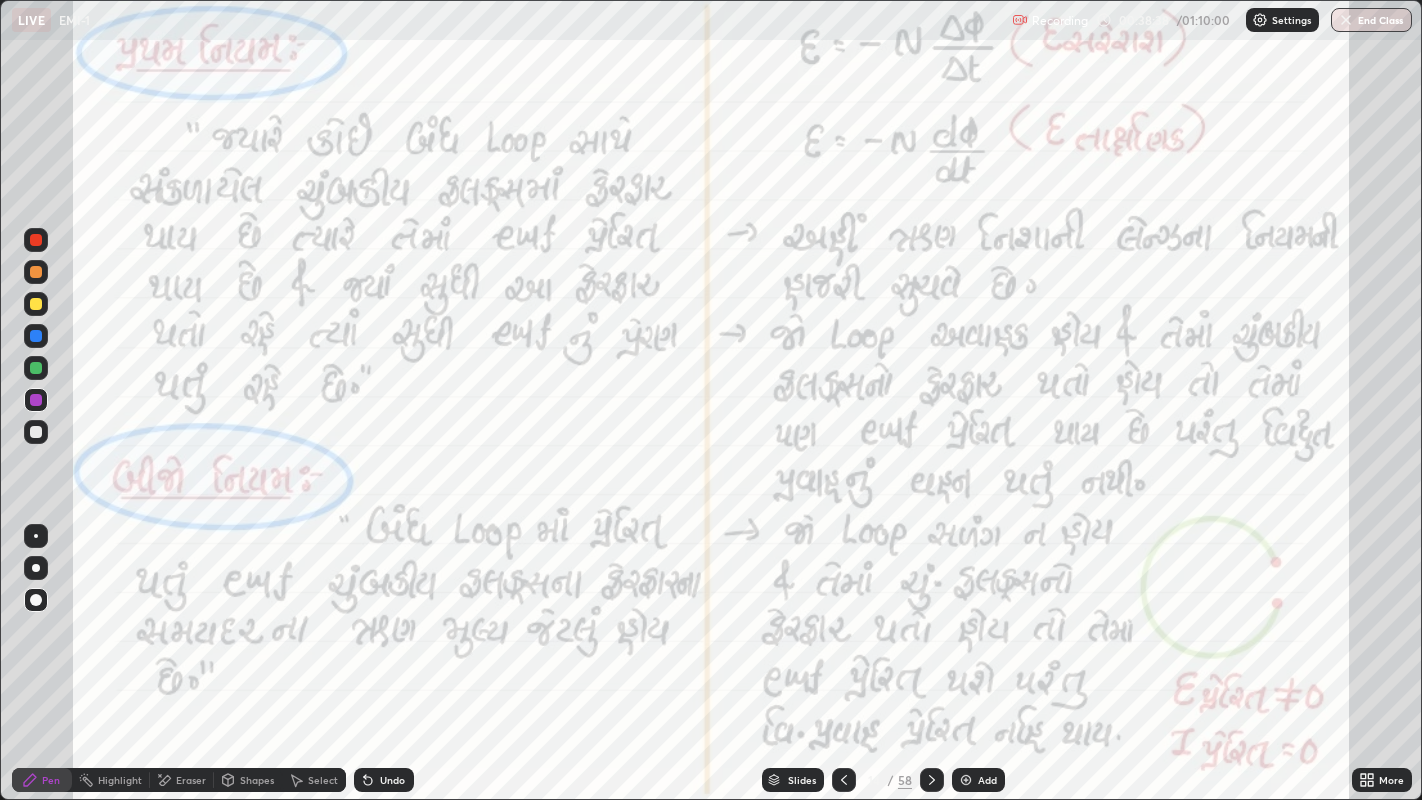 click 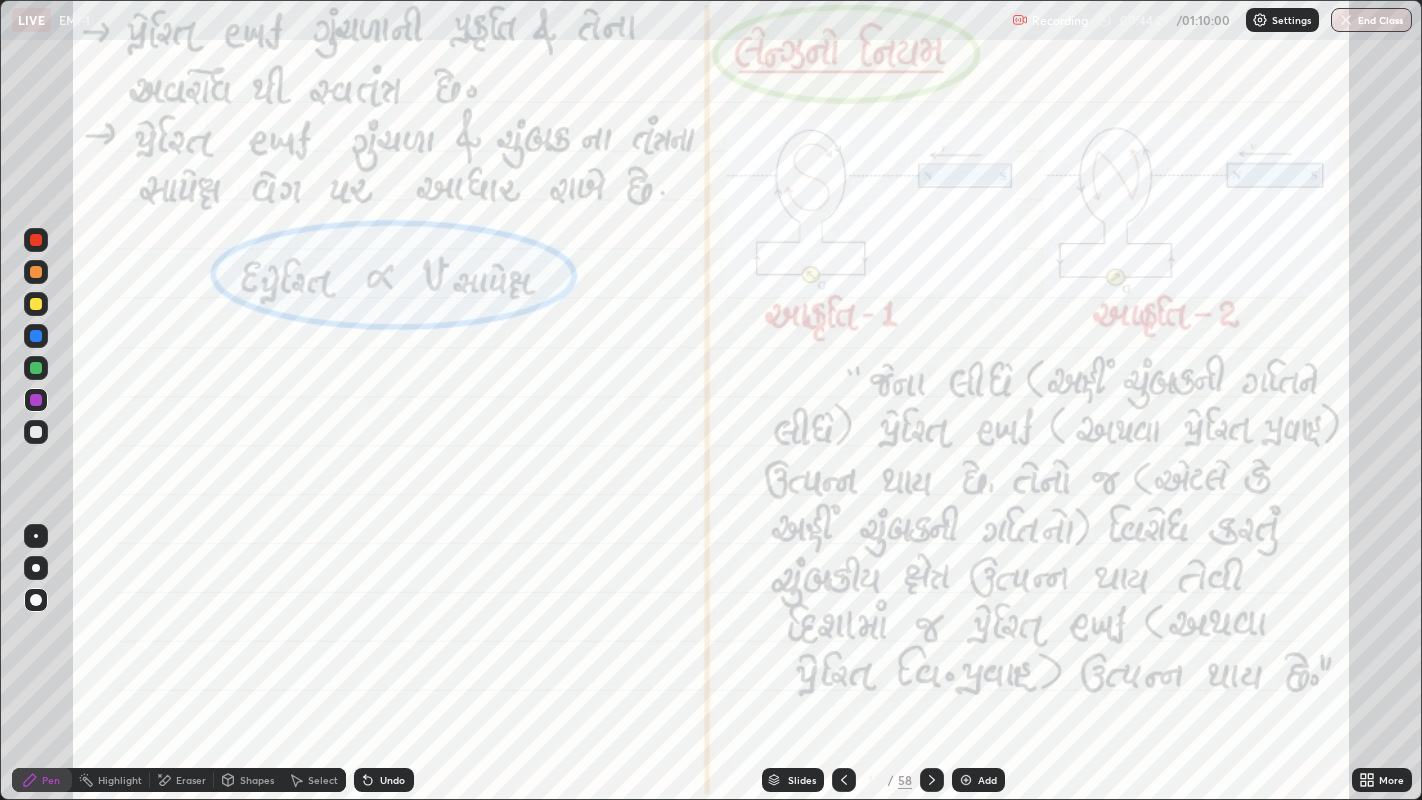 click 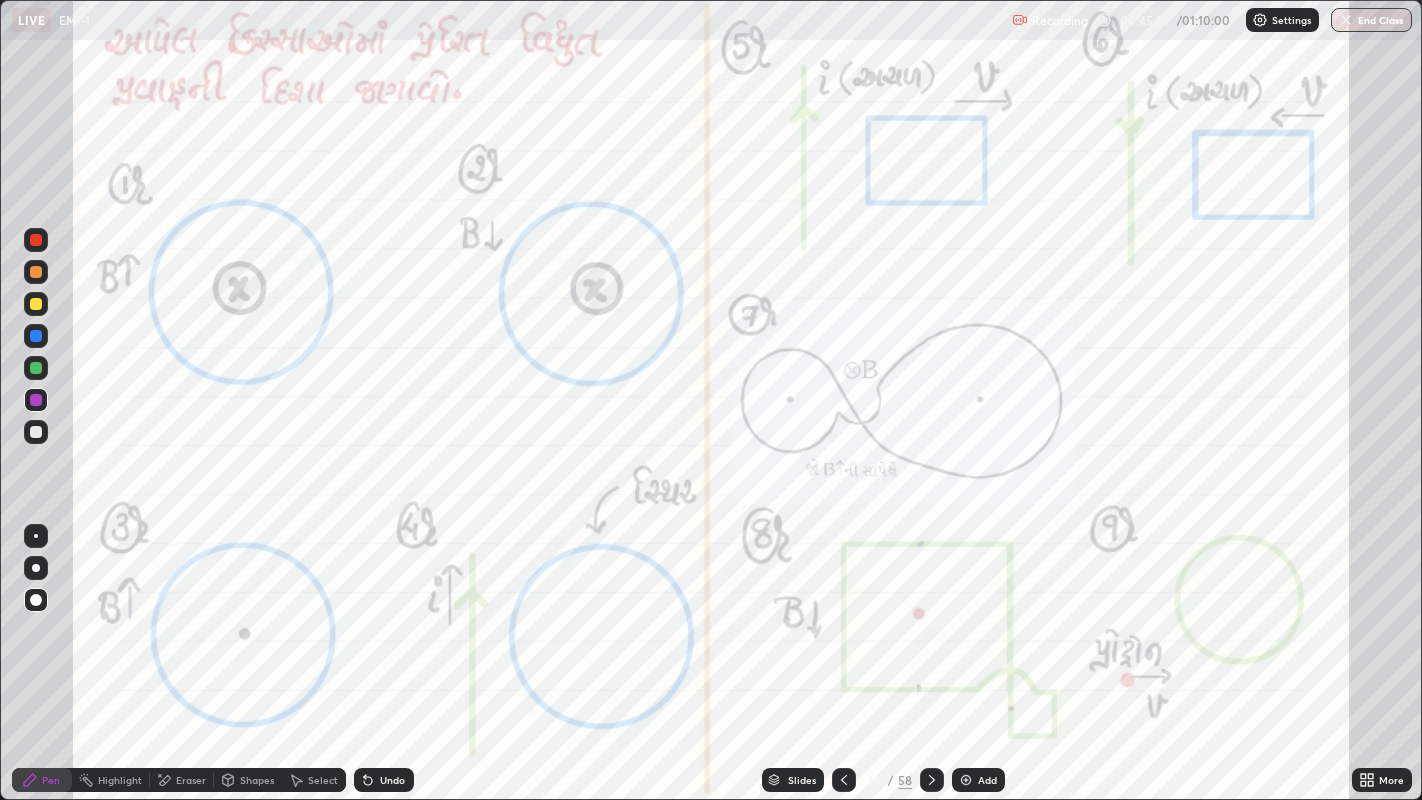 click at bounding box center [36, 240] 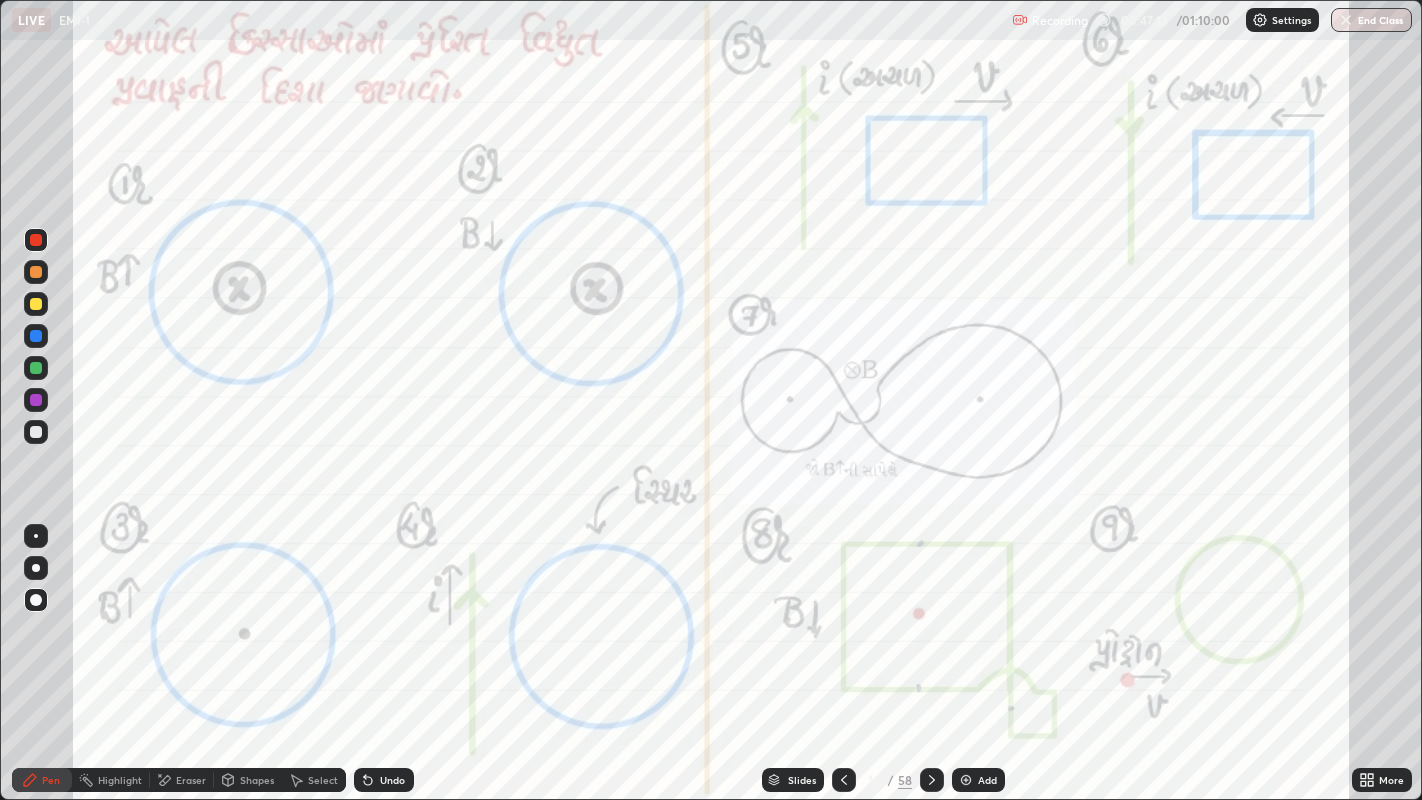 click on "Undo" at bounding box center (392, 780) 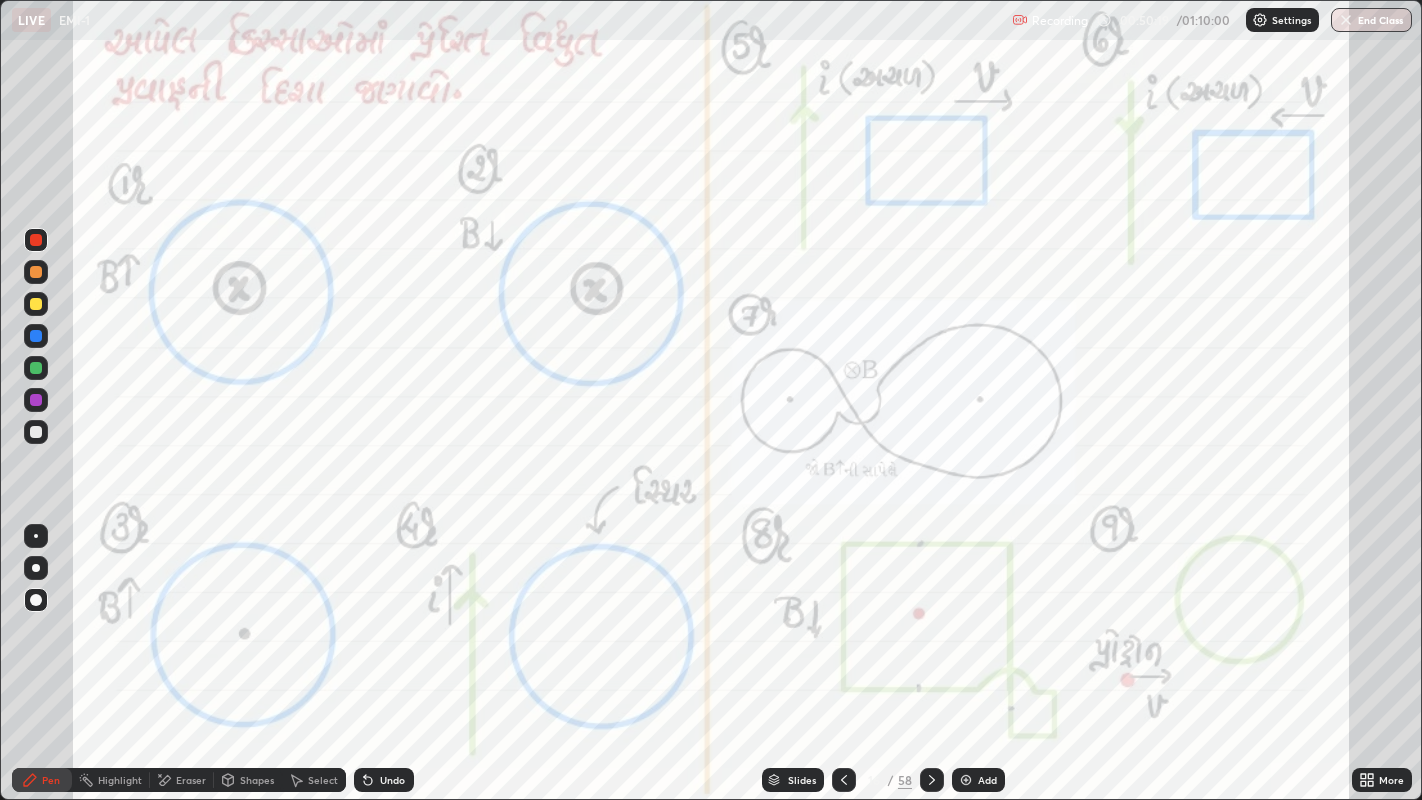 click on "Eraser" at bounding box center [182, 780] 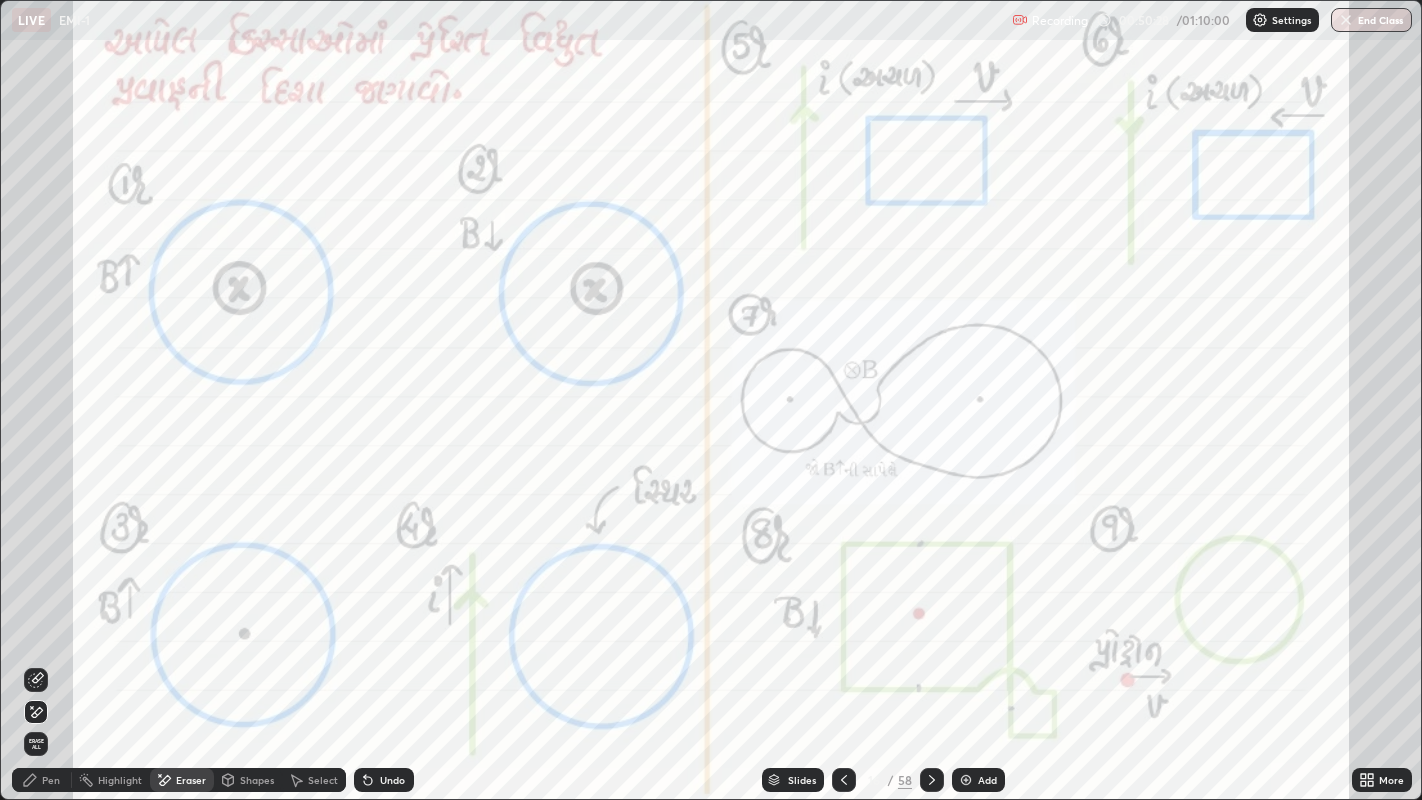 click on "Pen" at bounding box center [42, 780] 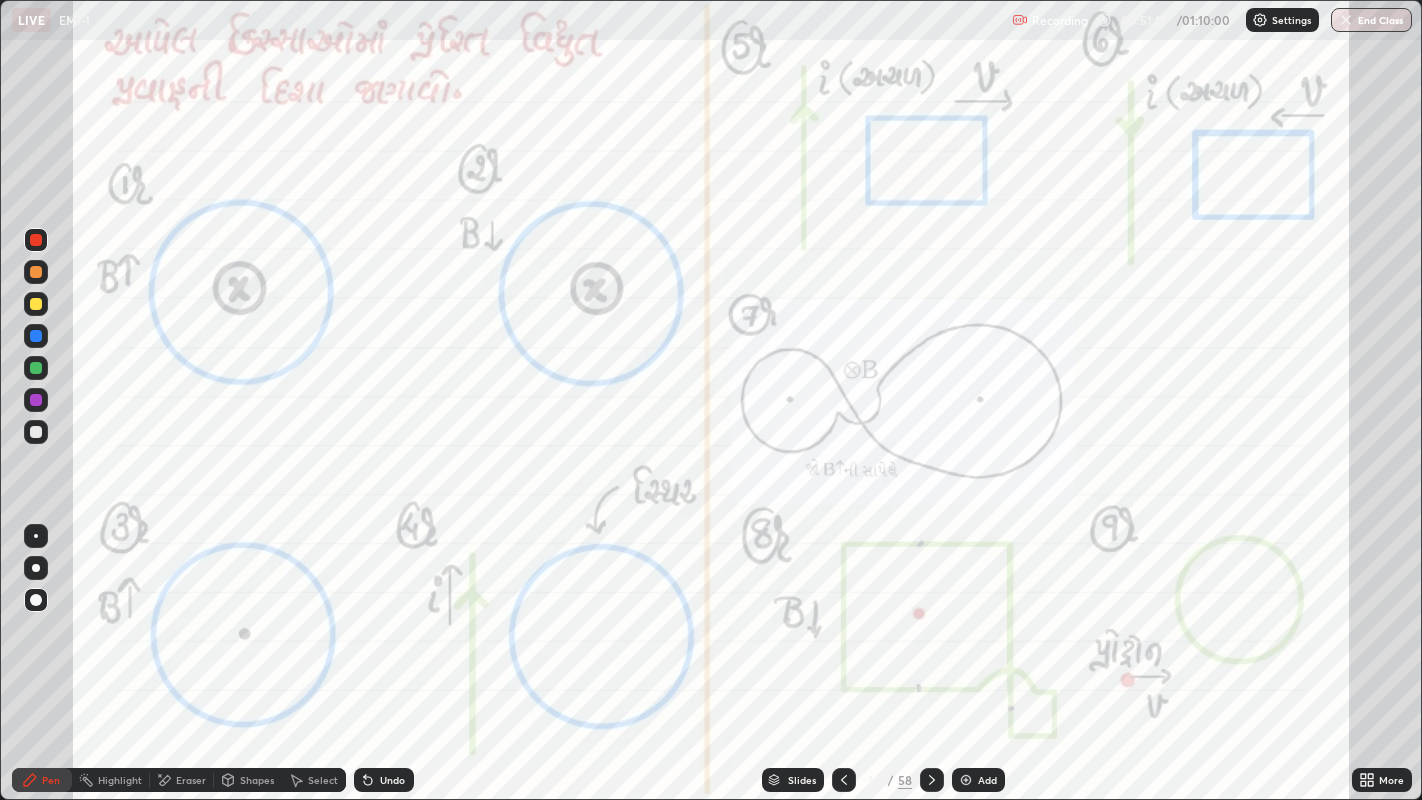 click 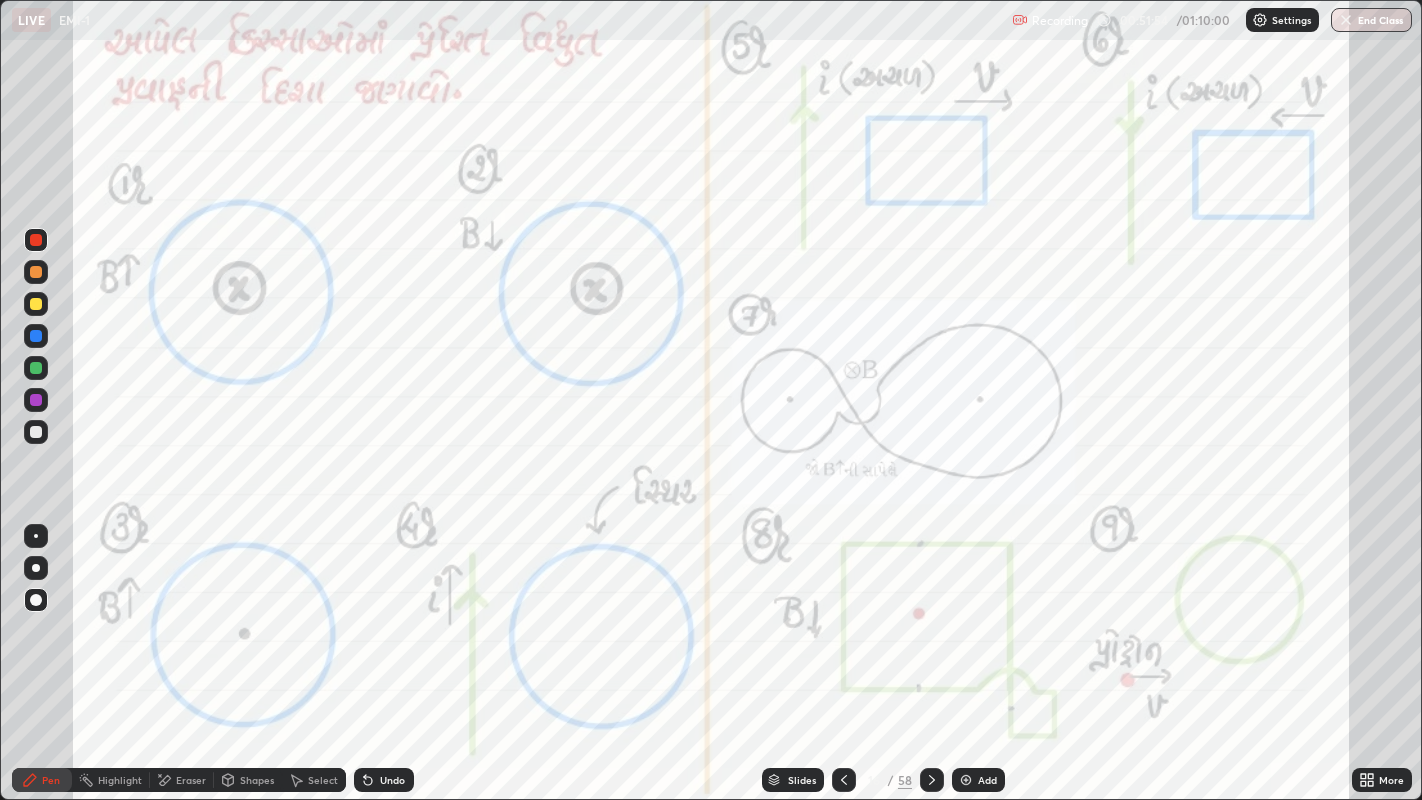 click on "Eraser" at bounding box center (191, 780) 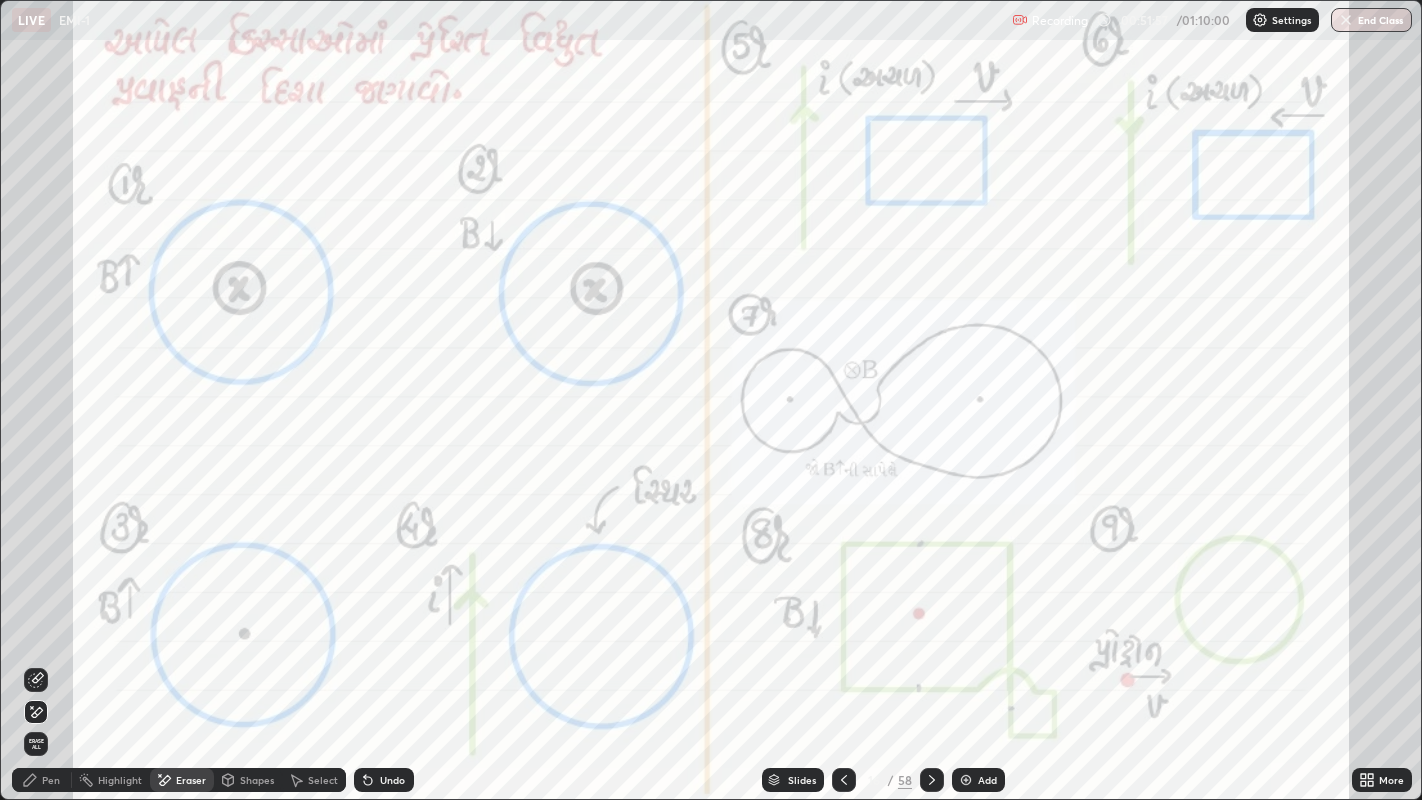 click on "Pen" at bounding box center (42, 780) 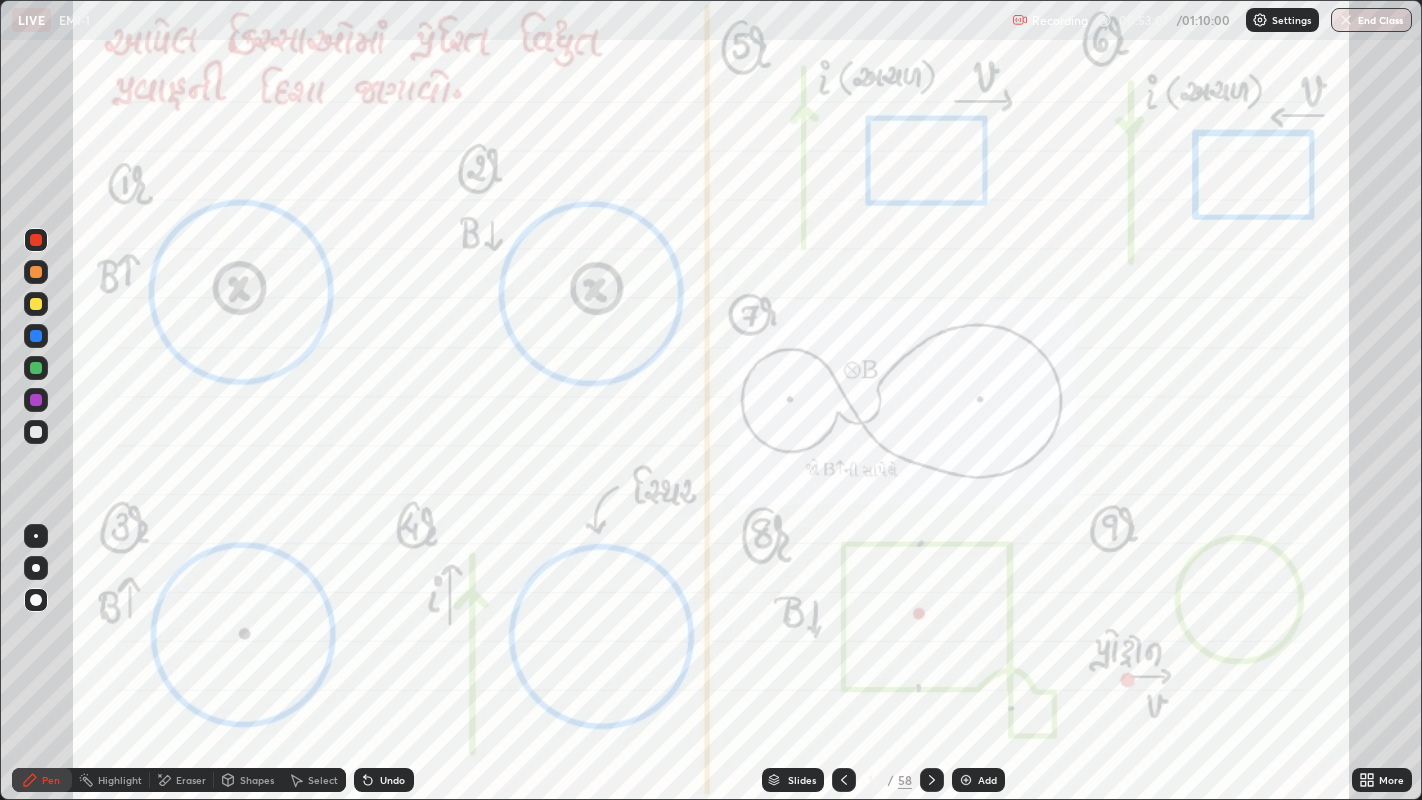 click 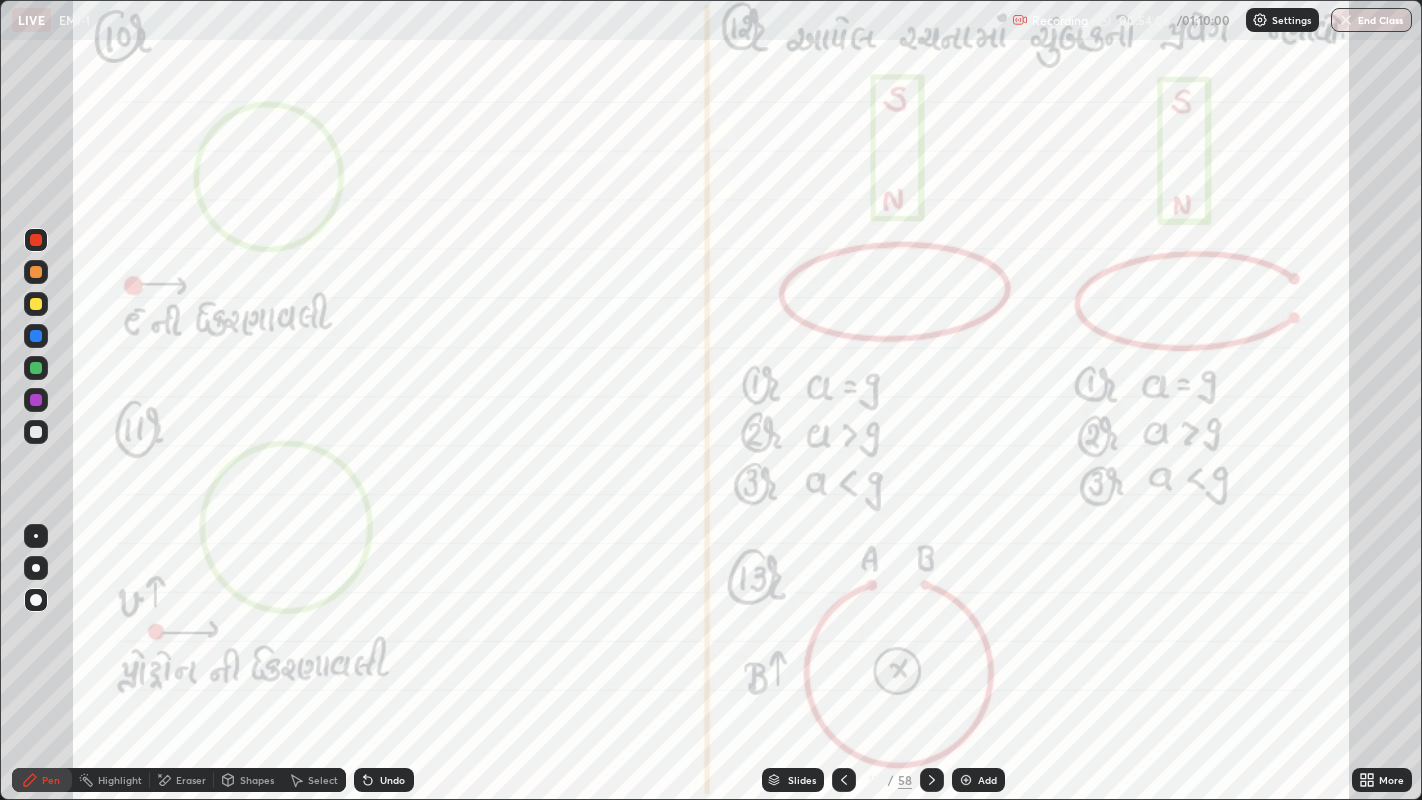 click 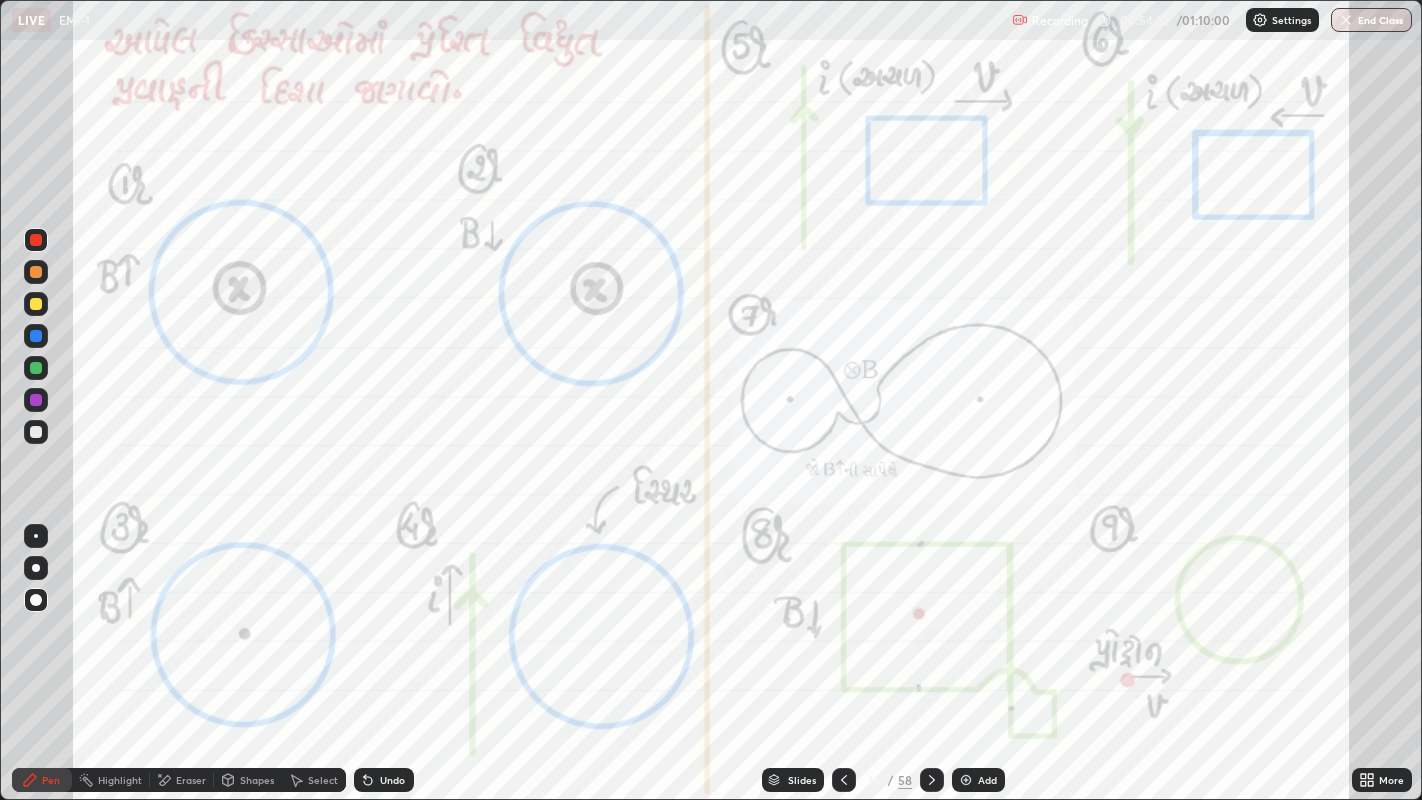 click at bounding box center [932, 780] 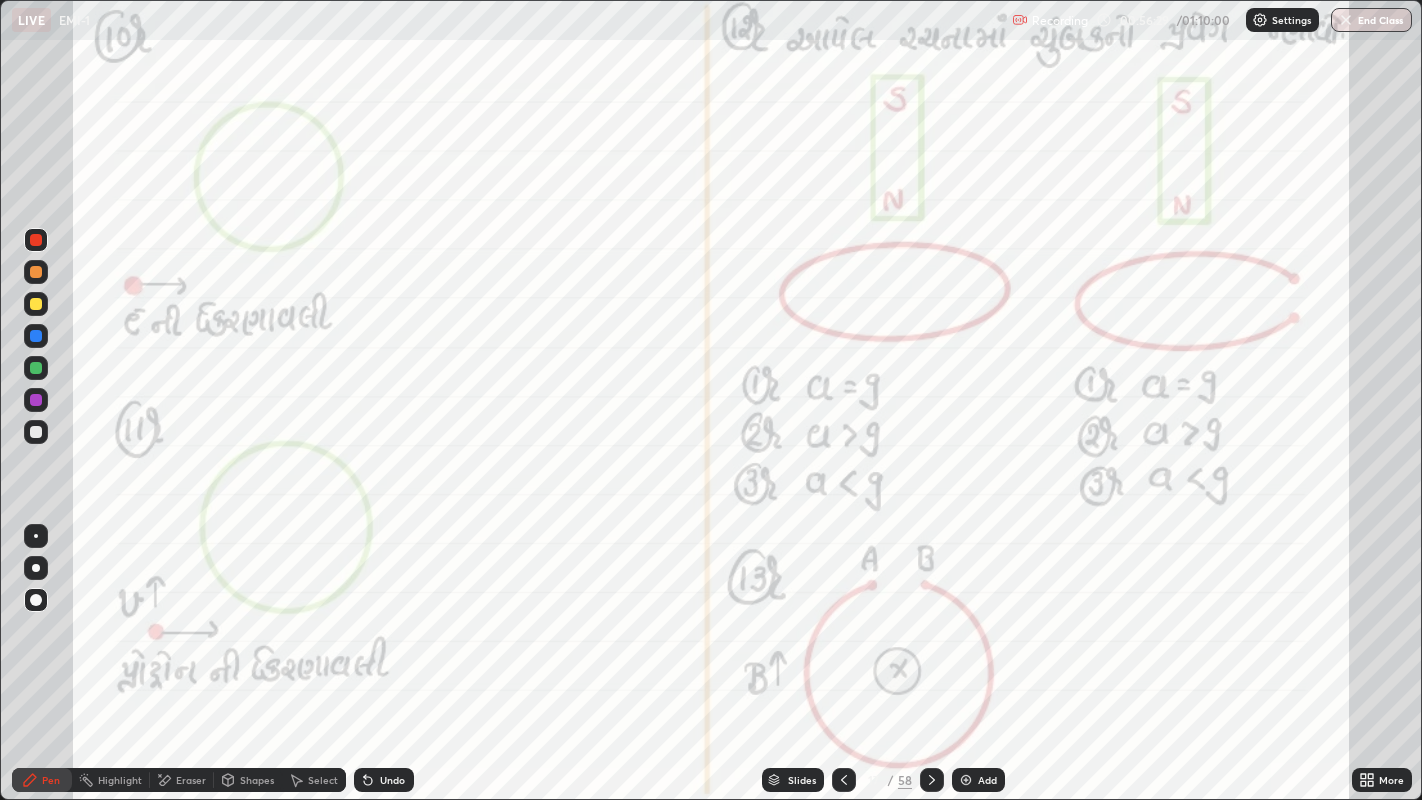 click at bounding box center [36, 400] 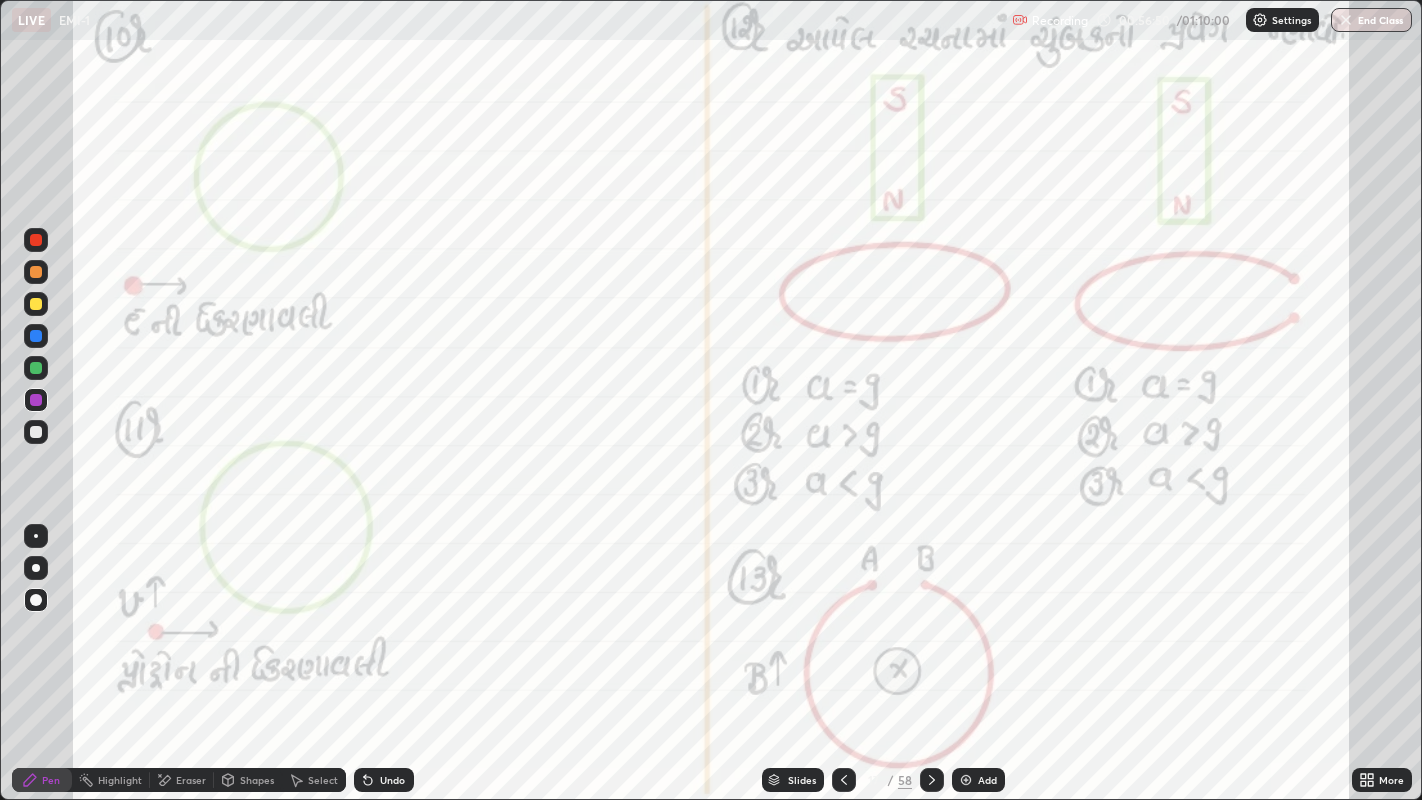click on "Eraser" at bounding box center [182, 780] 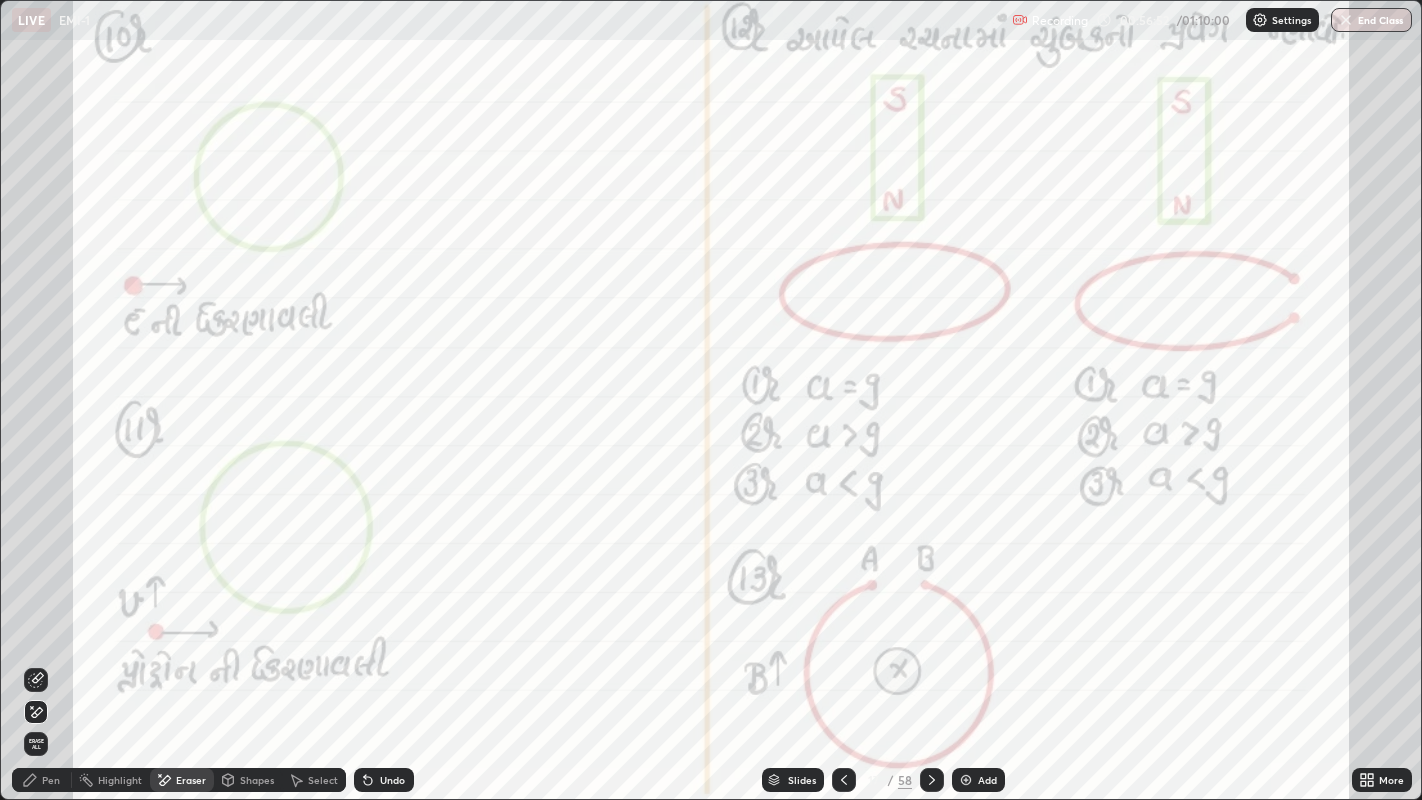 click on "Pen" at bounding box center [51, 780] 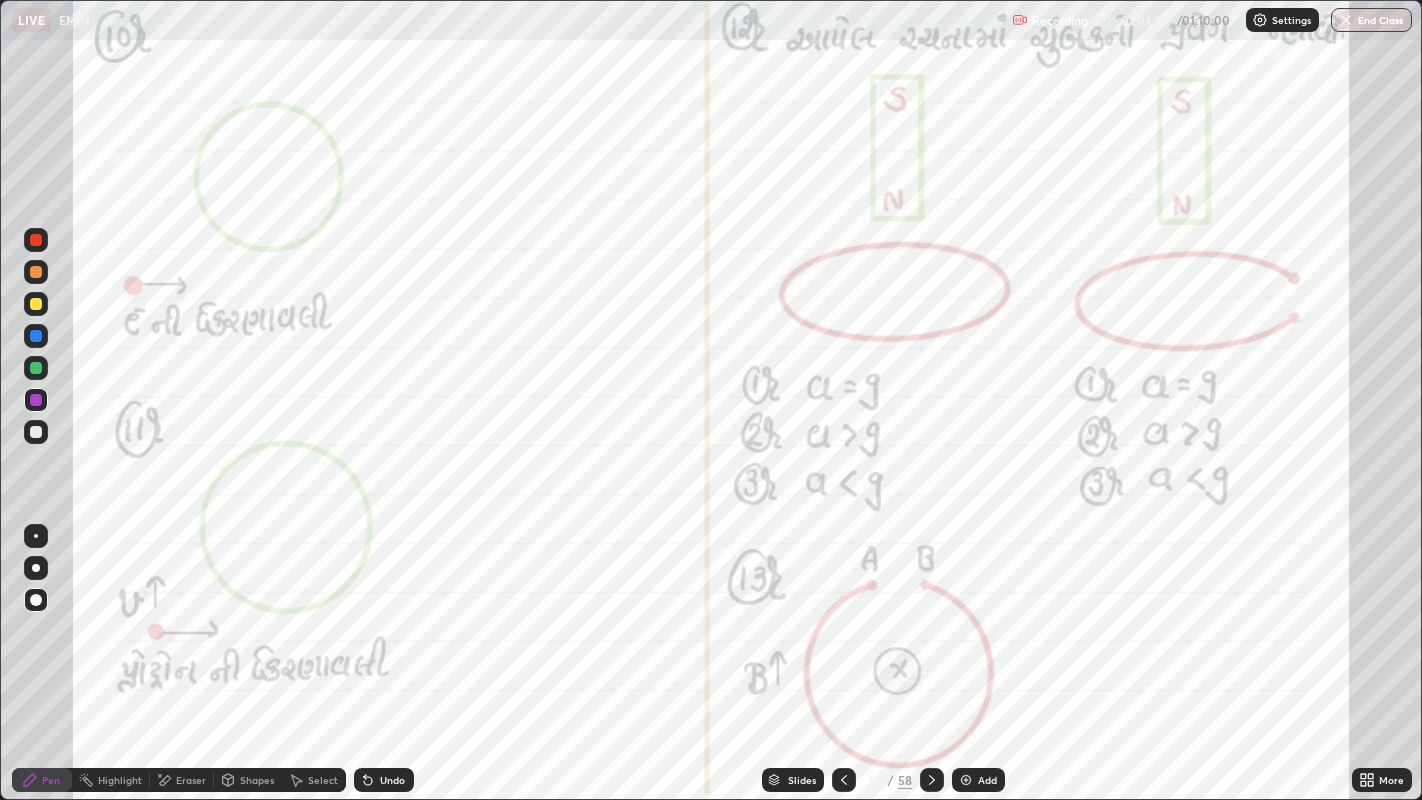 click at bounding box center [932, 780] 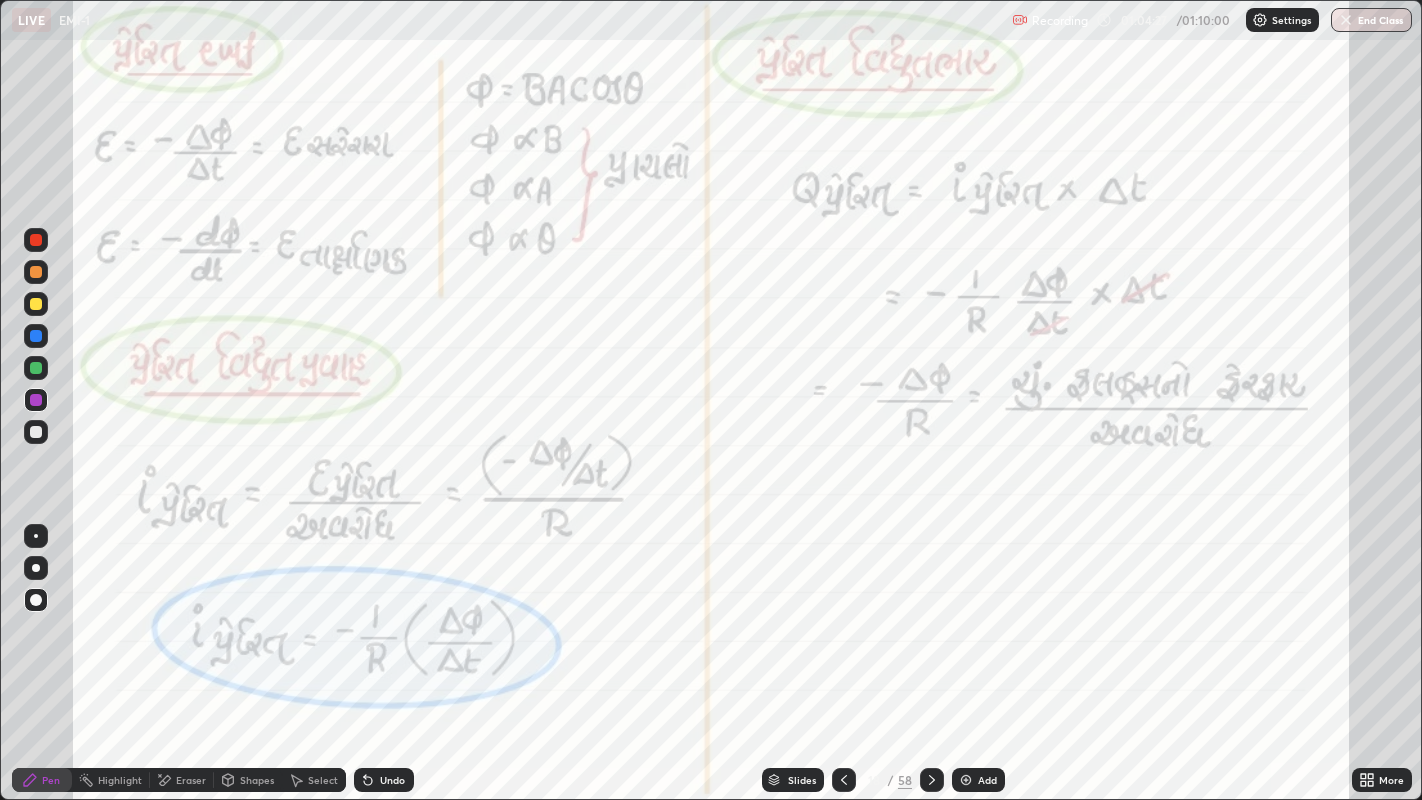 click 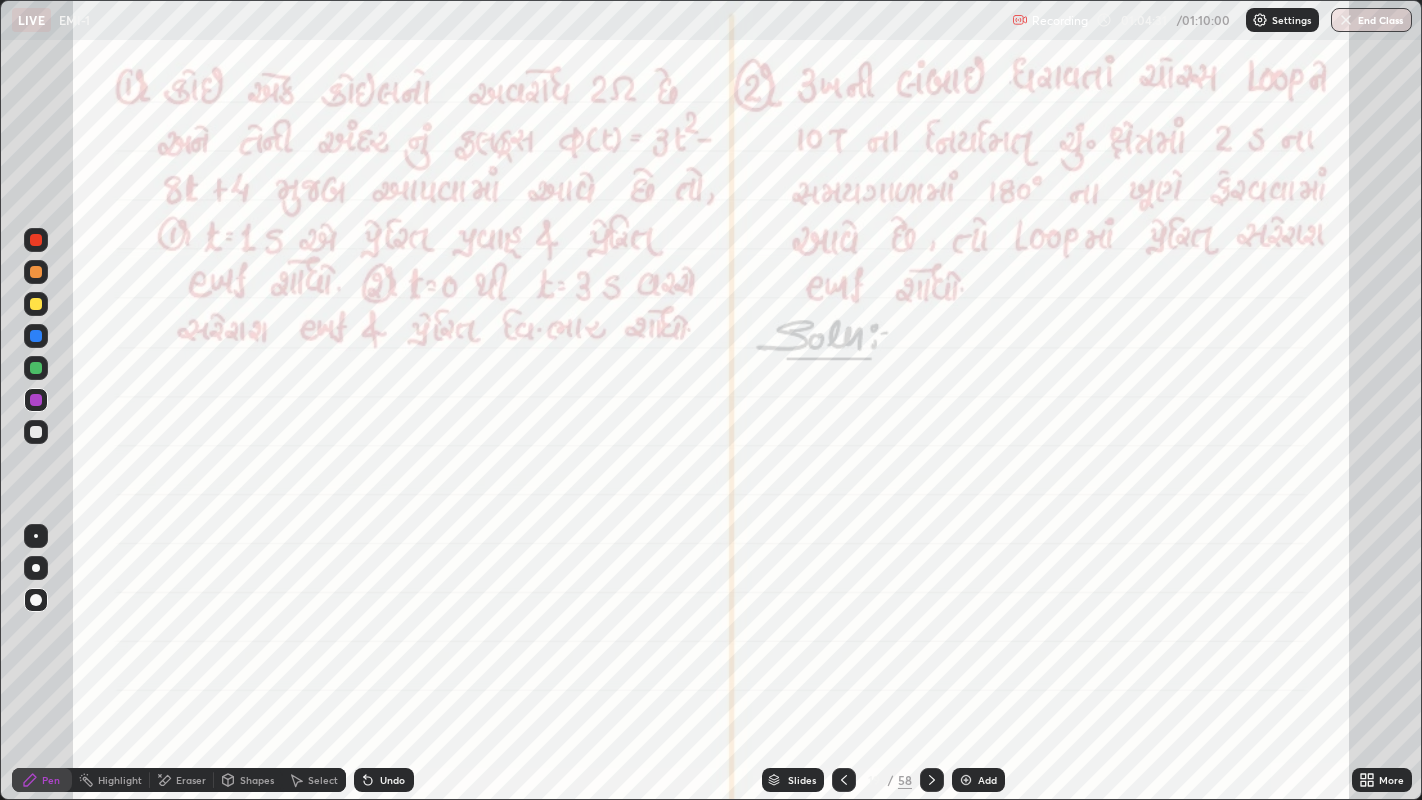 click 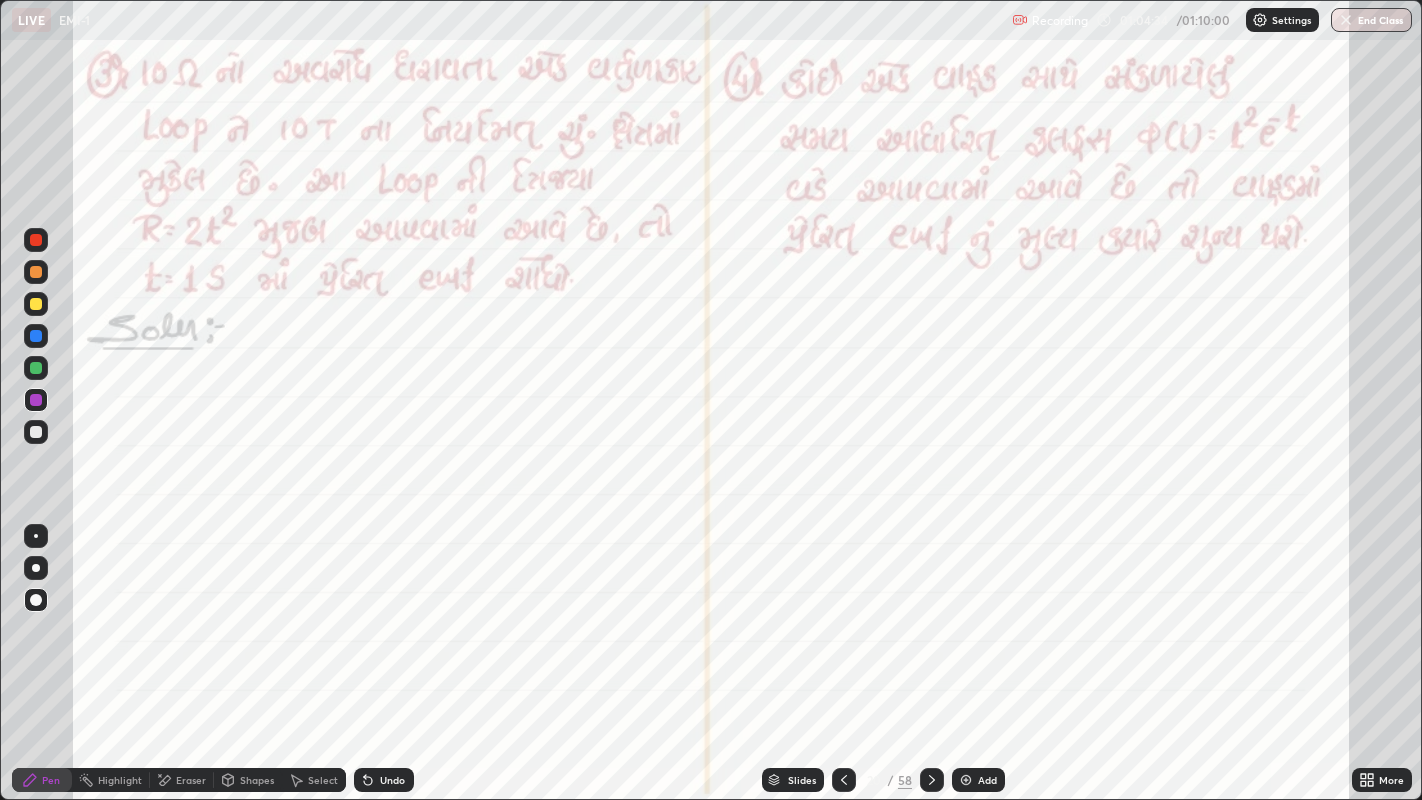 click 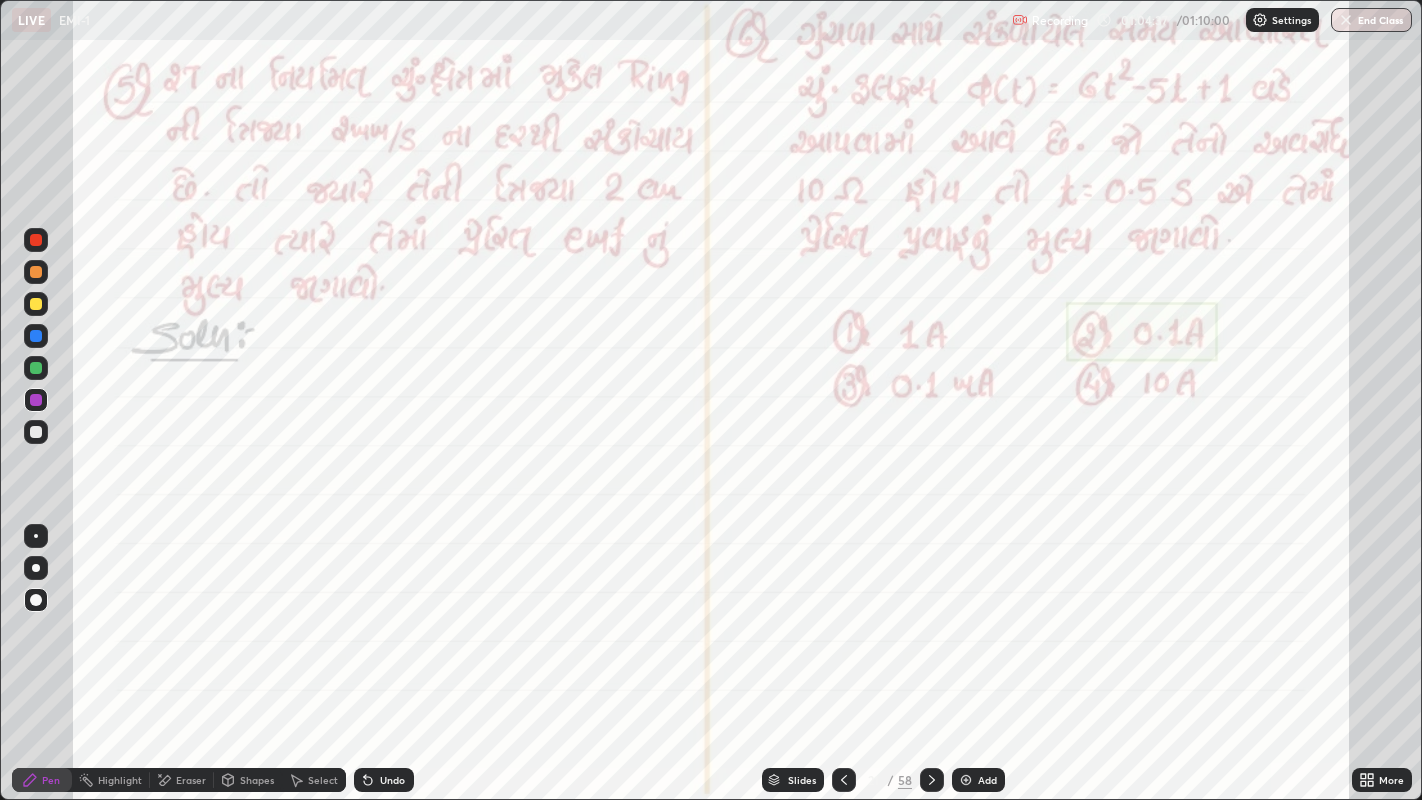 click 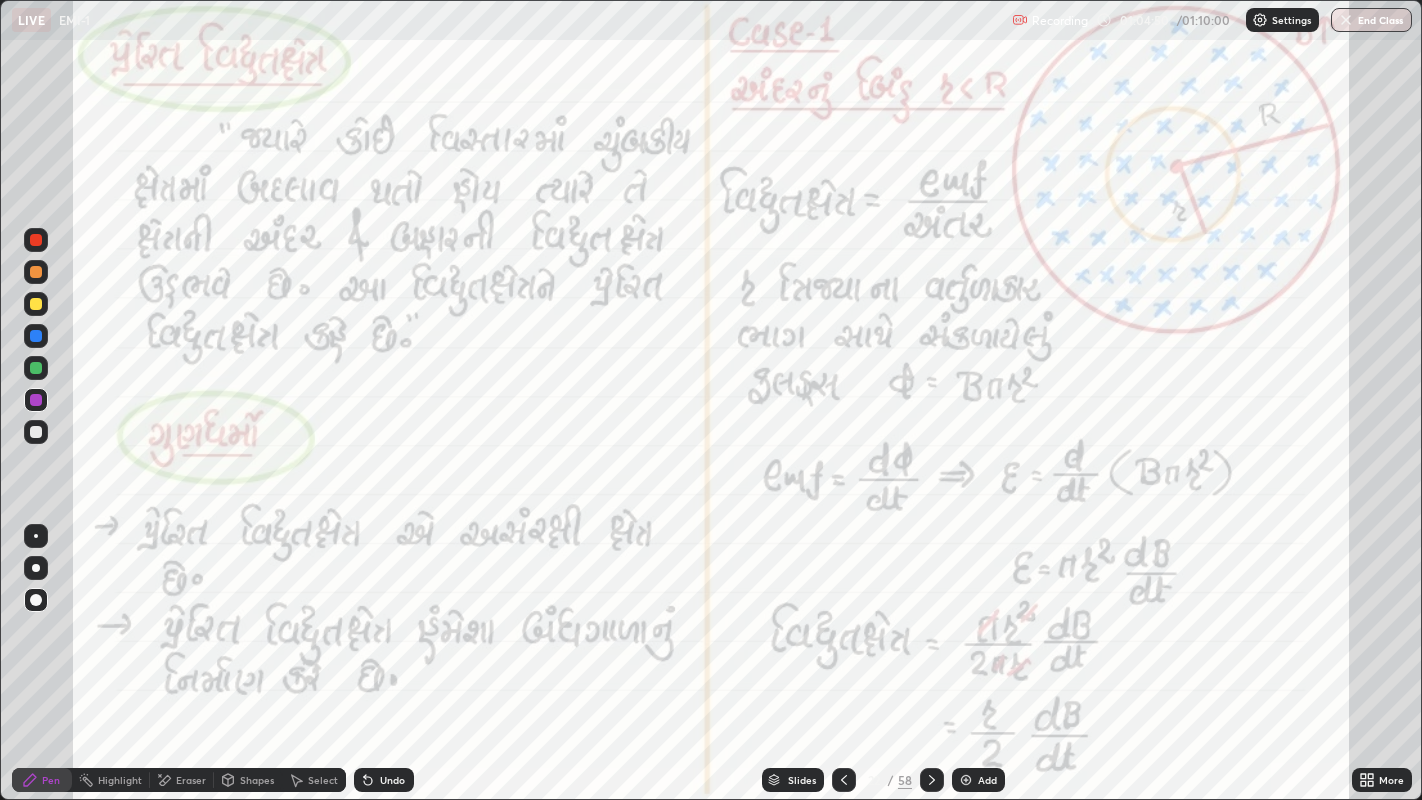 click 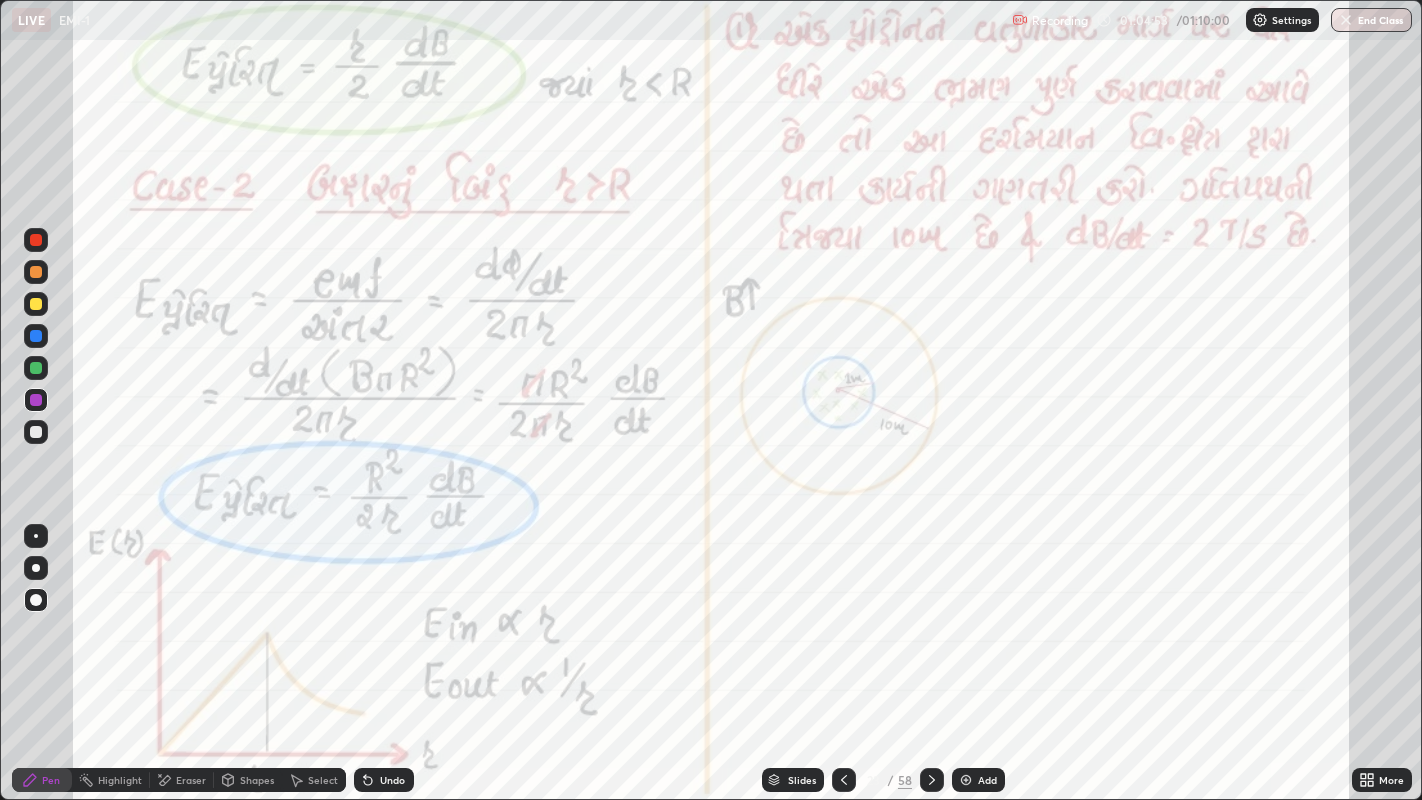 click 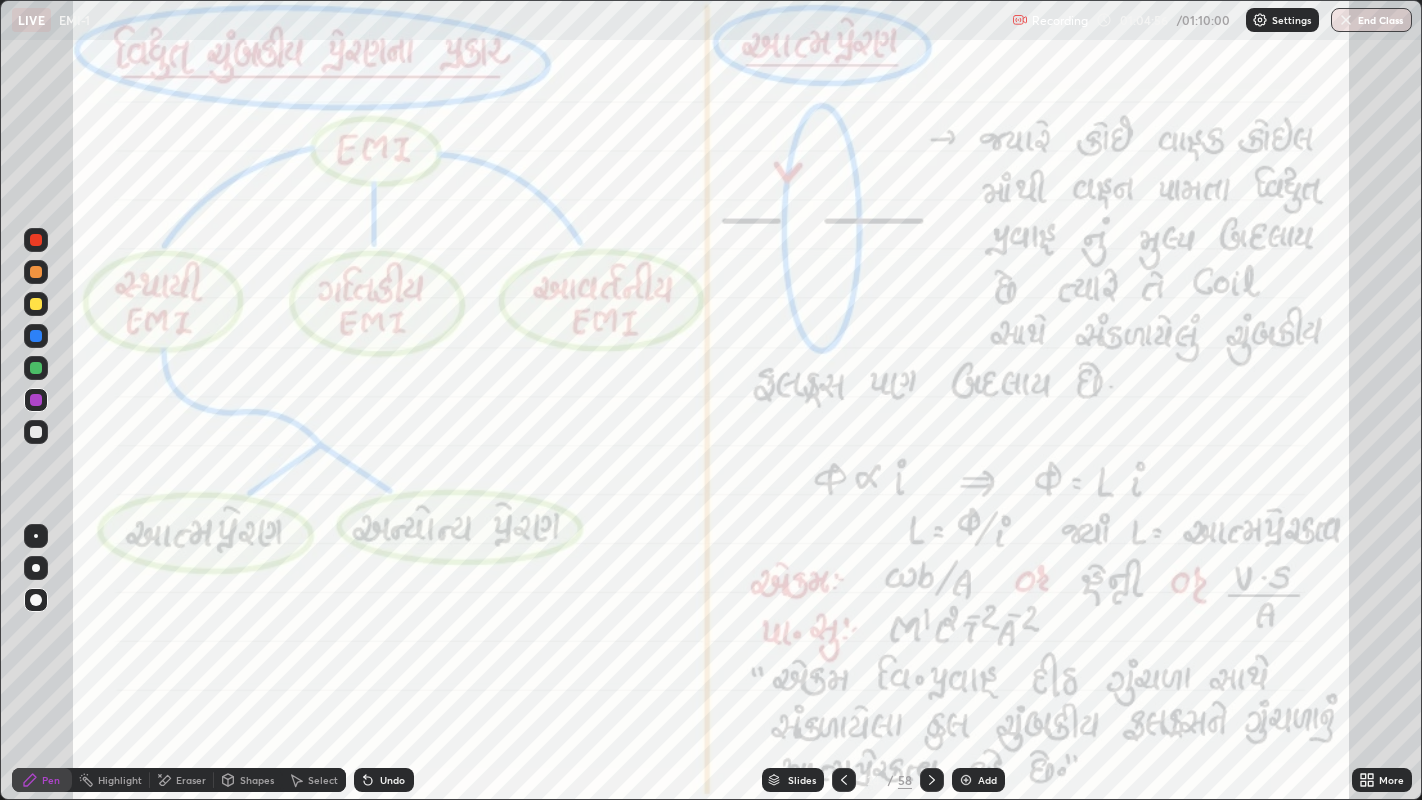 click 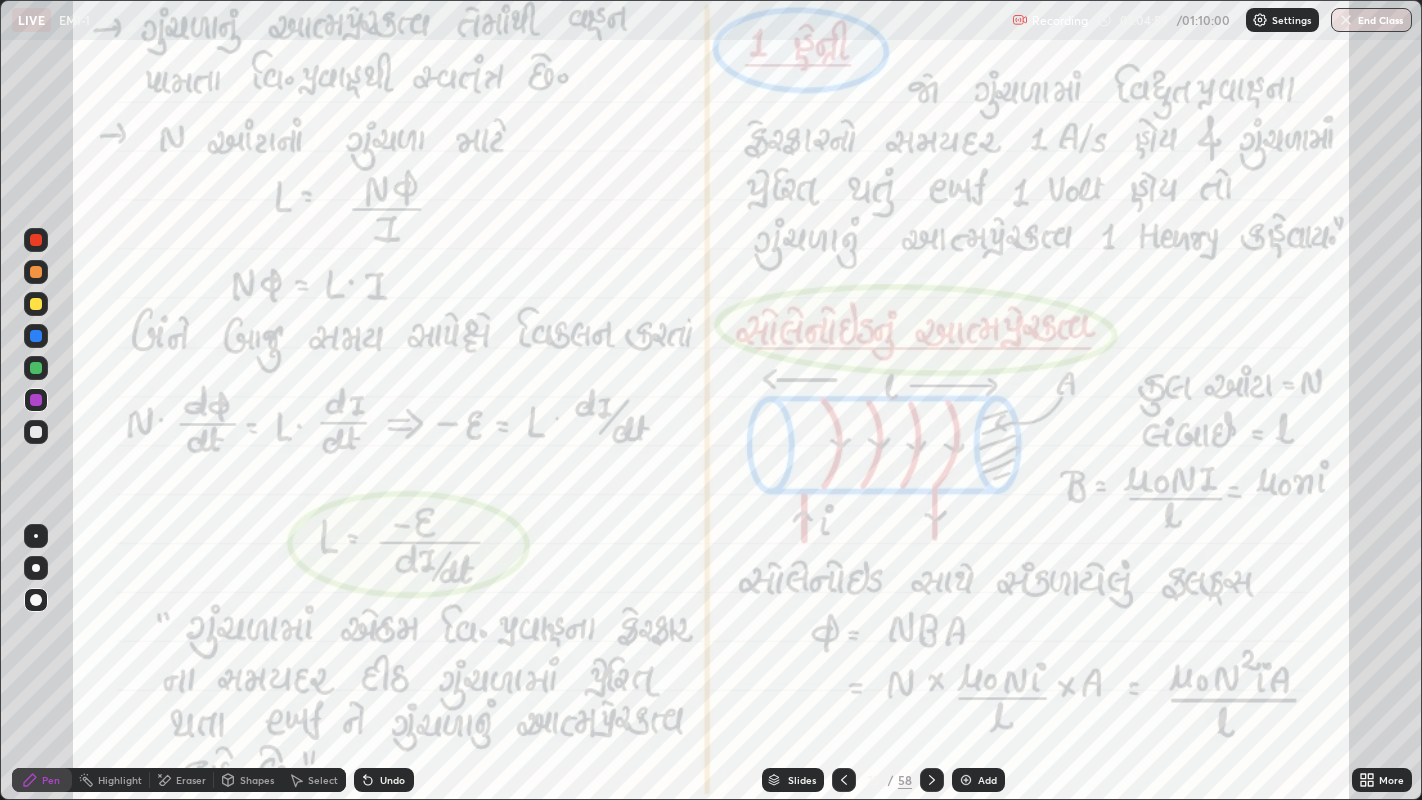 click 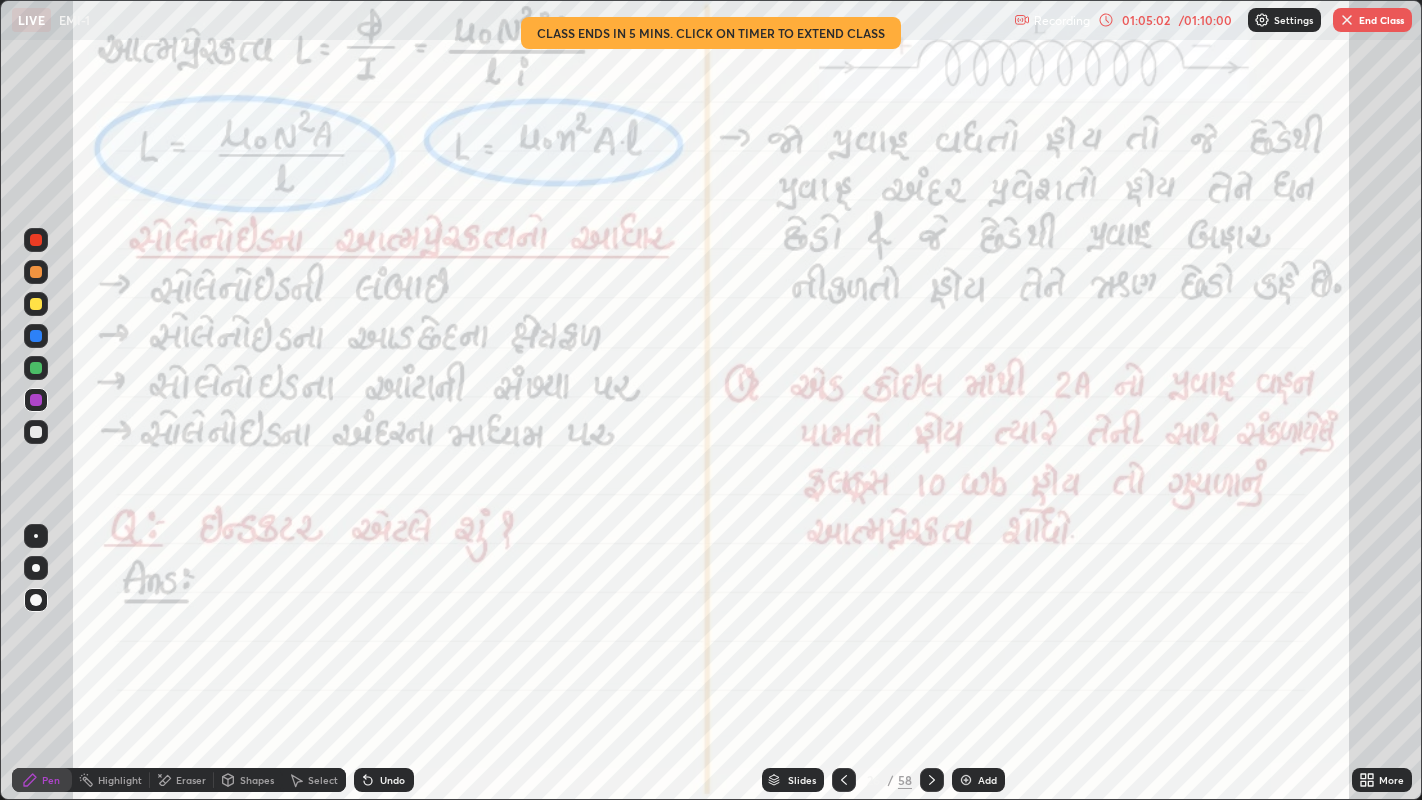click 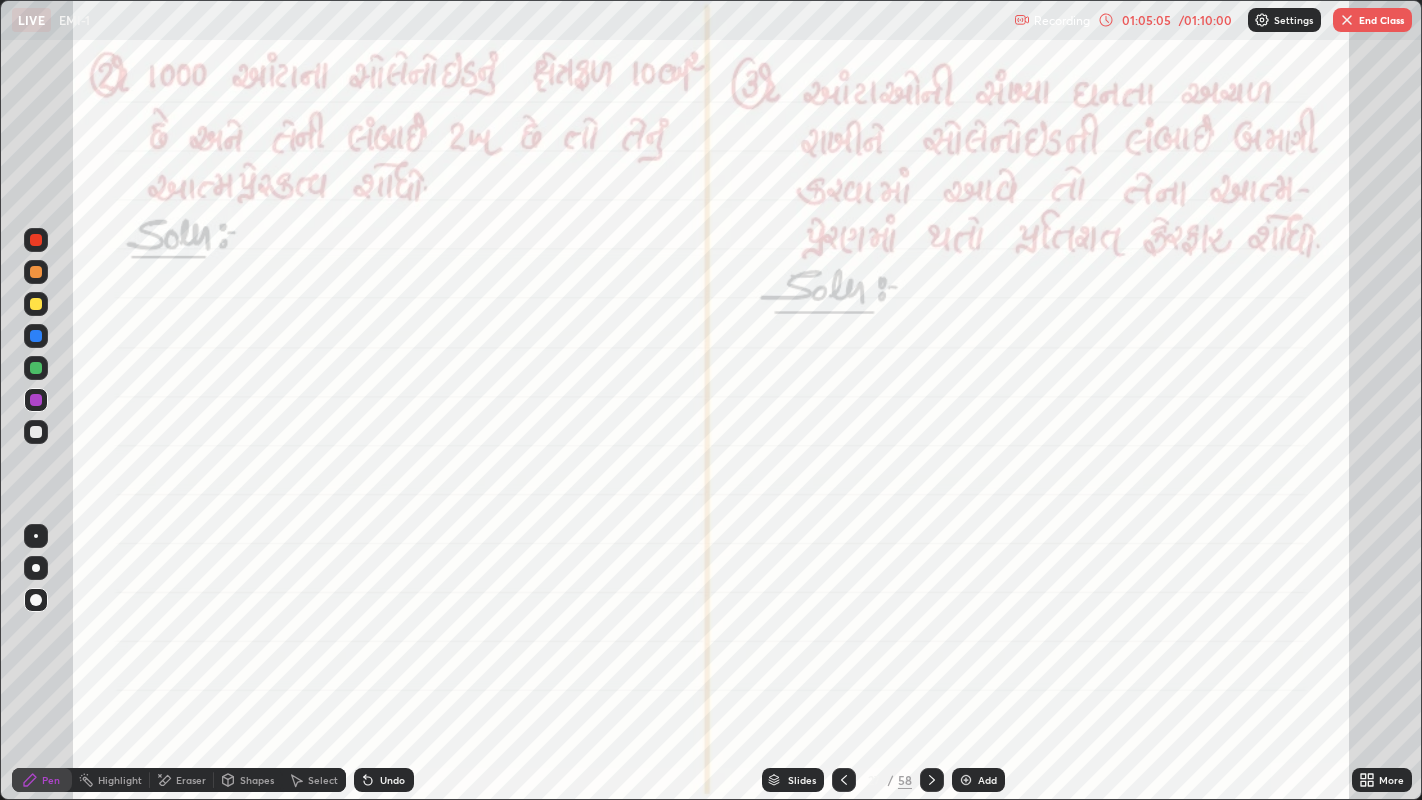 click 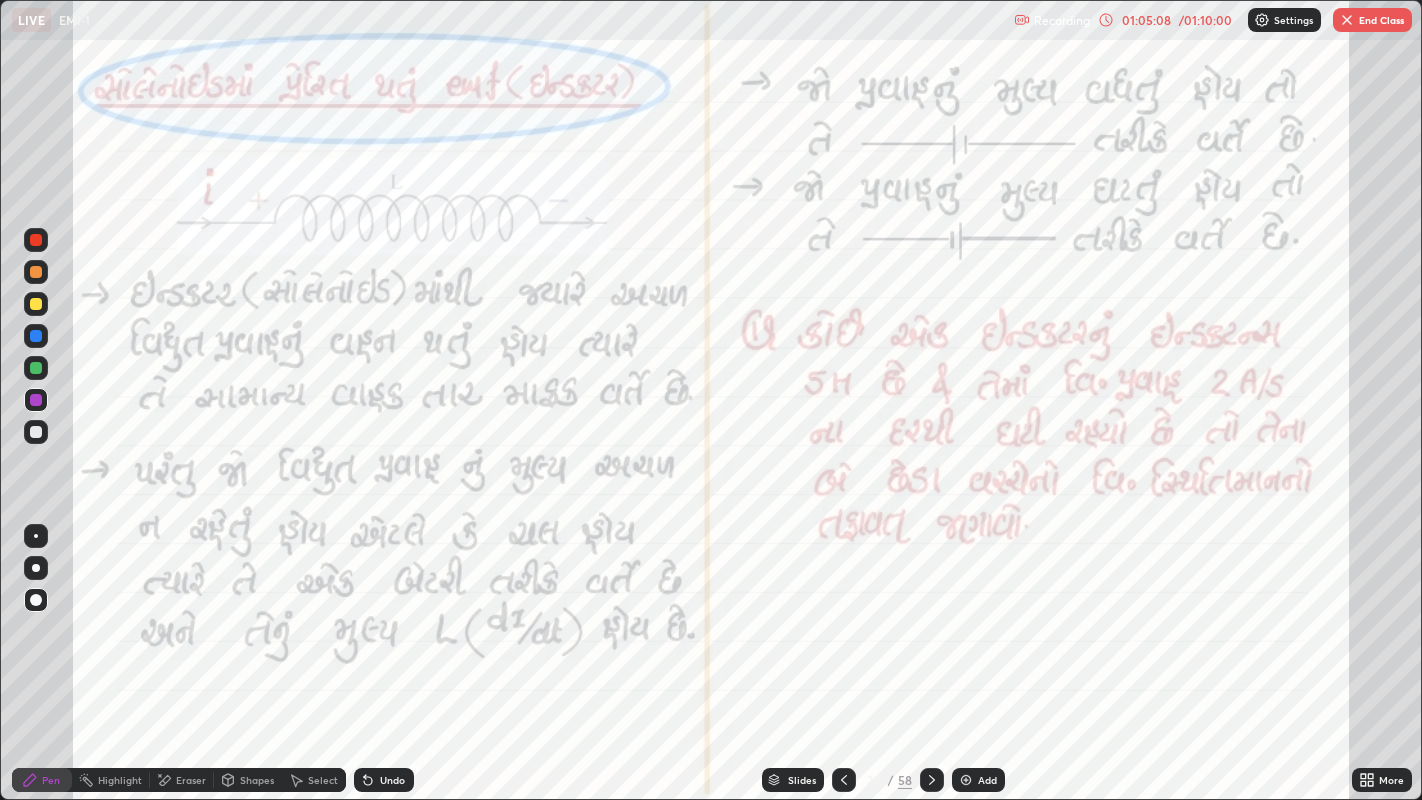 click 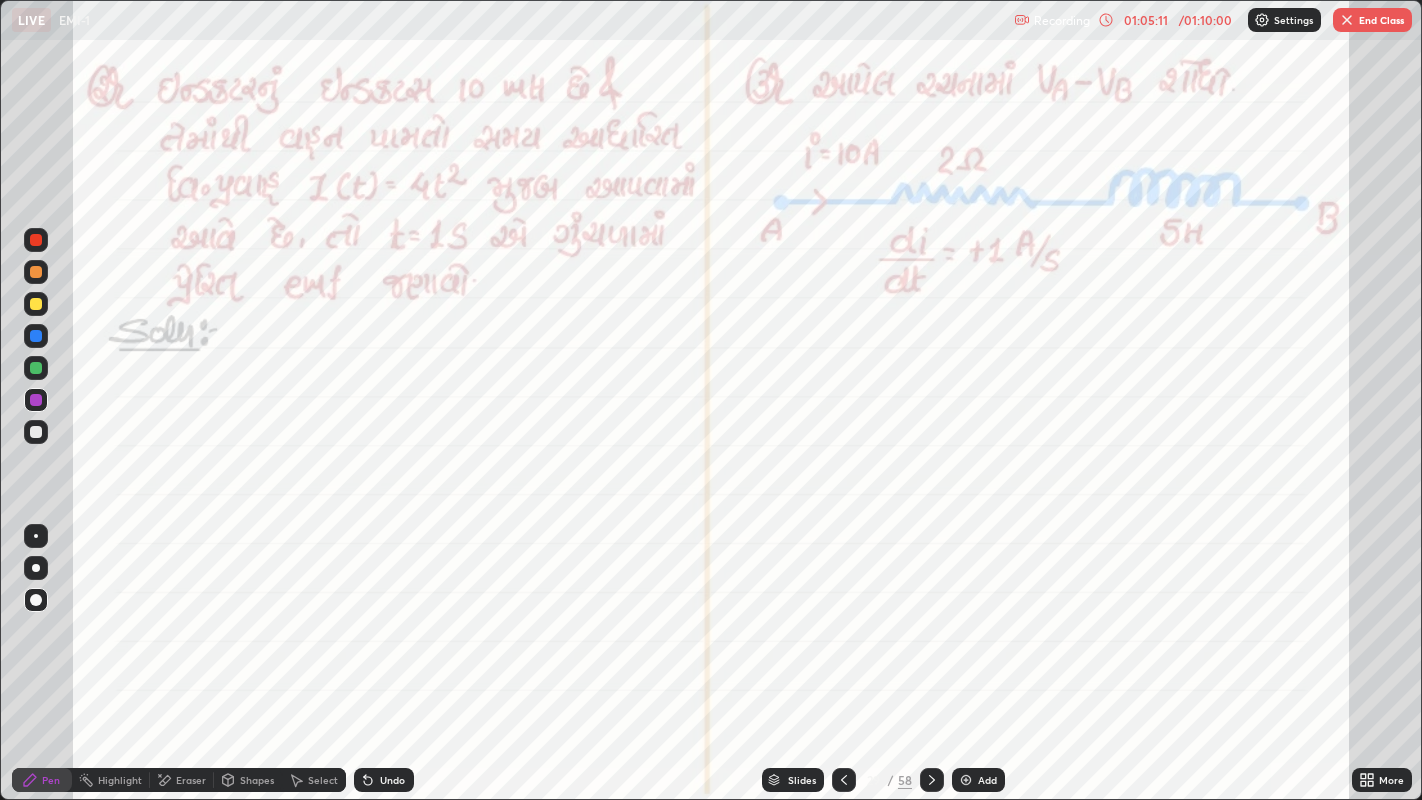 click 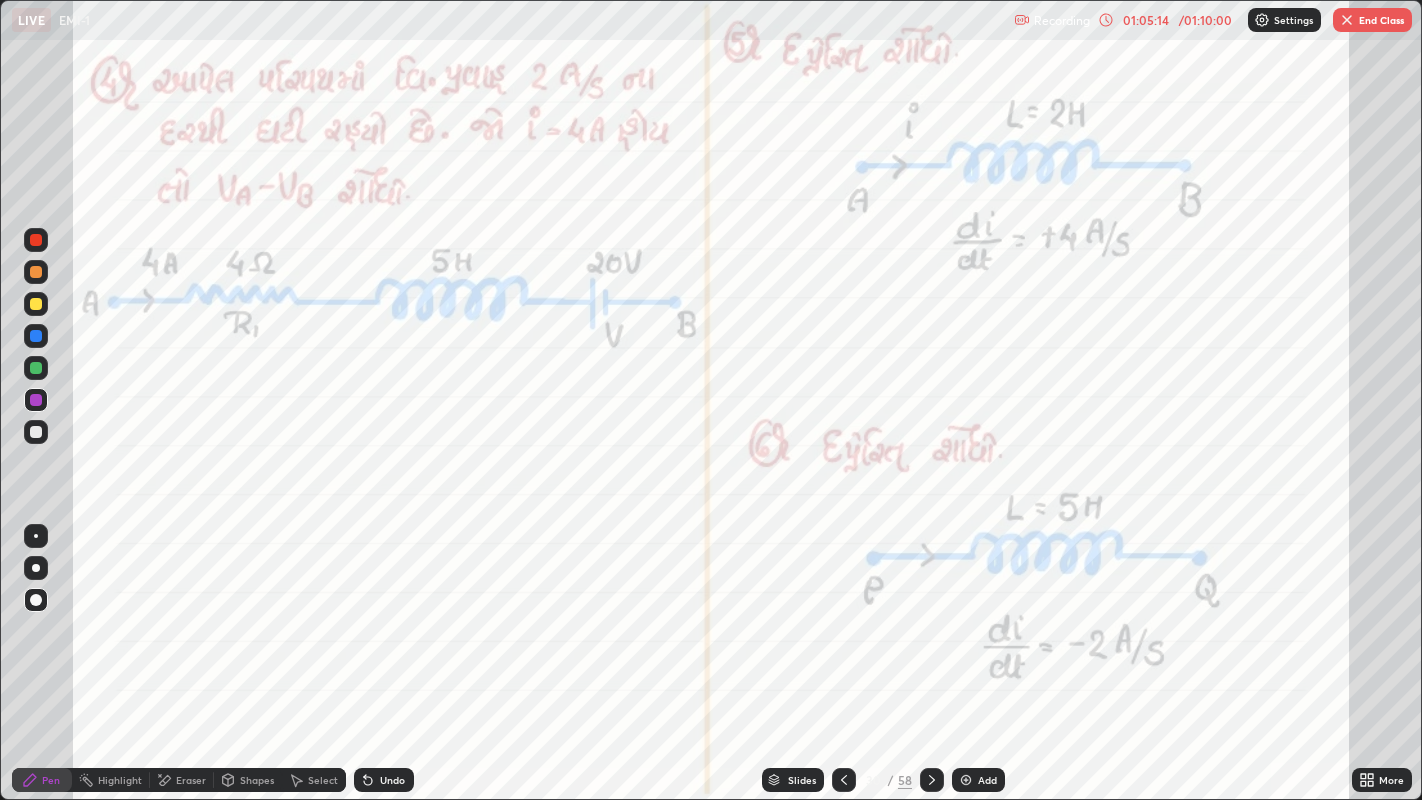 click 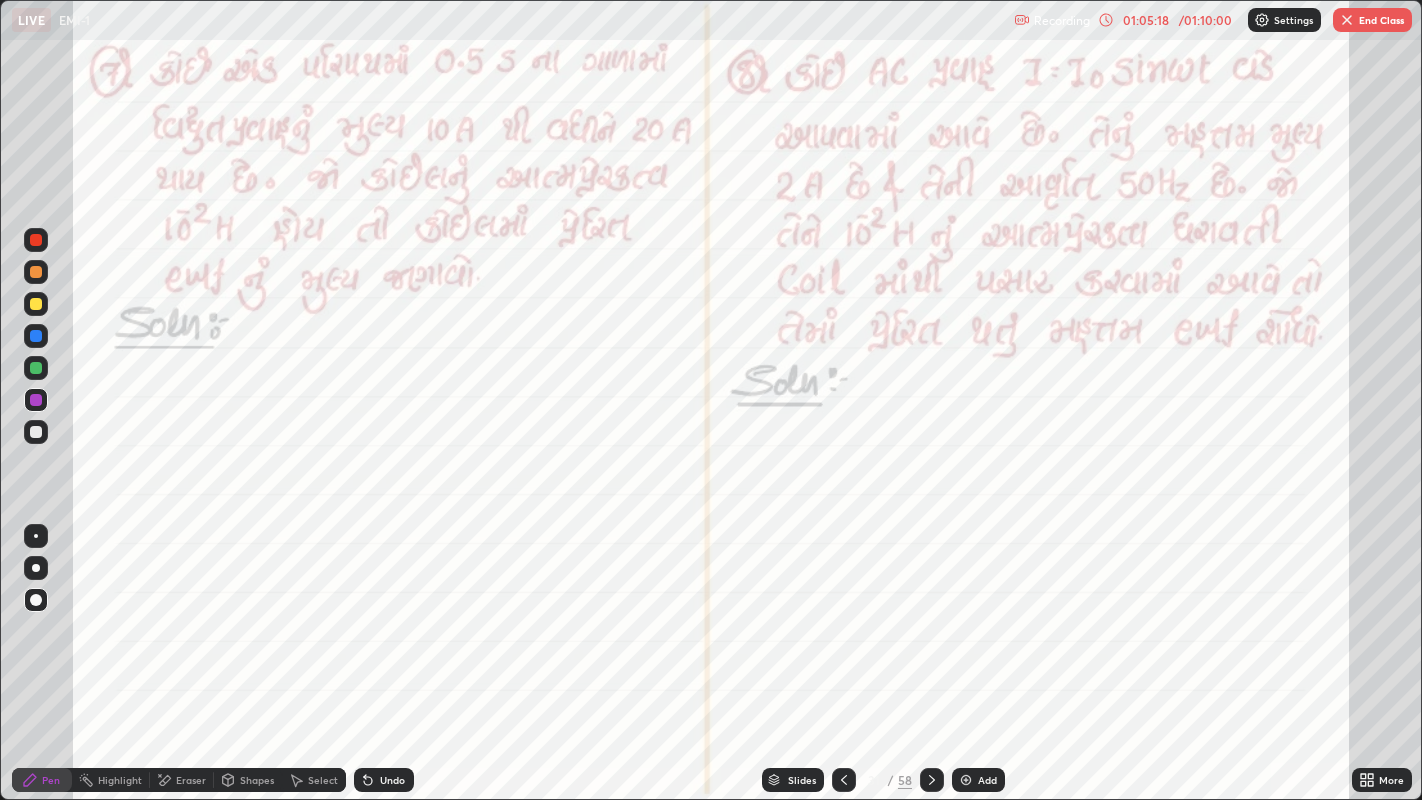 click 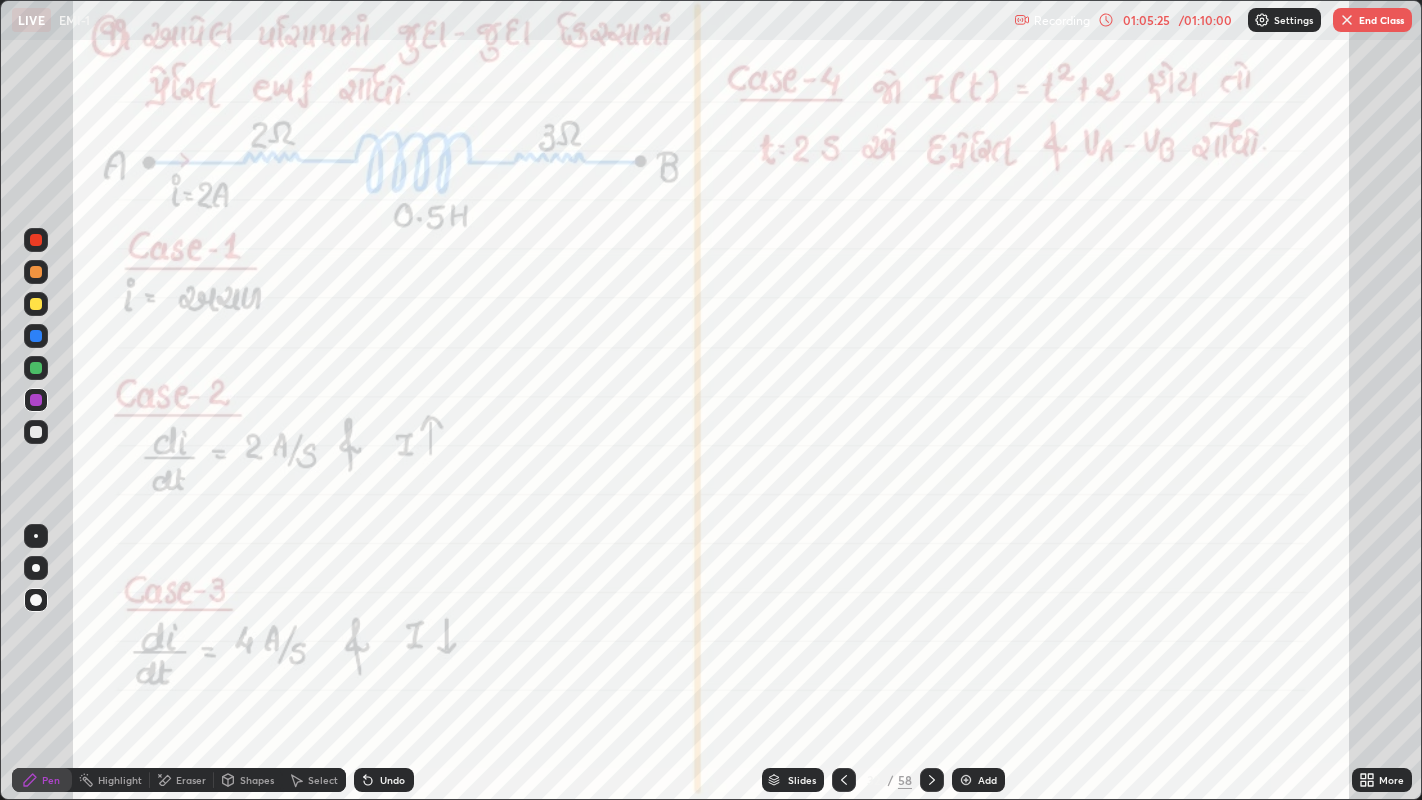 click 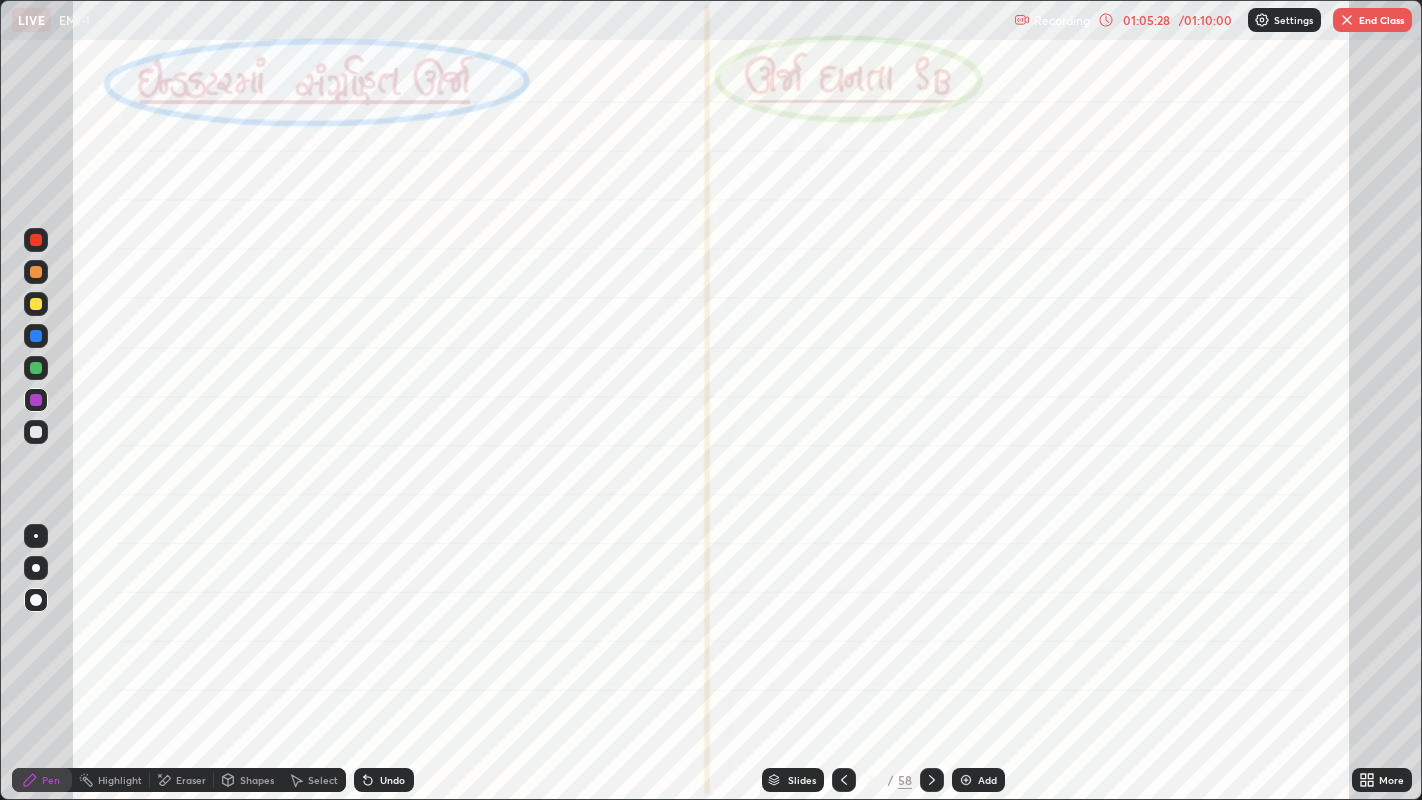 click 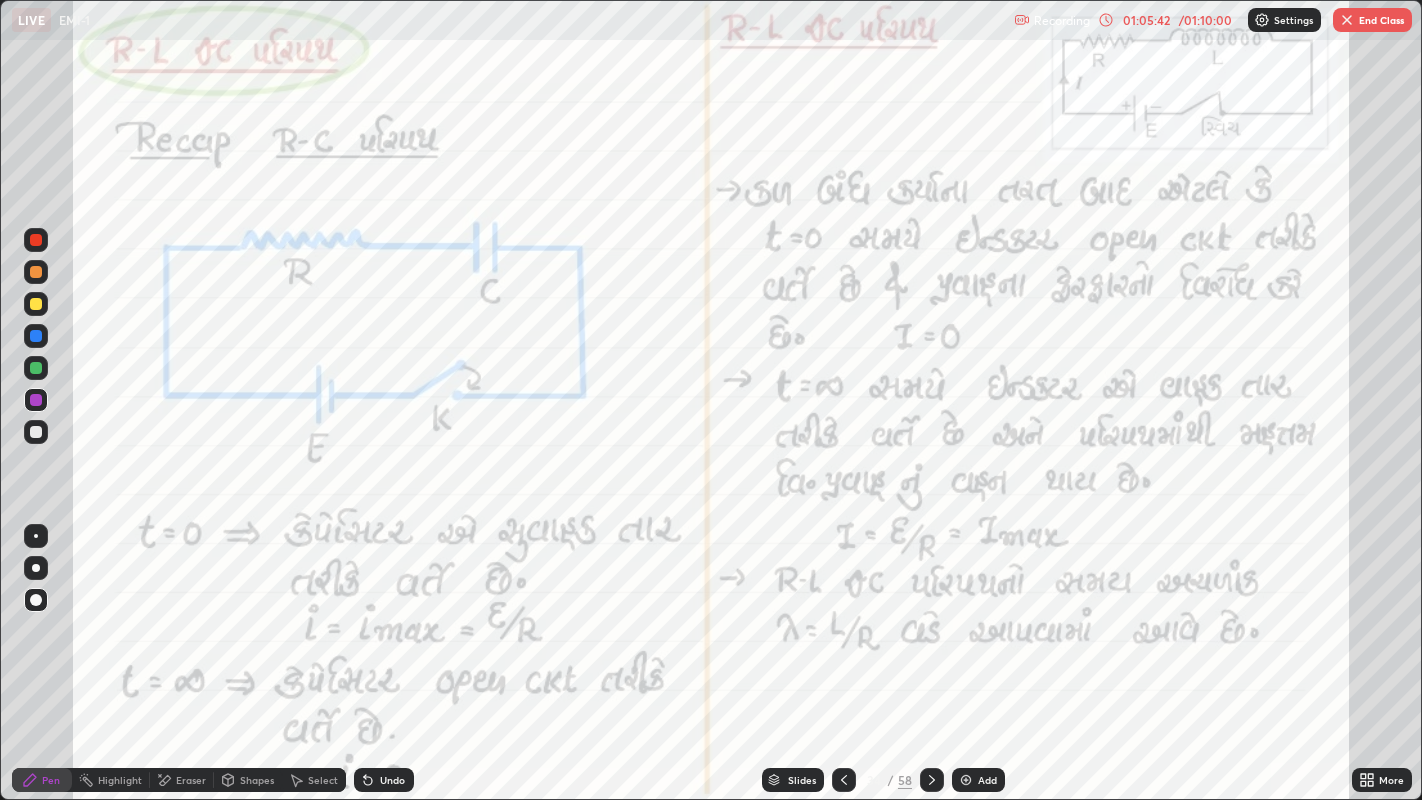 click 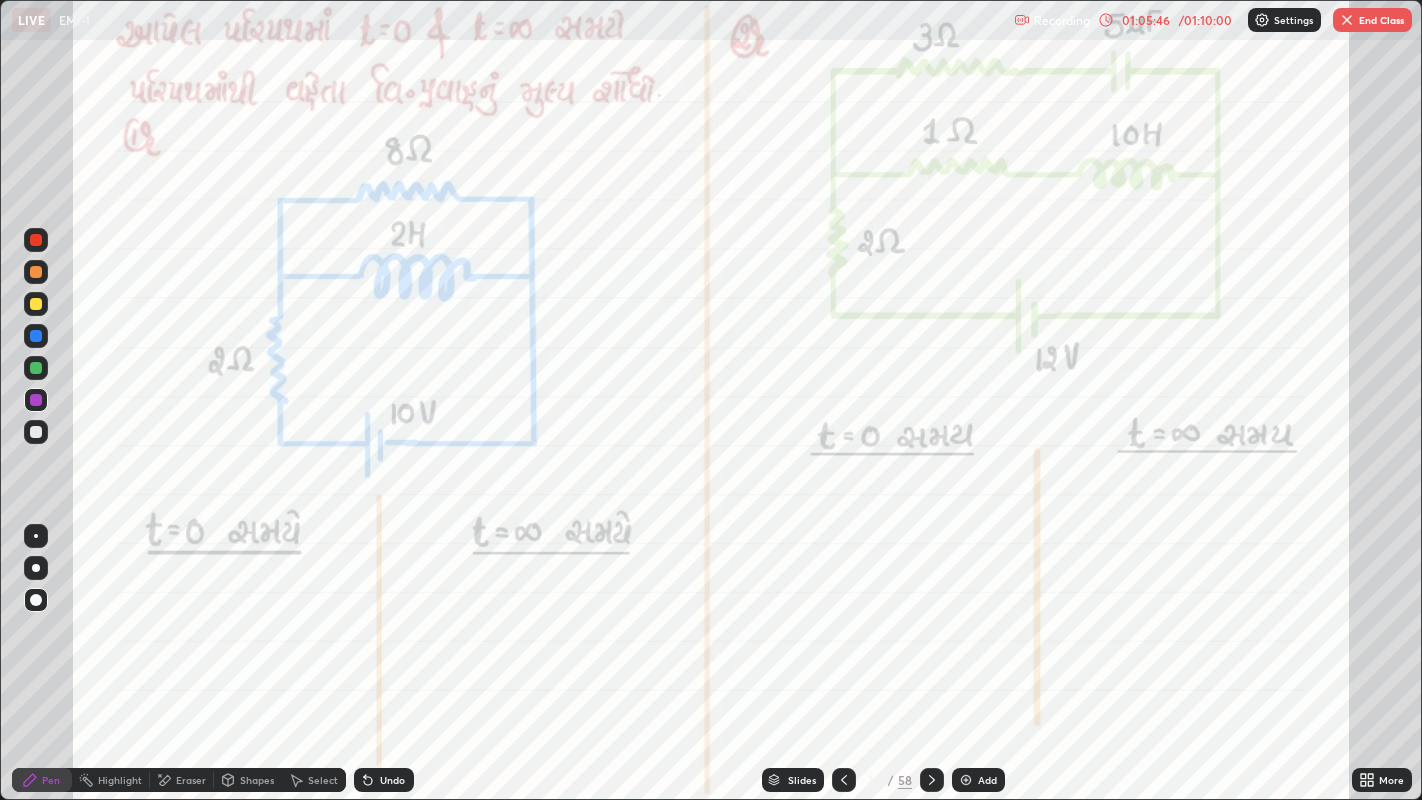 click at bounding box center (932, 780) 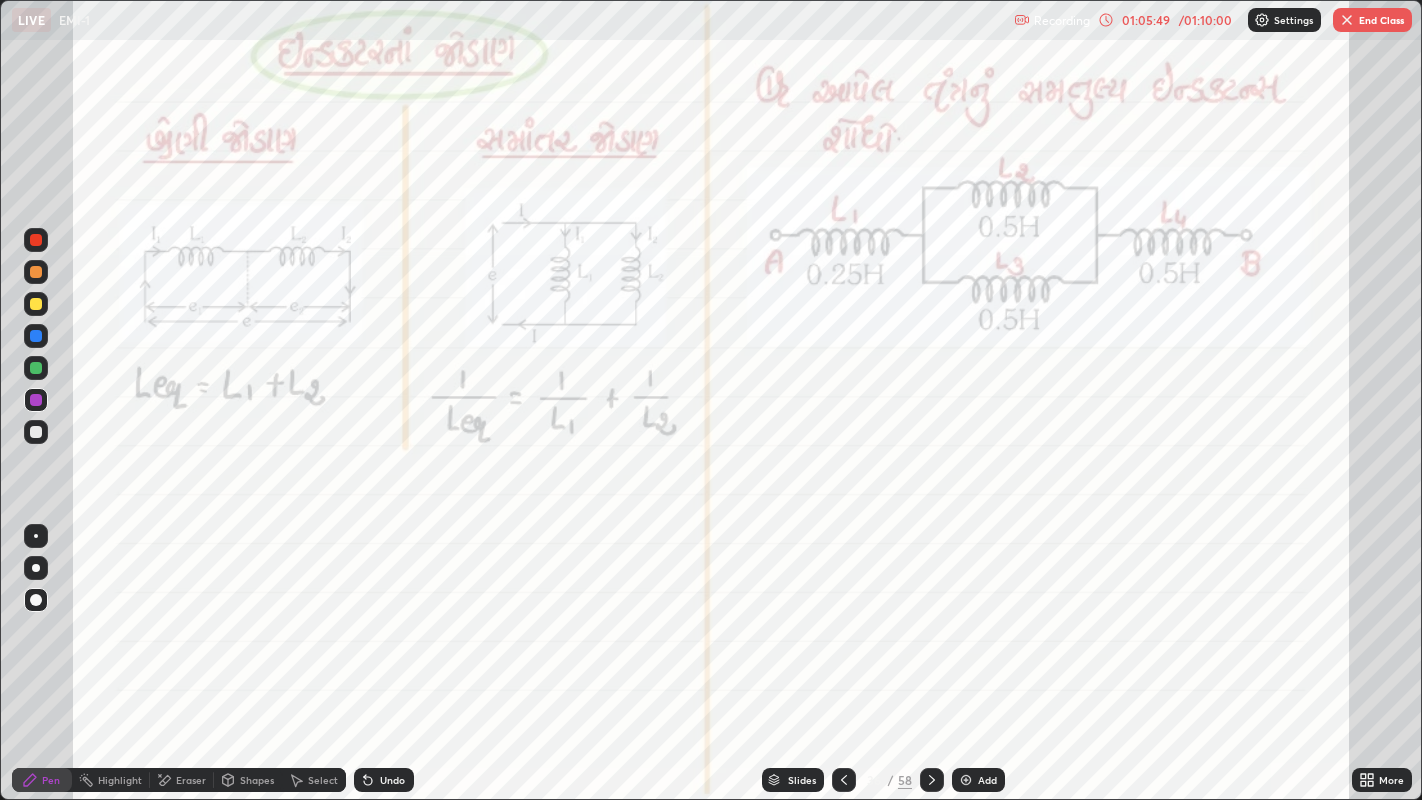 click 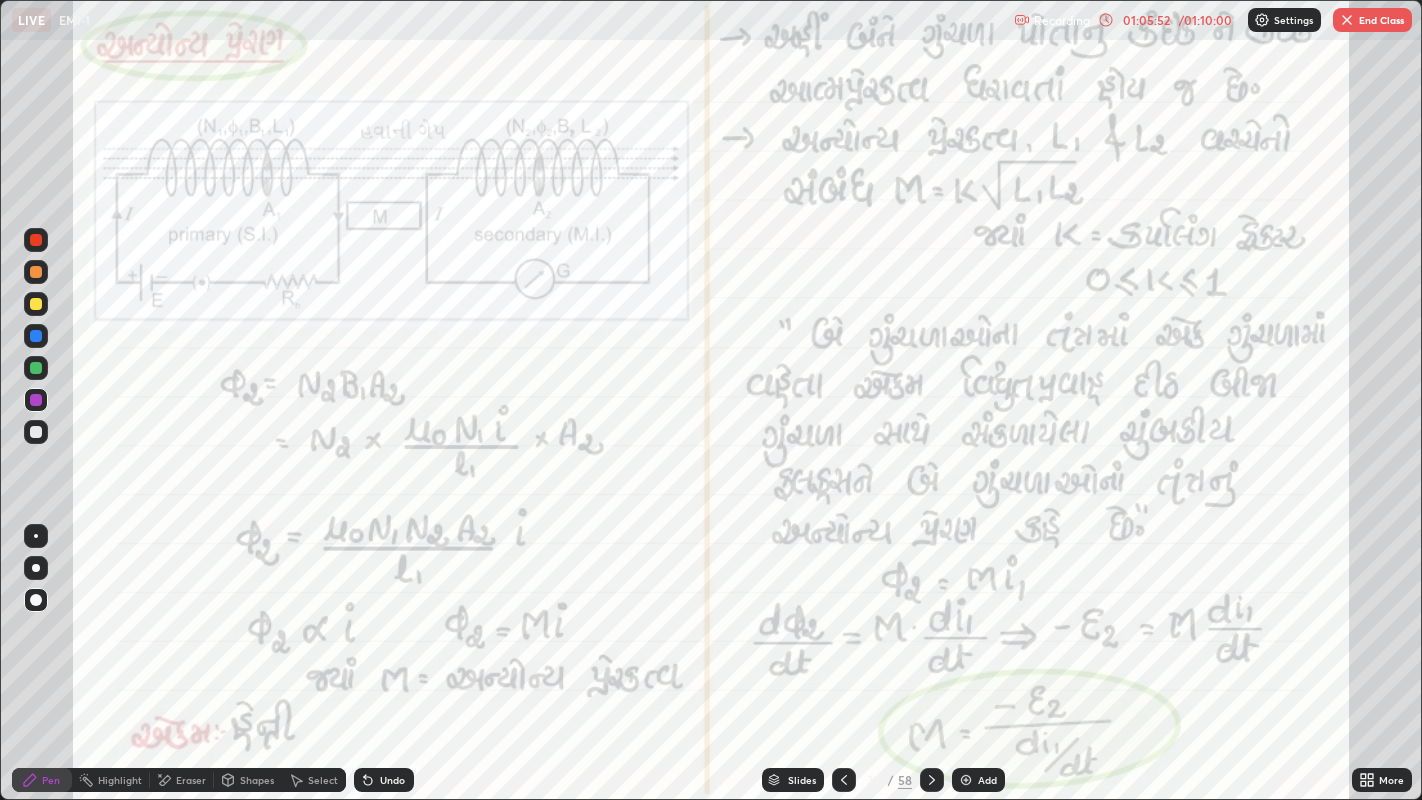 click 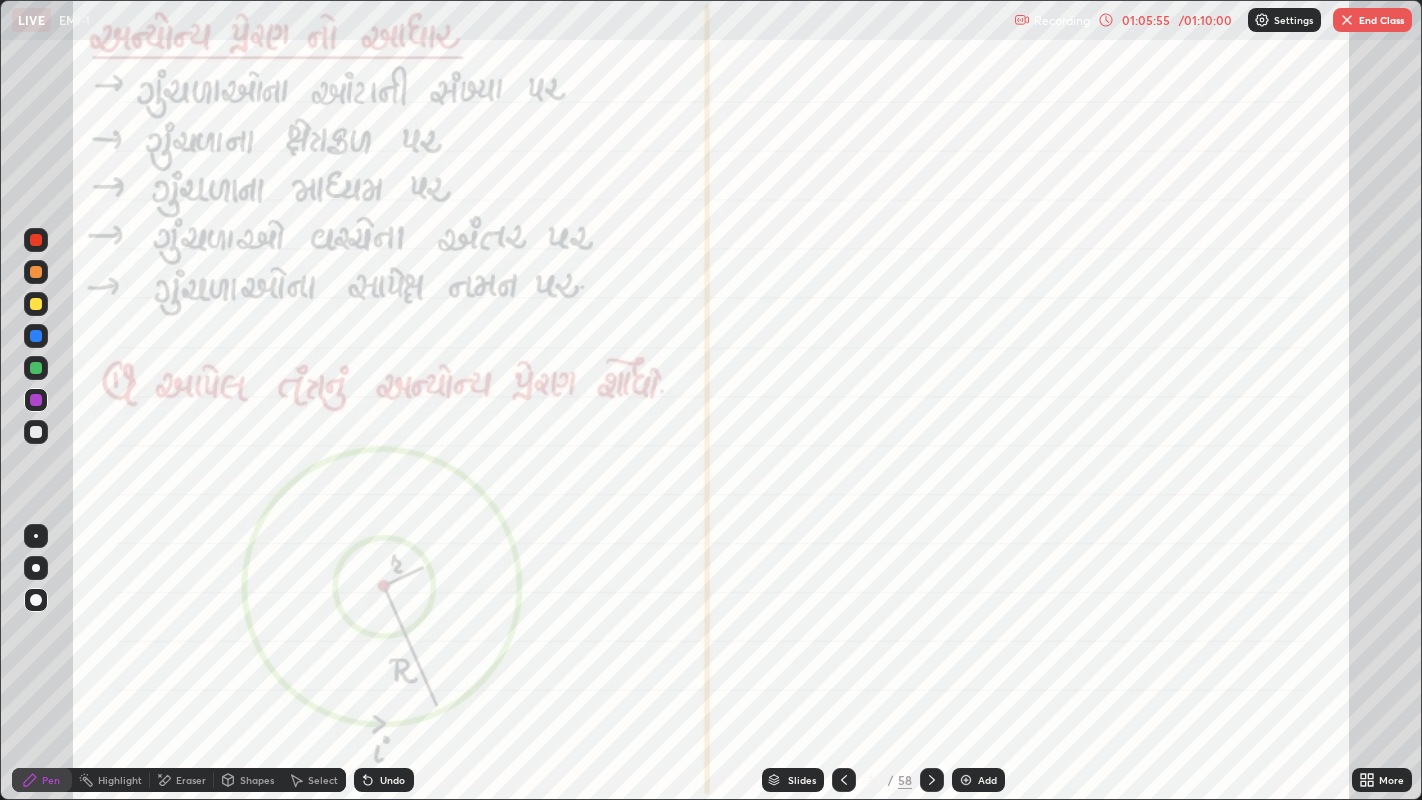 click at bounding box center (932, 780) 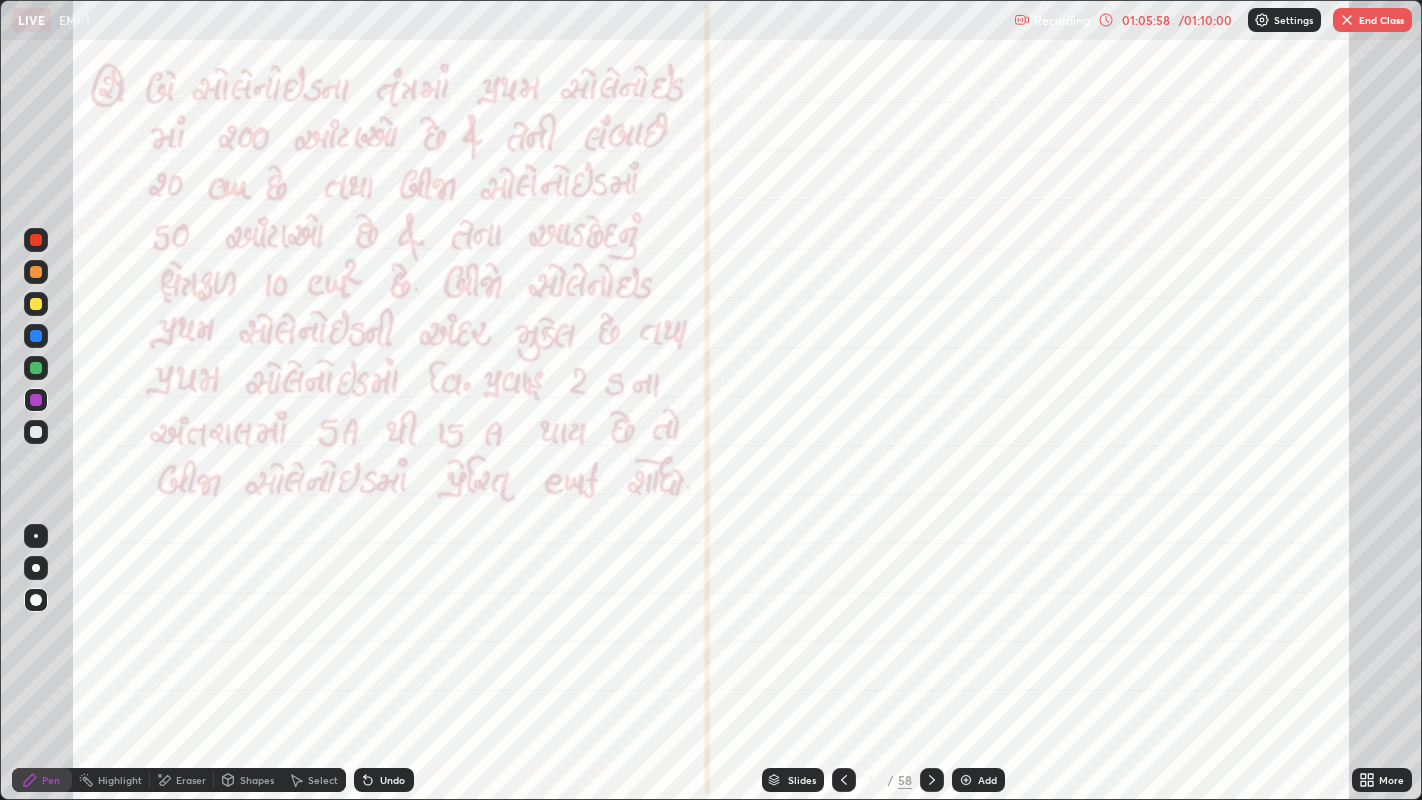 click 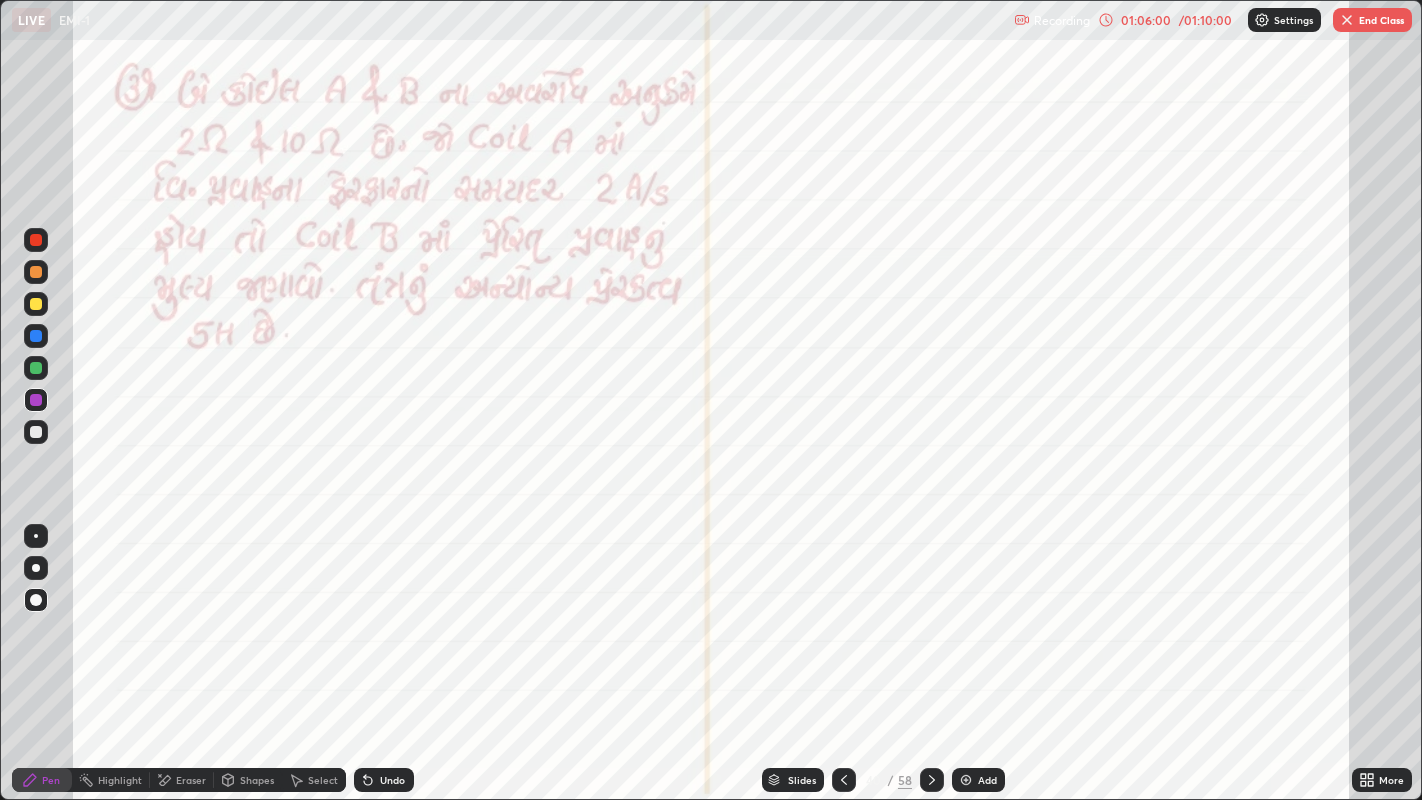 click 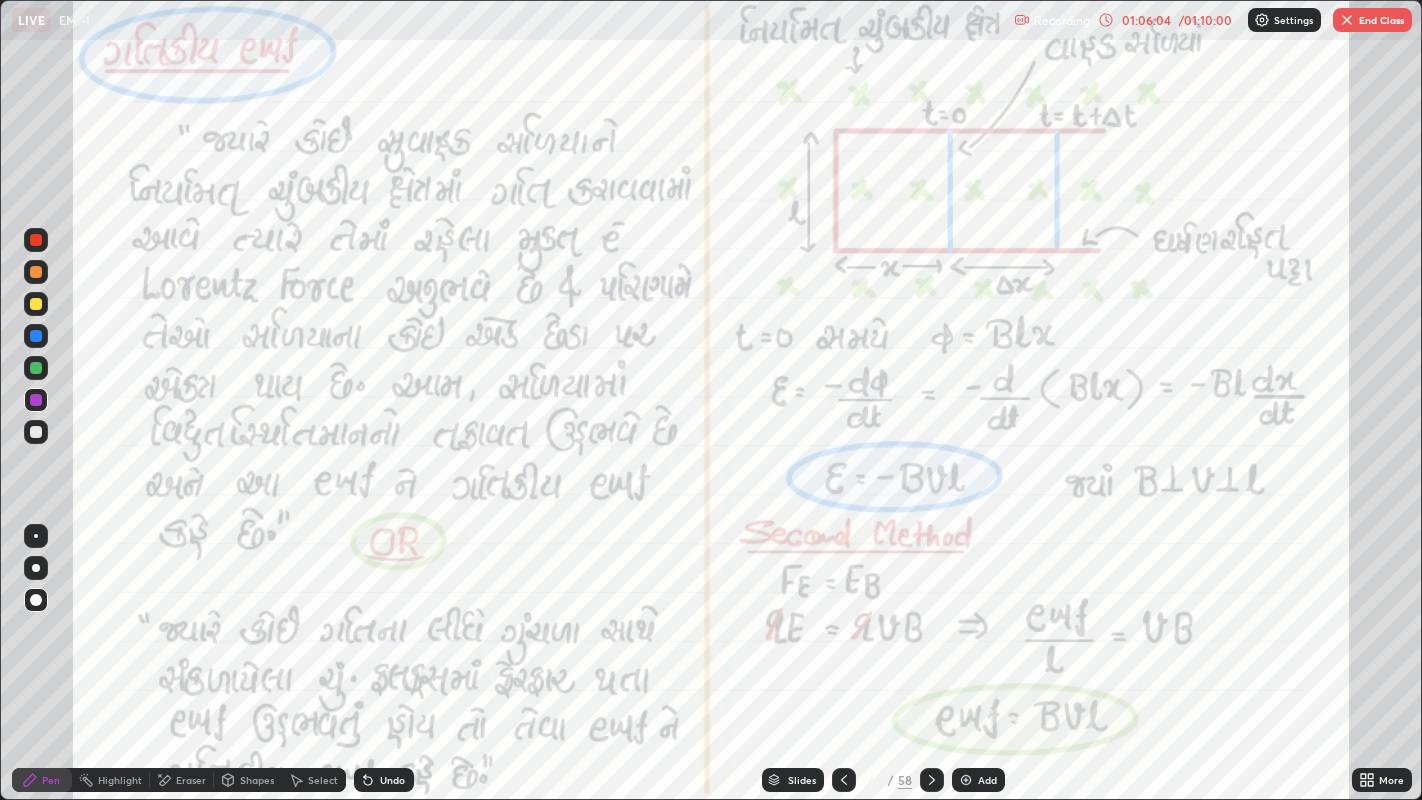 click 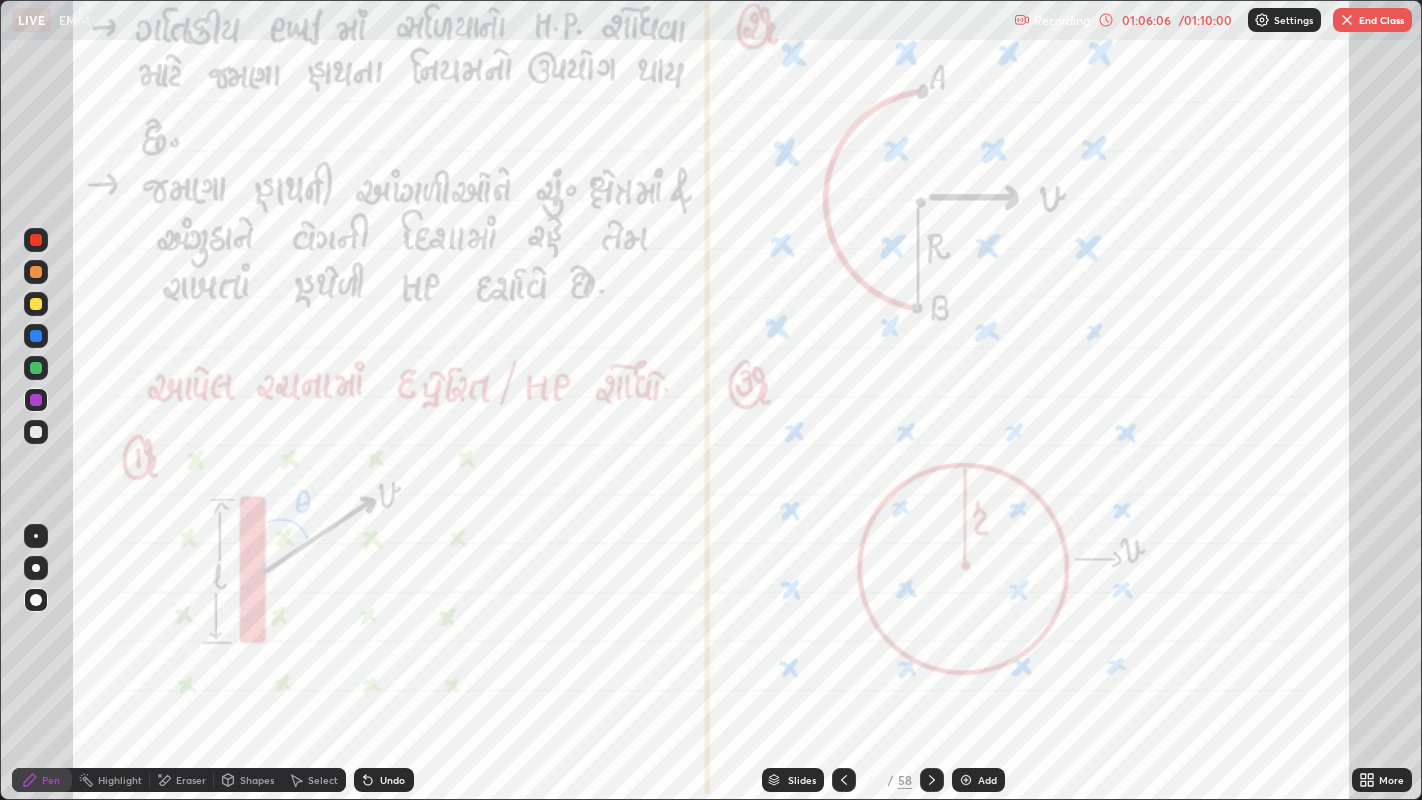 click at bounding box center [844, 780] 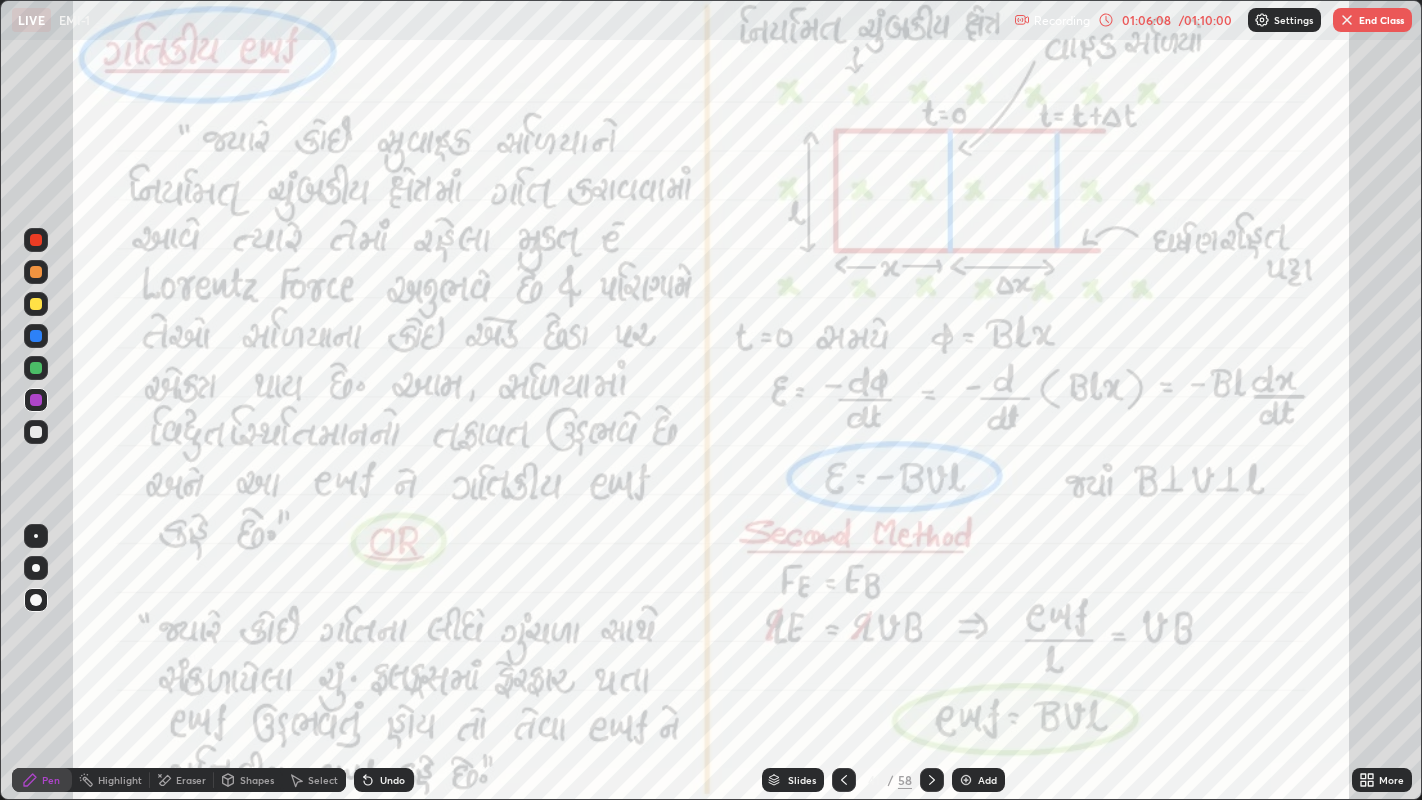 click 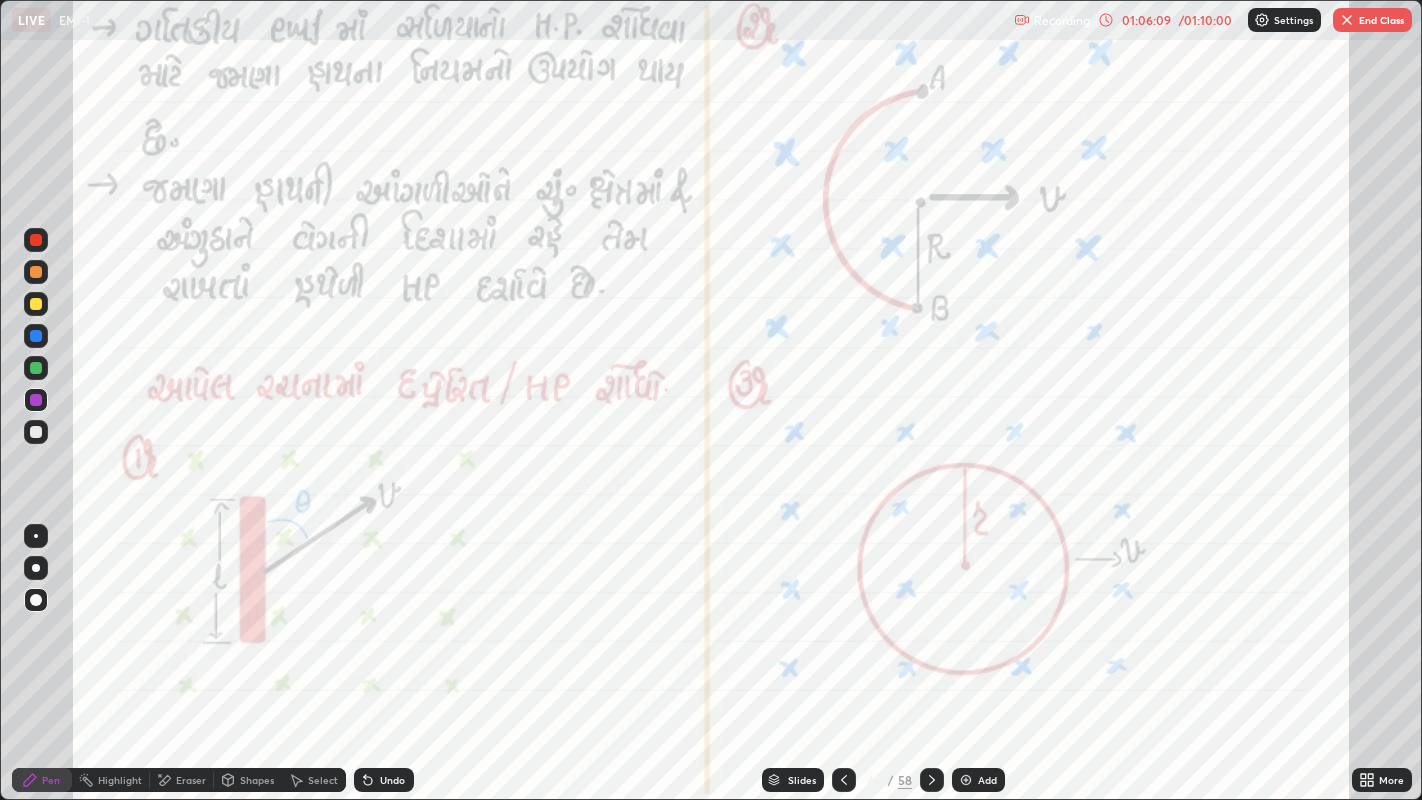 click 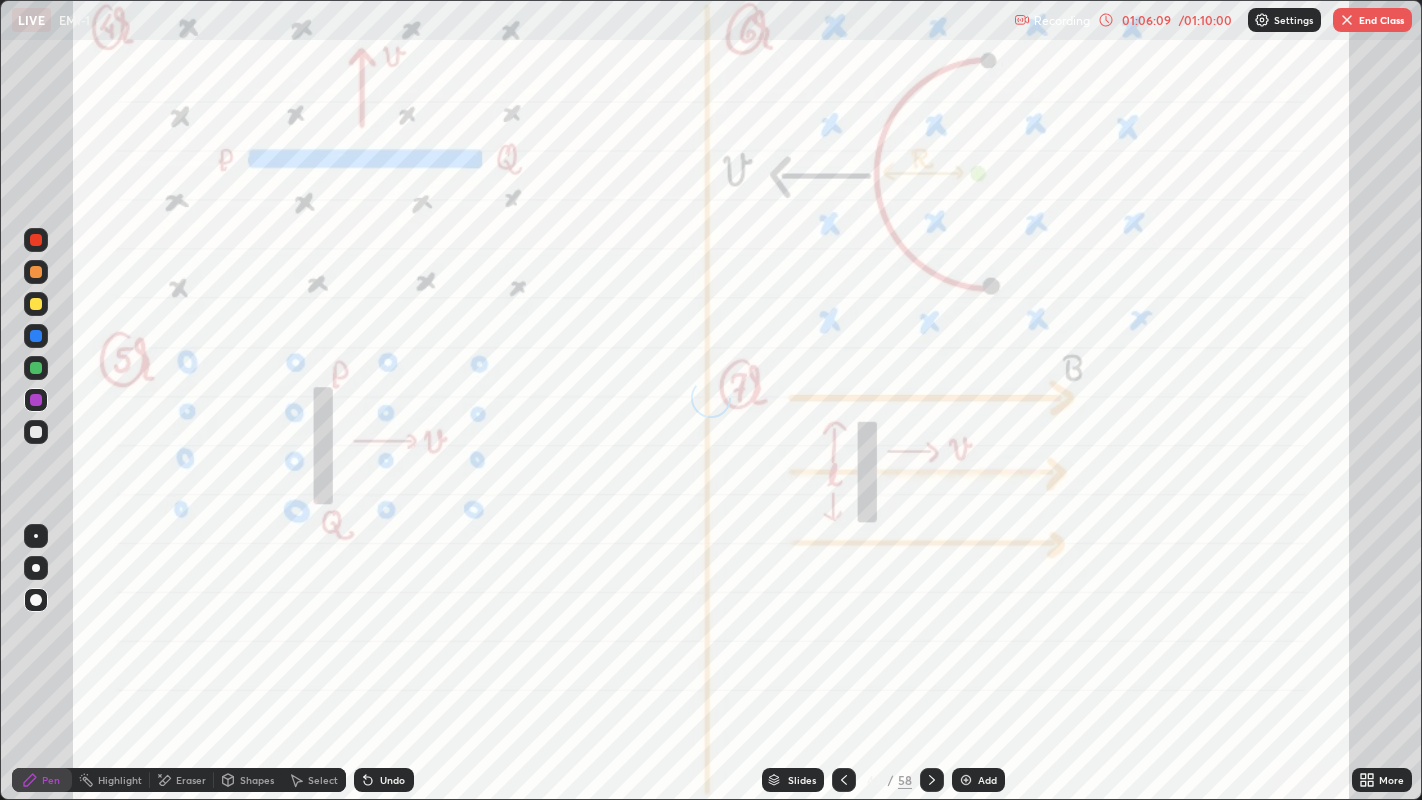 click 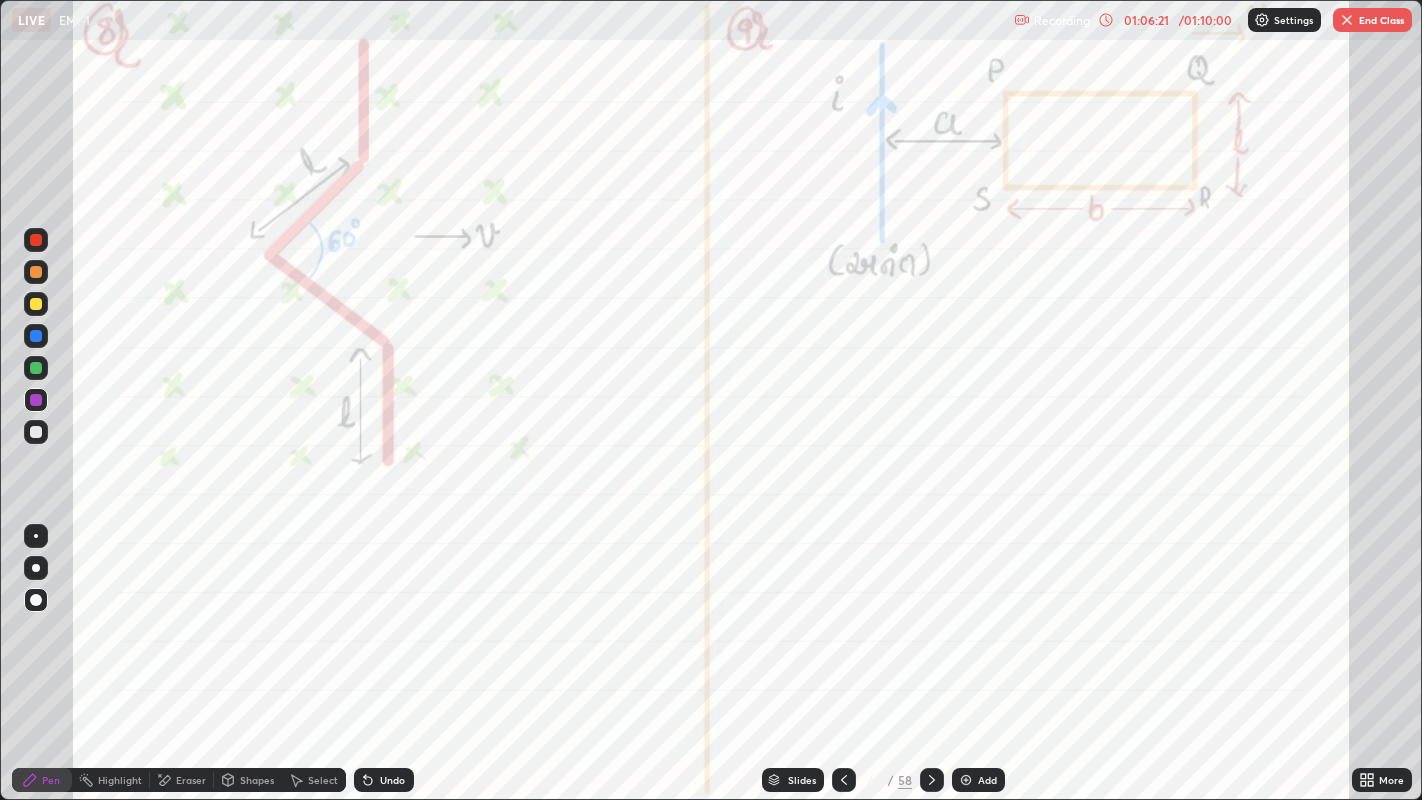 click on "End Class" at bounding box center (1372, 20) 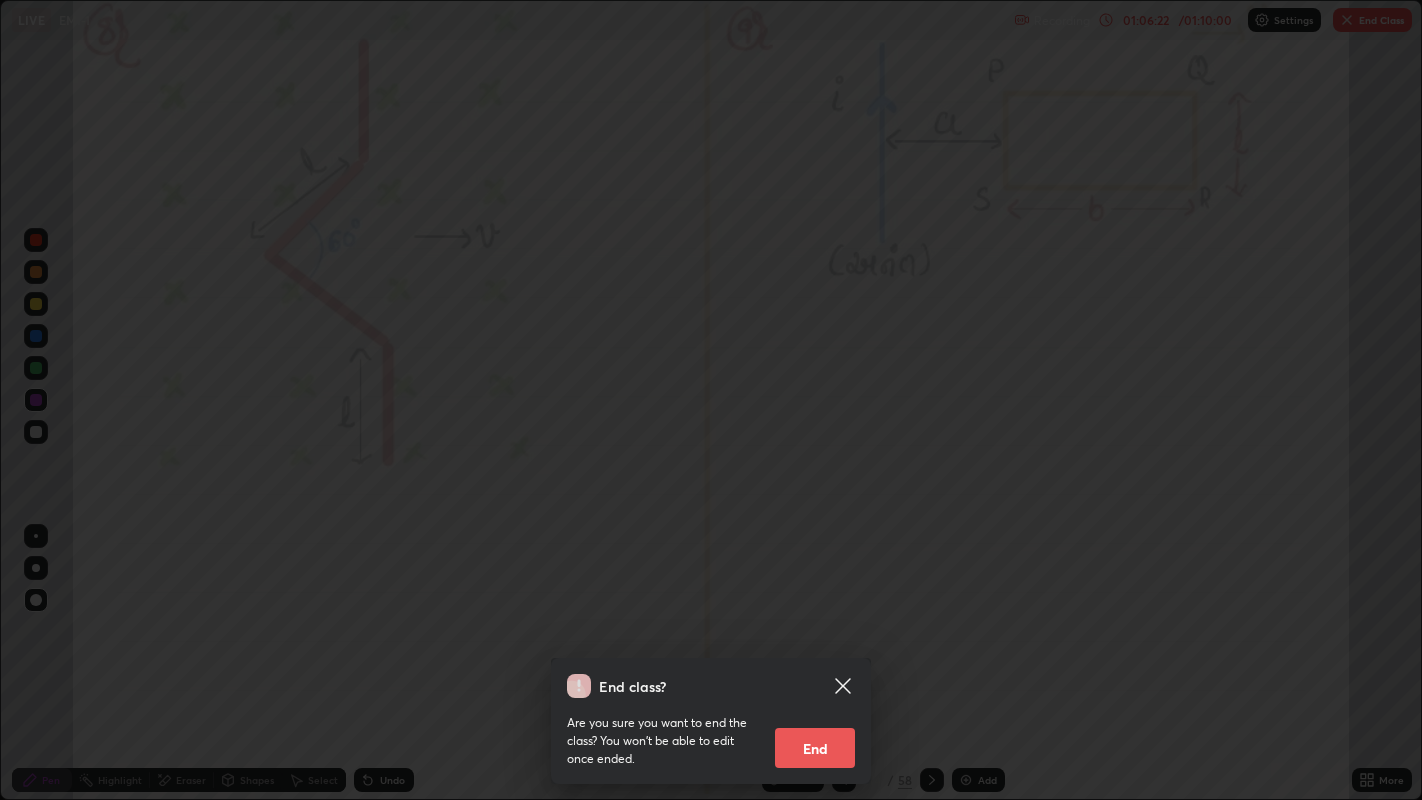 click on "End" at bounding box center (815, 748) 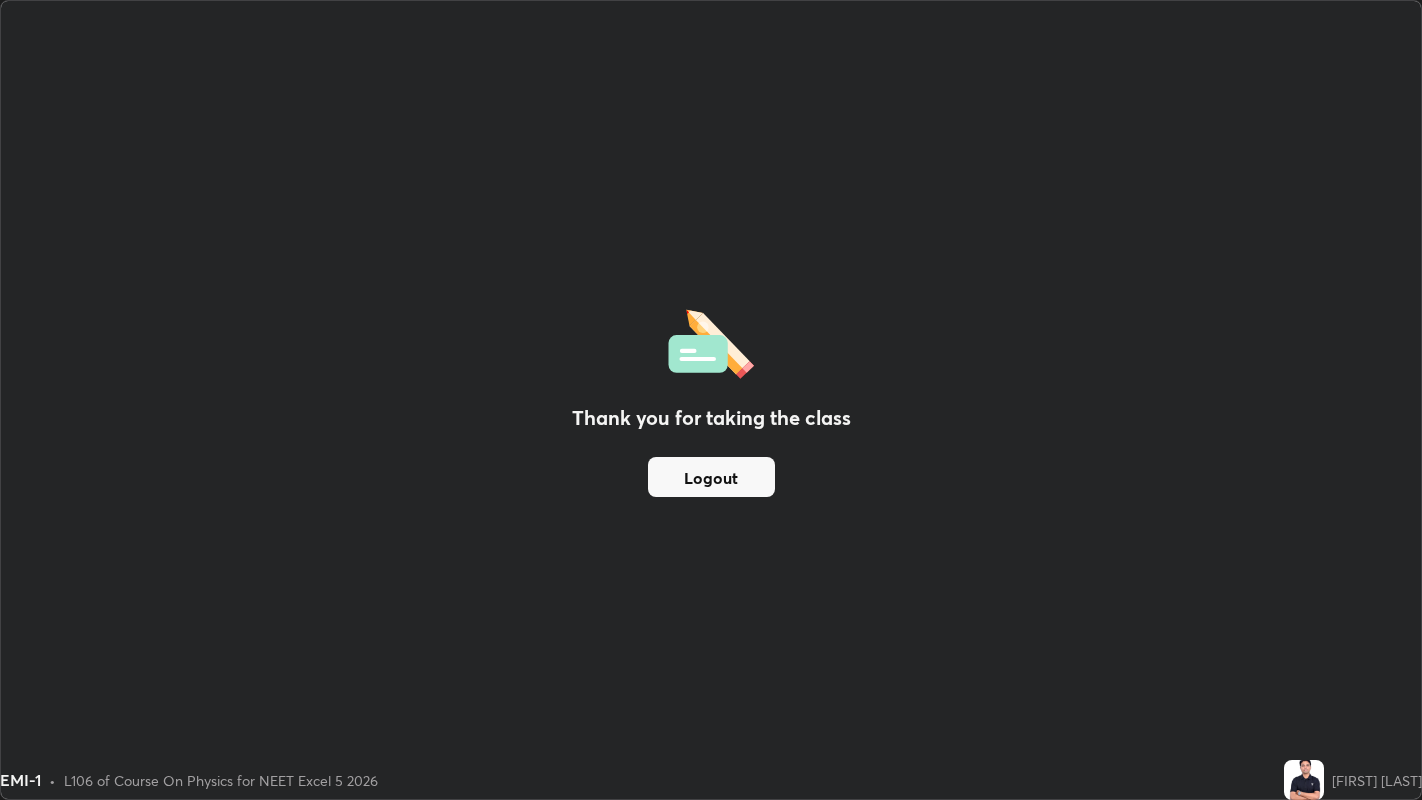 click on "Logout" at bounding box center [711, 477] 